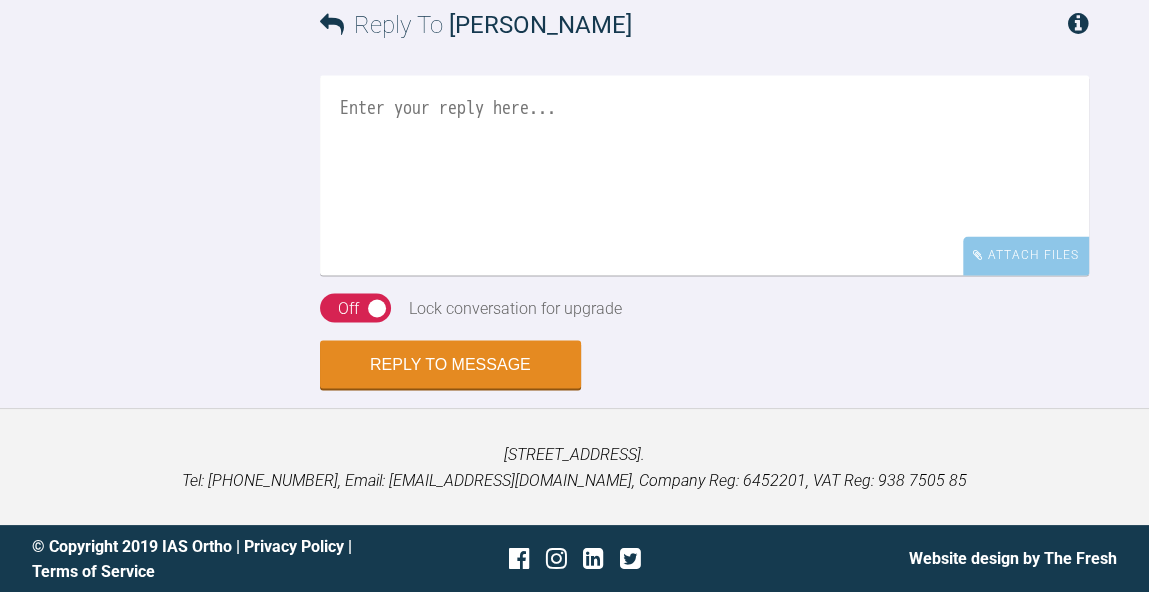 scroll, scrollTop: 9360, scrollLeft: 0, axis: vertical 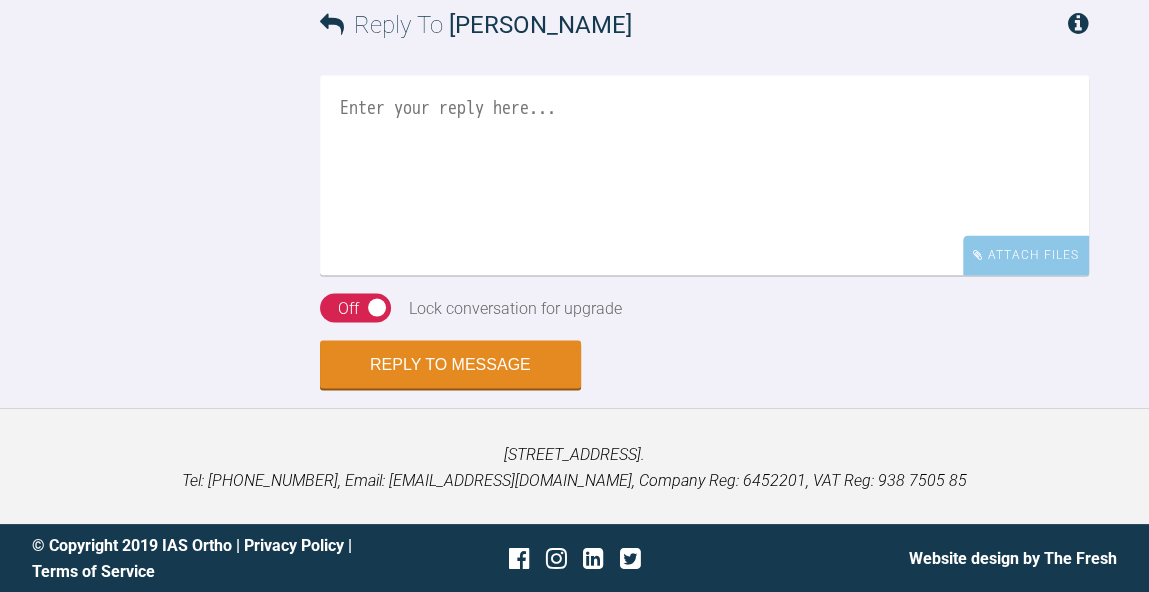 click at bounding box center (987, -200) 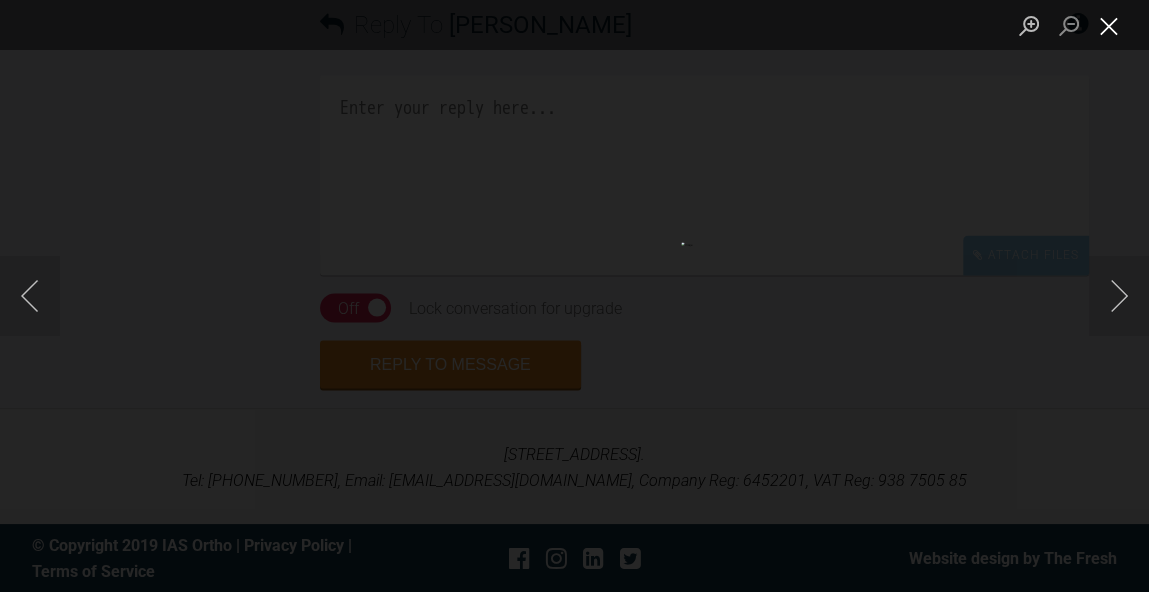 click at bounding box center [1109, 25] 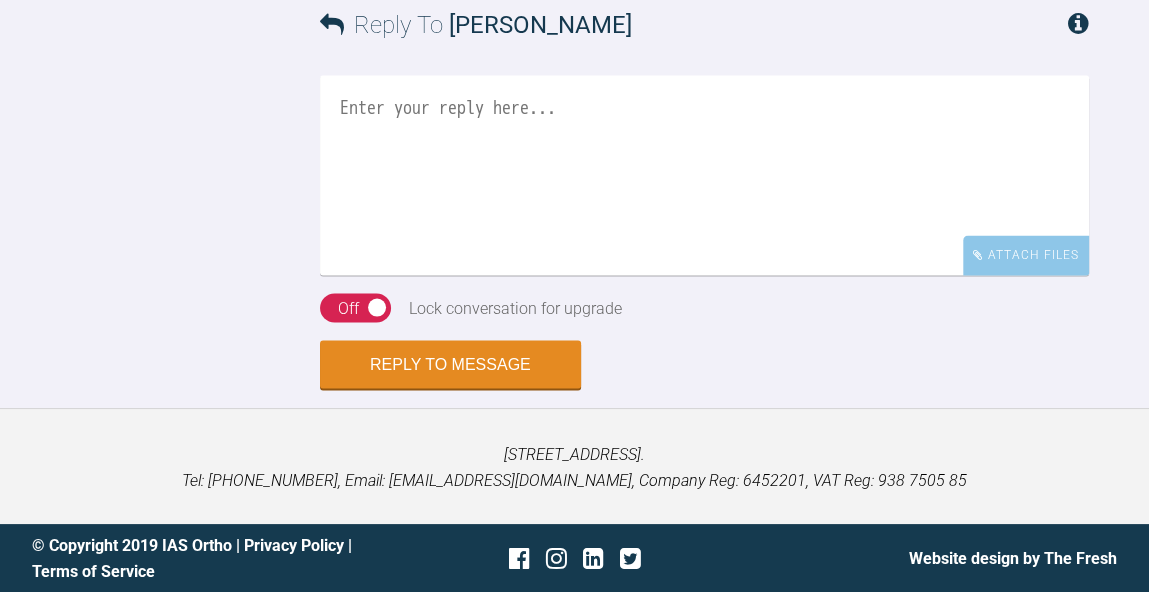 scroll, scrollTop: 9721, scrollLeft: 0, axis: vertical 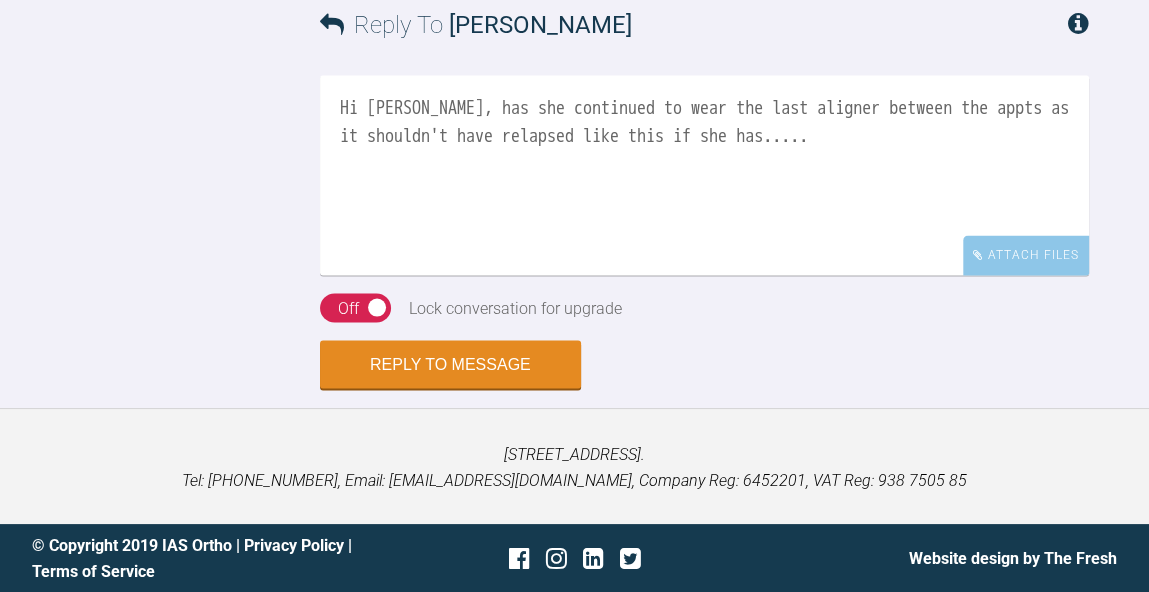 click at bounding box center (391, -119) 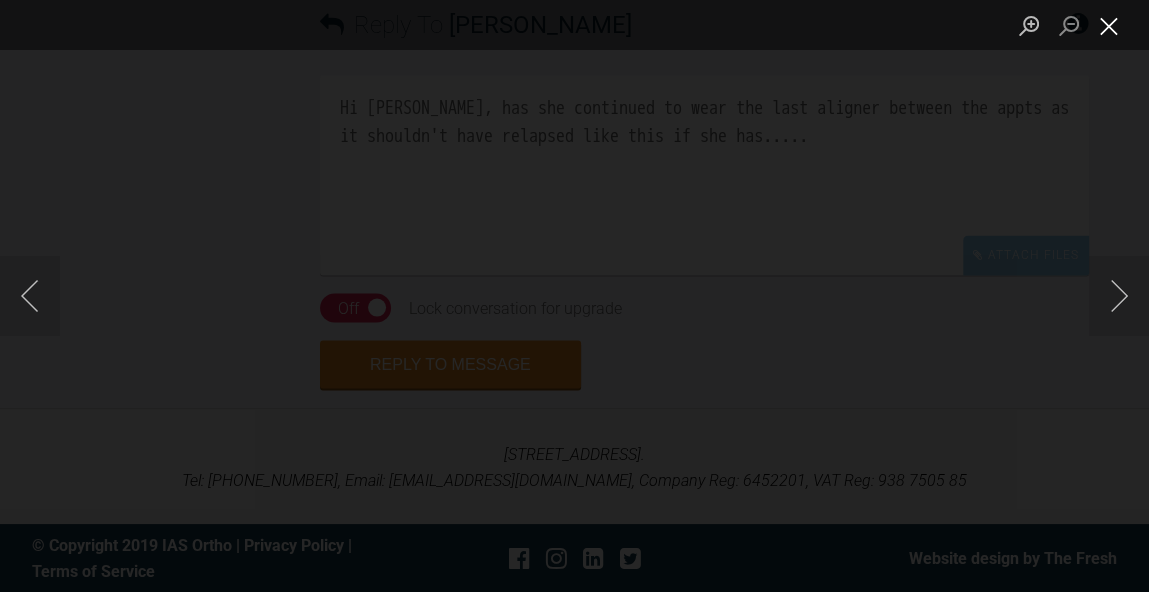 click at bounding box center [1109, 25] 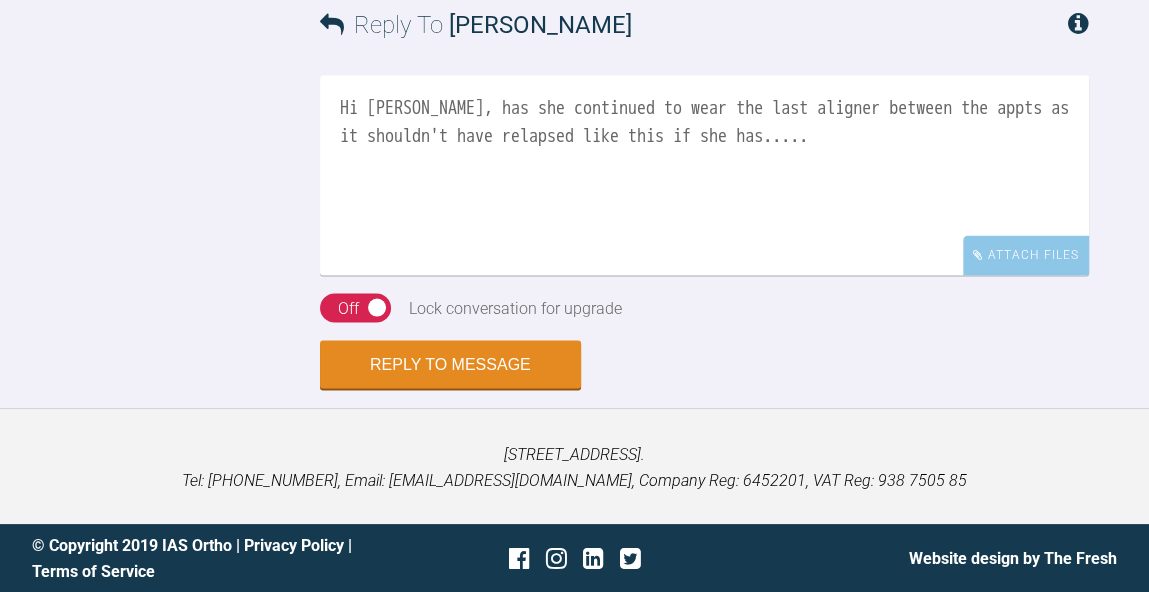 scroll, scrollTop: 9784, scrollLeft: 0, axis: vertical 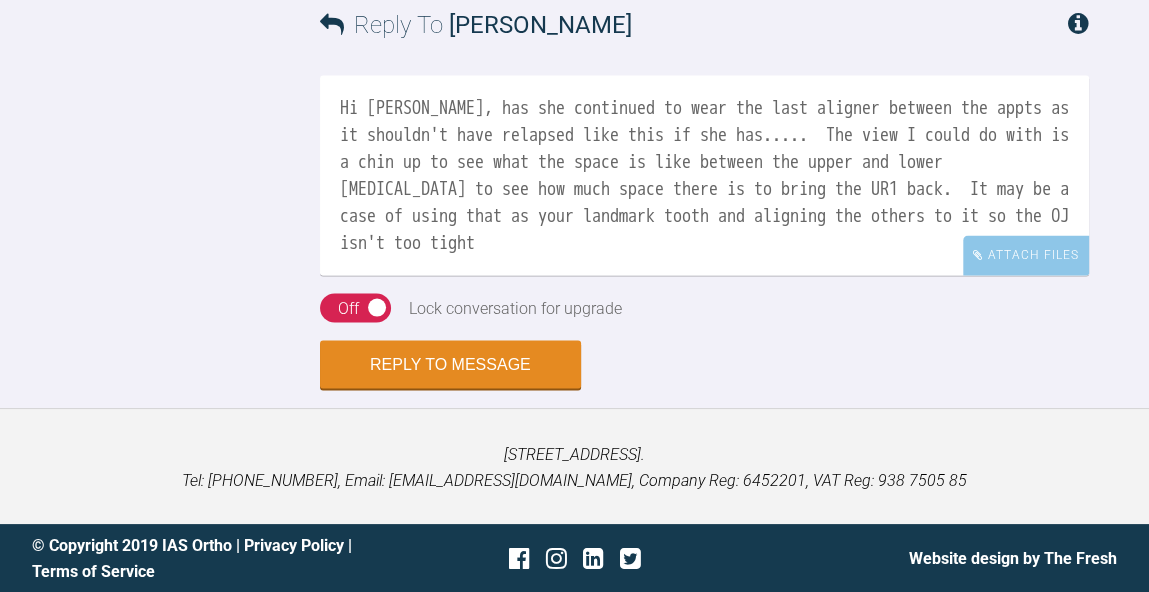 click on "Hi Andrew, has she continued to wear the last aligner between the appts as it shouldn't have relapsed like this if she has.....  The view I could do with is a chin up to see what the space is like between the upper and lower incisors to see how much space there is to bring the UR1 back.  It may be a case of using that as your landmark tooth and aligning the others to it so the OJ isn't too tight" at bounding box center (704, 175) 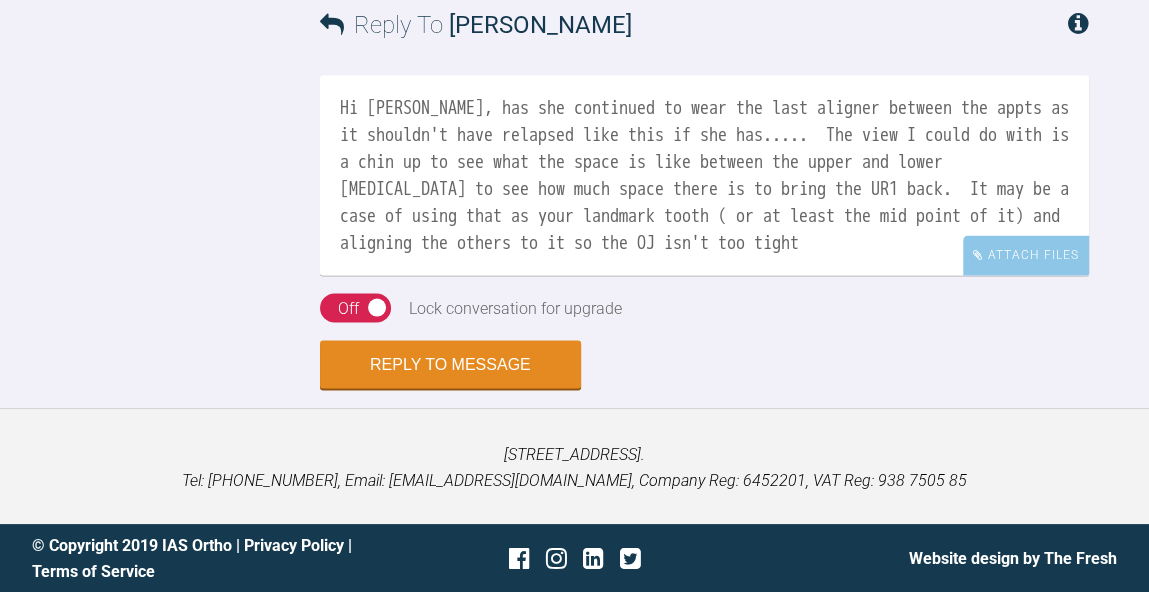 click on "Hi Andrew, has she continued to wear the last aligner between the appts as it shouldn't have relapsed like this if she has.....  The view I could do with is a chin up to see what the space is like between the upper and lower incisors to see how much space there is to bring the UR1 back.  It may be a case of using that as your landmark tooth ( or at least the mid point of it) and aligning the others to it so the OJ isn't too tight" at bounding box center (704, 175) 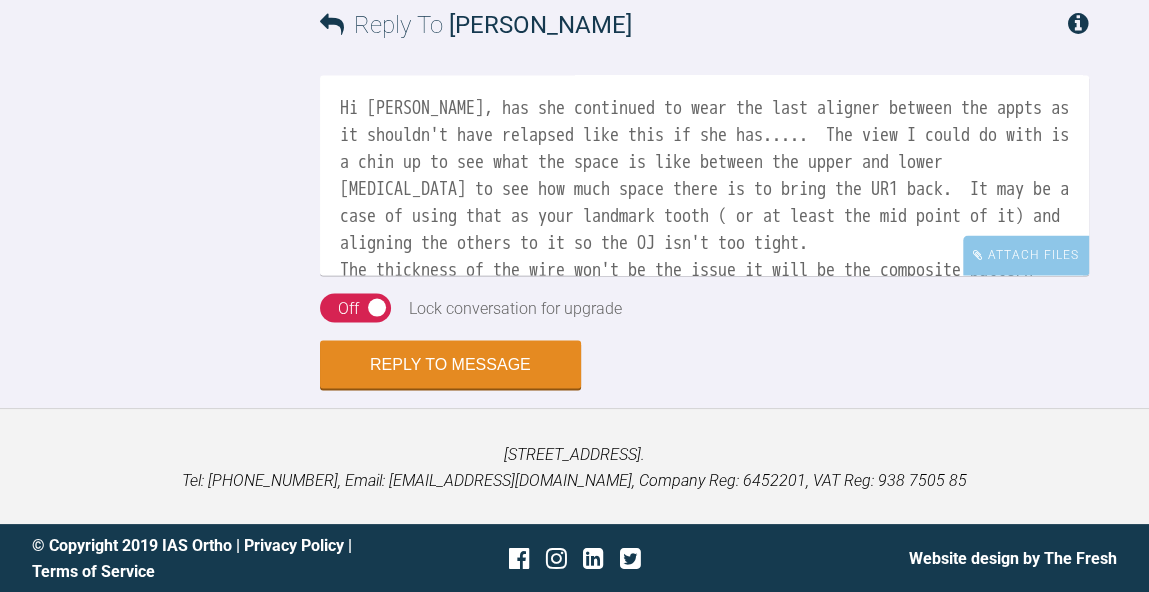 scroll, scrollTop: 9891, scrollLeft: 0, axis: vertical 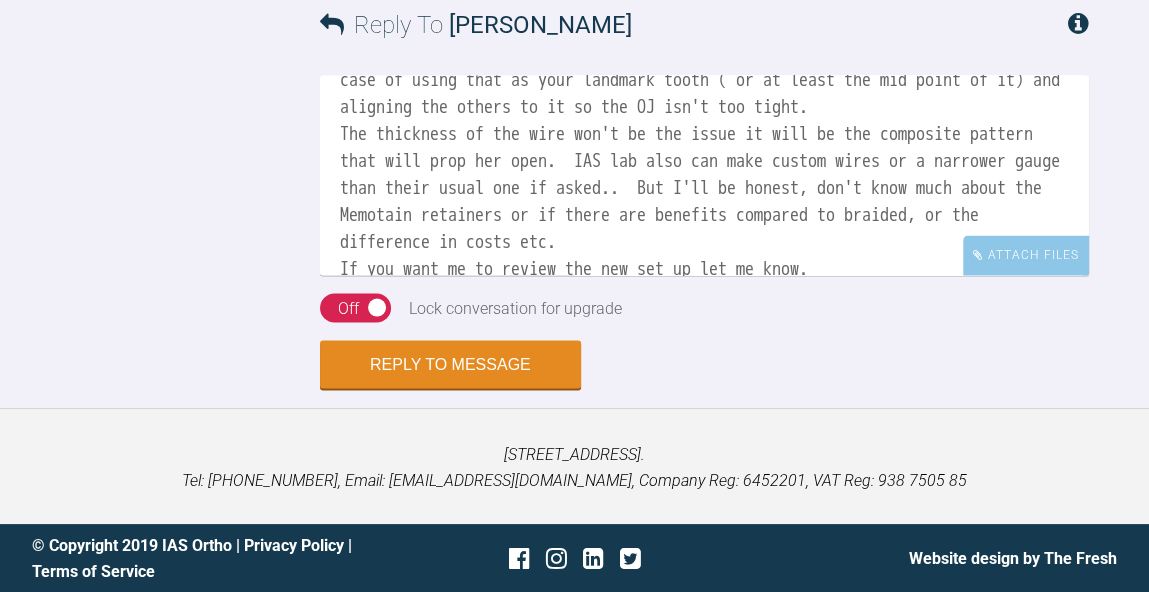 type on "Hi Andrew, has she continued to wear the last aligner between the appts as it shouldn't have relapsed like this if she has.....  The view I could do with is a chin up to see what the space is like between the upper and lower incisors to see how much space there is to bring the UR1 back.  It may be a case of using that as your landmark tooth ( or at least the mid point of it) and aligning the others to it so the OJ isn't too tight.
The thickness of the wire won't be the issue it will be the composite pattern that will prop her open.  IAS lab also can make custom wires or a narrower gauge than their usual one if asked..  But I'll be honest, don't know much about the Memotain retainers or if there are benefits compared to braided, or the difference in costs etc.
If you want me to review the new set up let me know.
BW
Kelly" 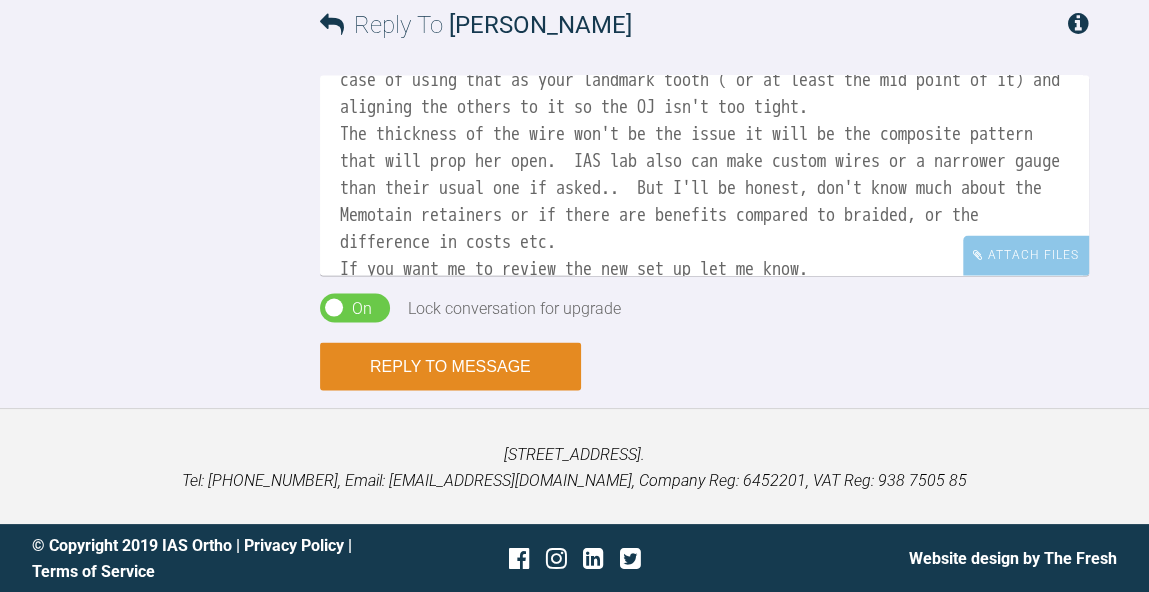 click on "Reply to Message" at bounding box center [450, 366] 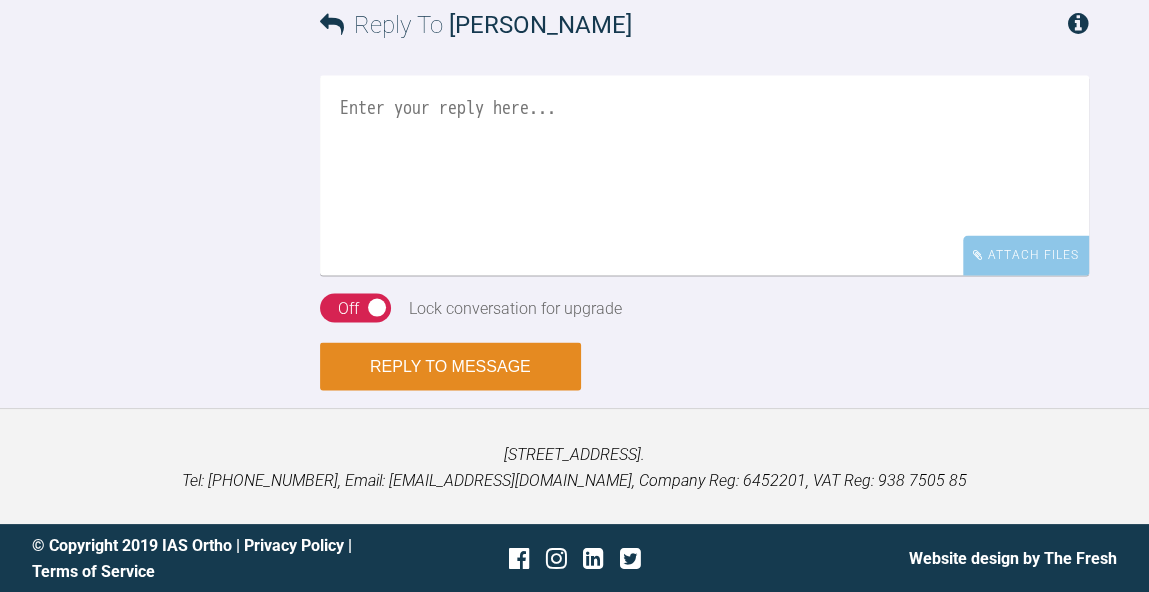 scroll, scrollTop: 0, scrollLeft: 0, axis: both 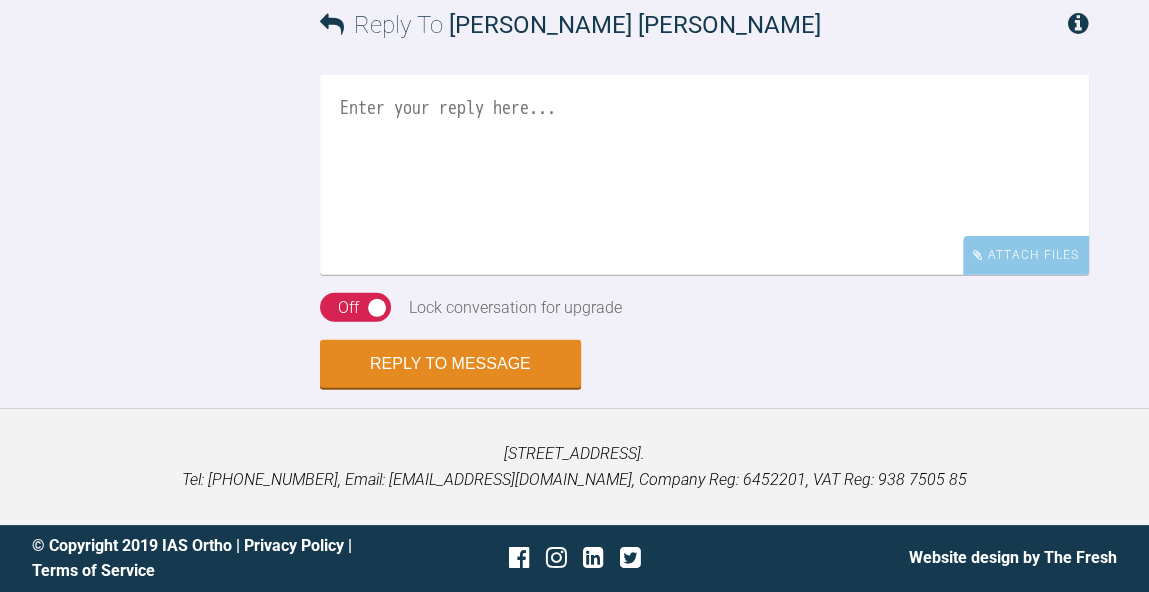 click at bounding box center (704, 175) 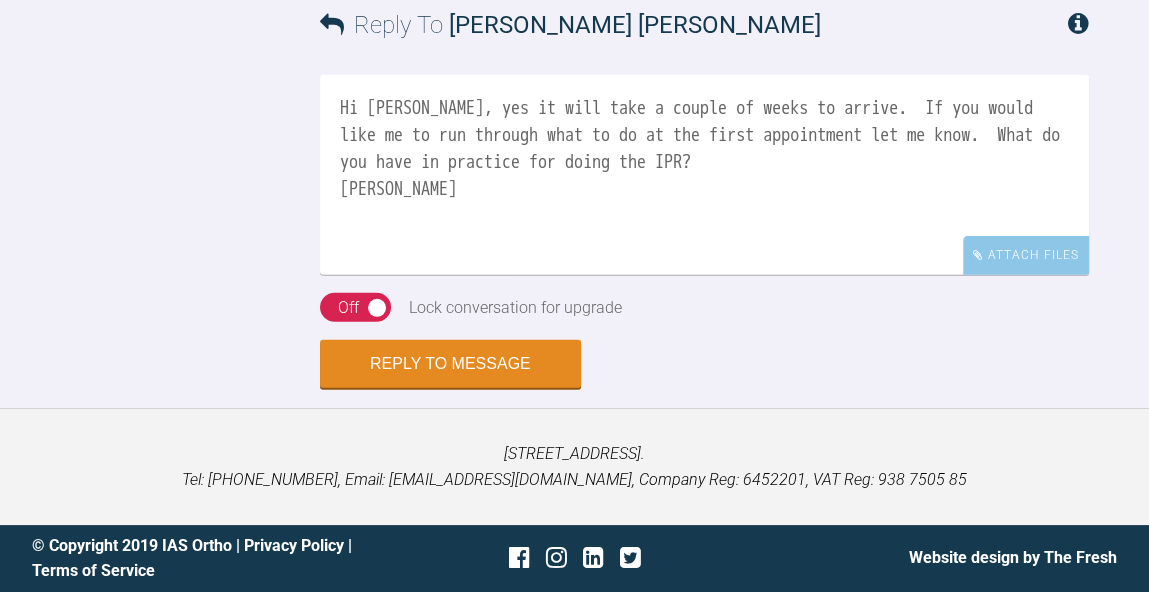 scroll, scrollTop: 25114, scrollLeft: 0, axis: vertical 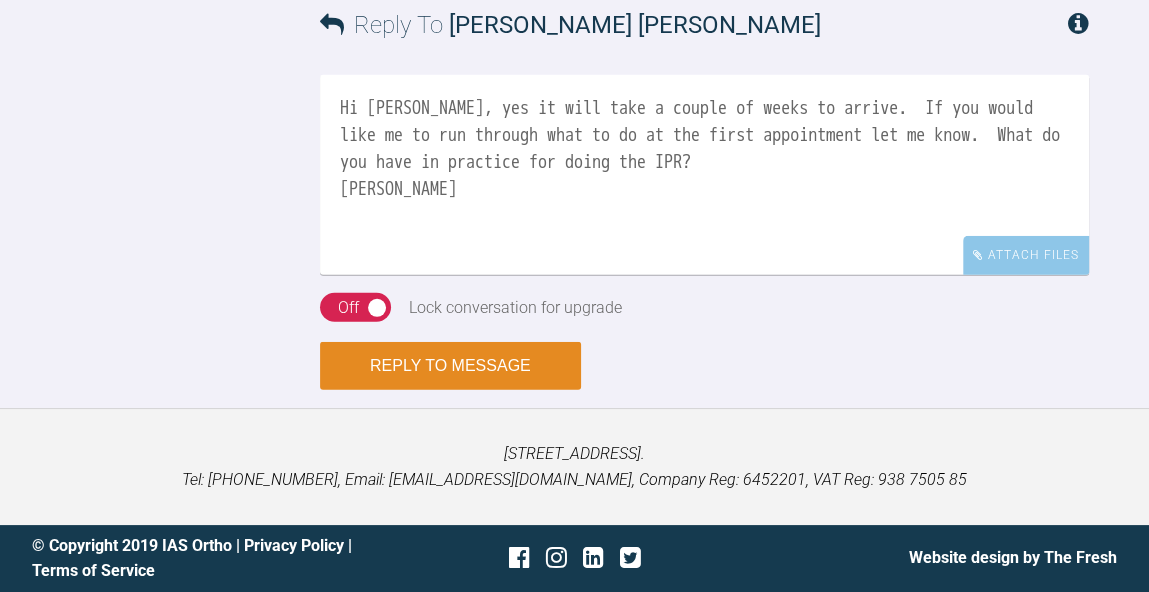 type on "Hi [PERSON_NAME], yes it will take a couple of weeks to arrive.  If you would like me to run through what to do at the first appointment let me know.  What do you have in practice for doing the IPR?
[PERSON_NAME]" 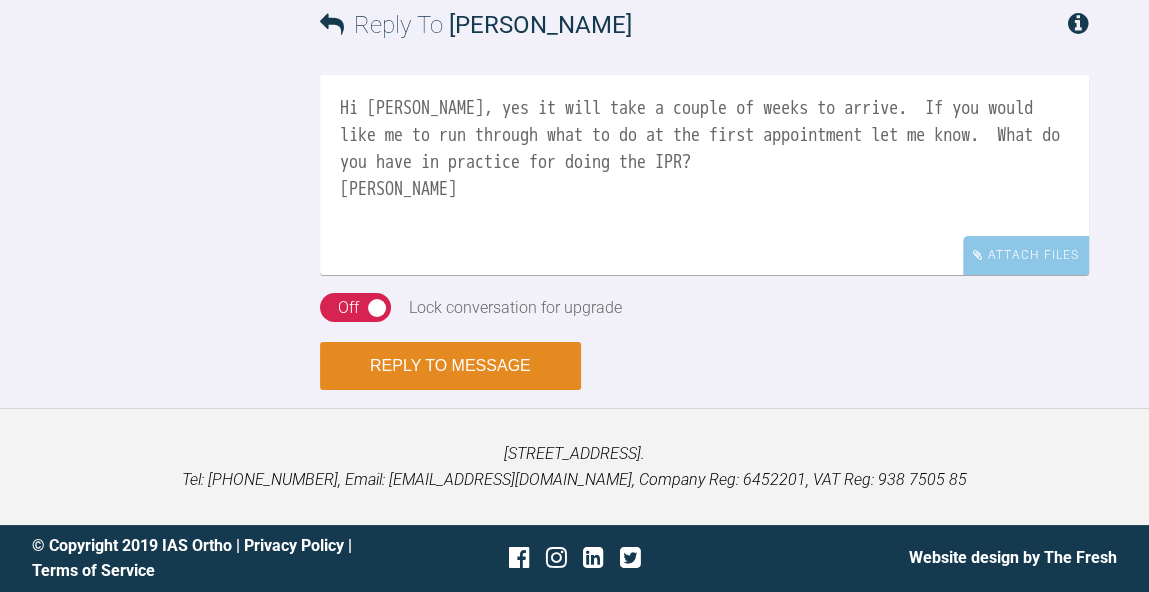 scroll, scrollTop: 25963, scrollLeft: 0, axis: vertical 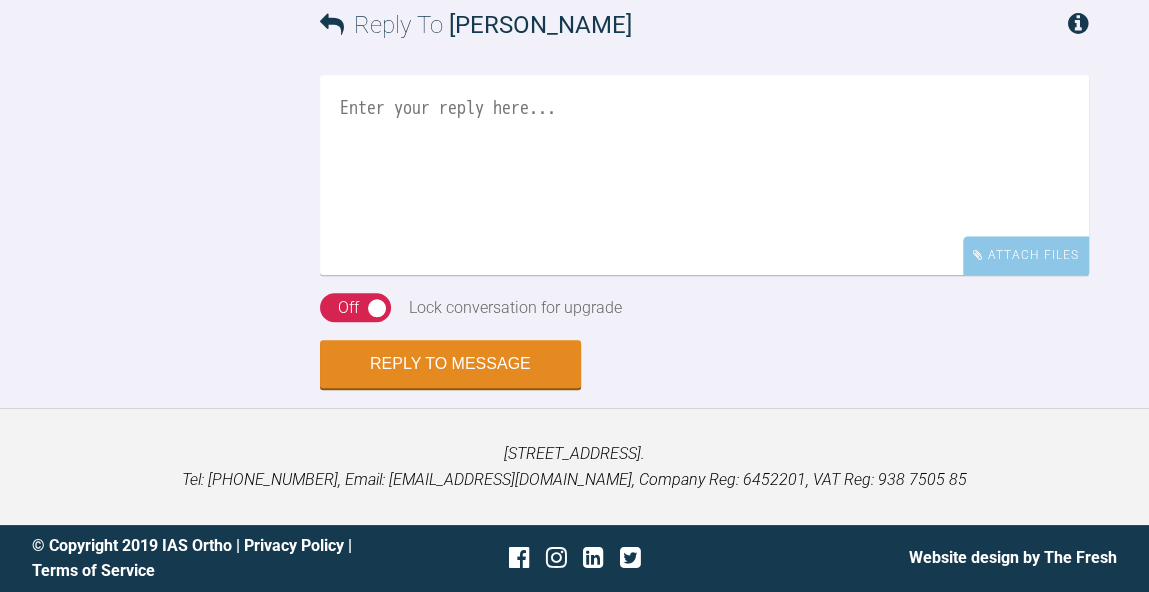 click at bounding box center (704, 175) 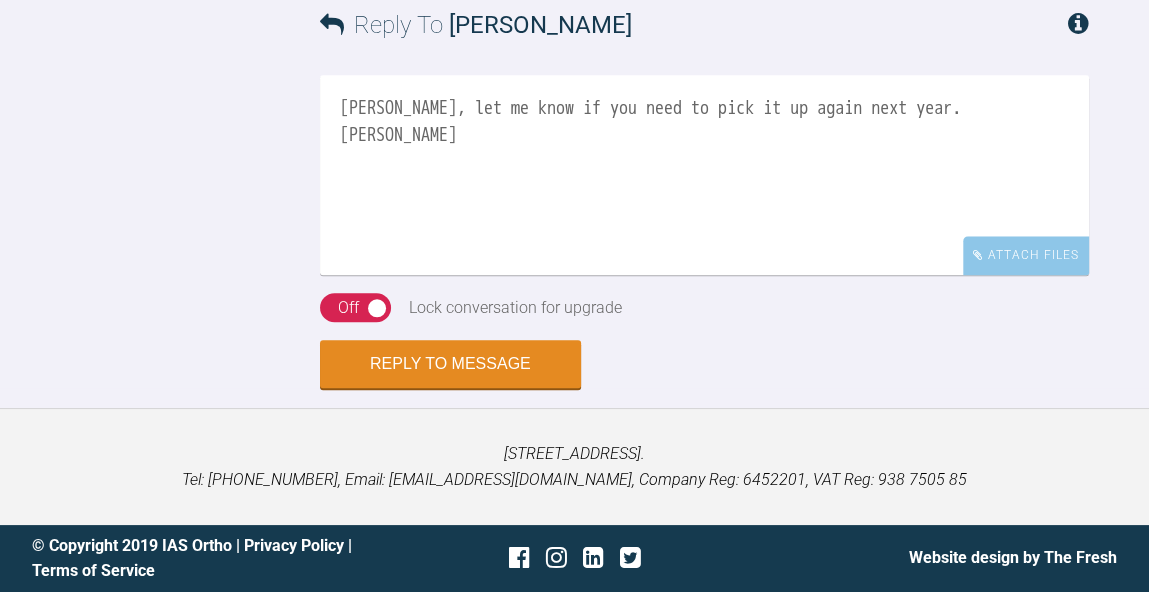scroll, scrollTop: 7929, scrollLeft: 0, axis: vertical 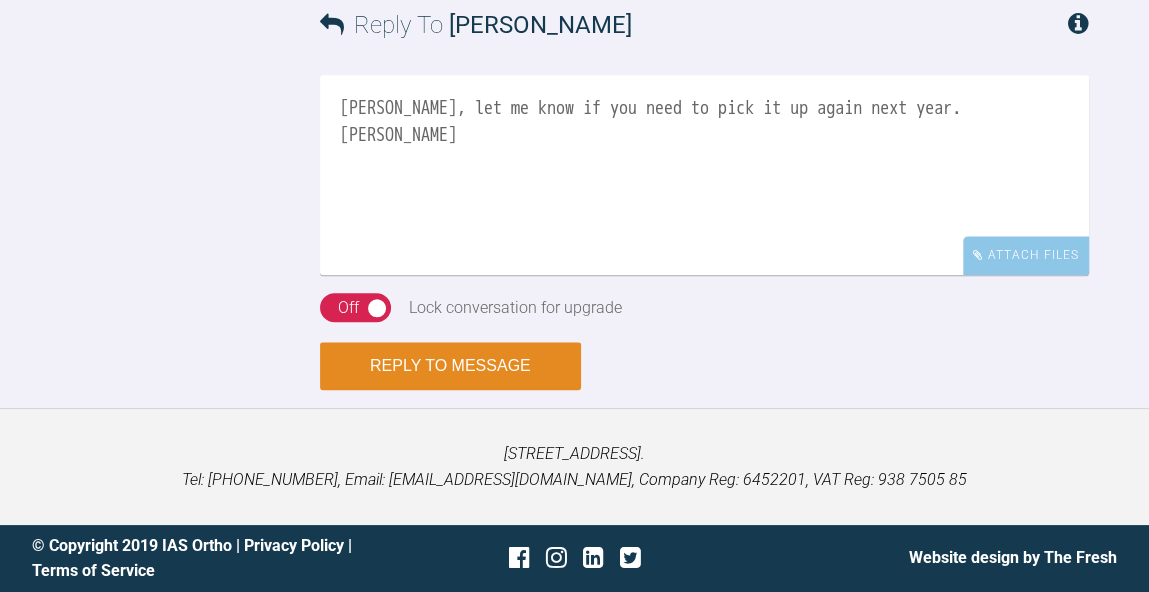 type on "Okey doke, let me know if you need to pick it up again next year.
Kelly" 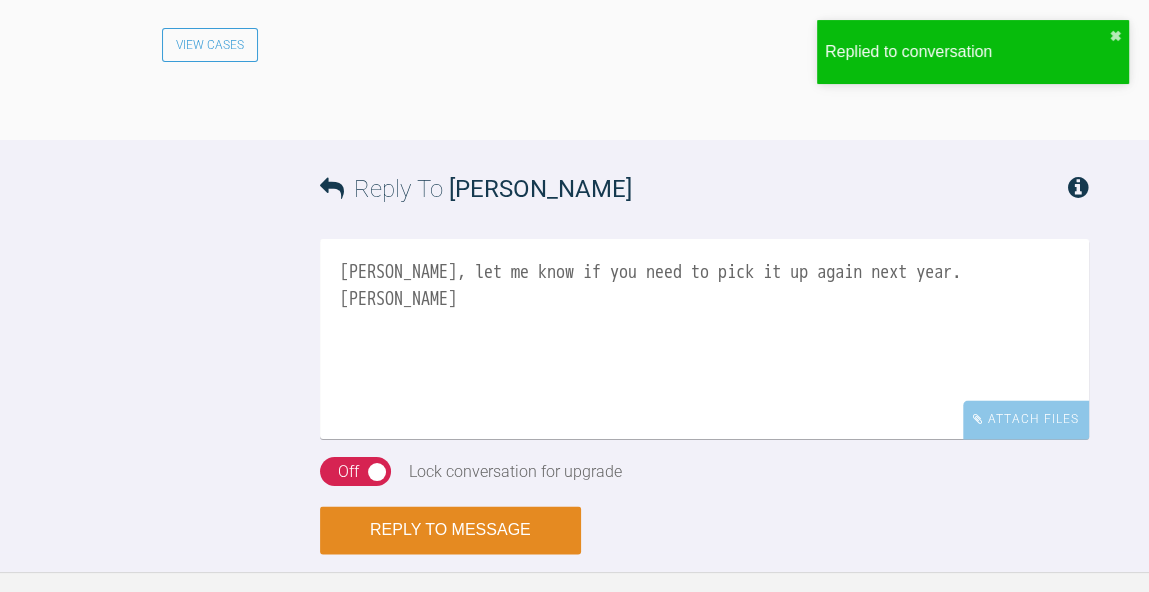 scroll, scrollTop: 8411, scrollLeft: 0, axis: vertical 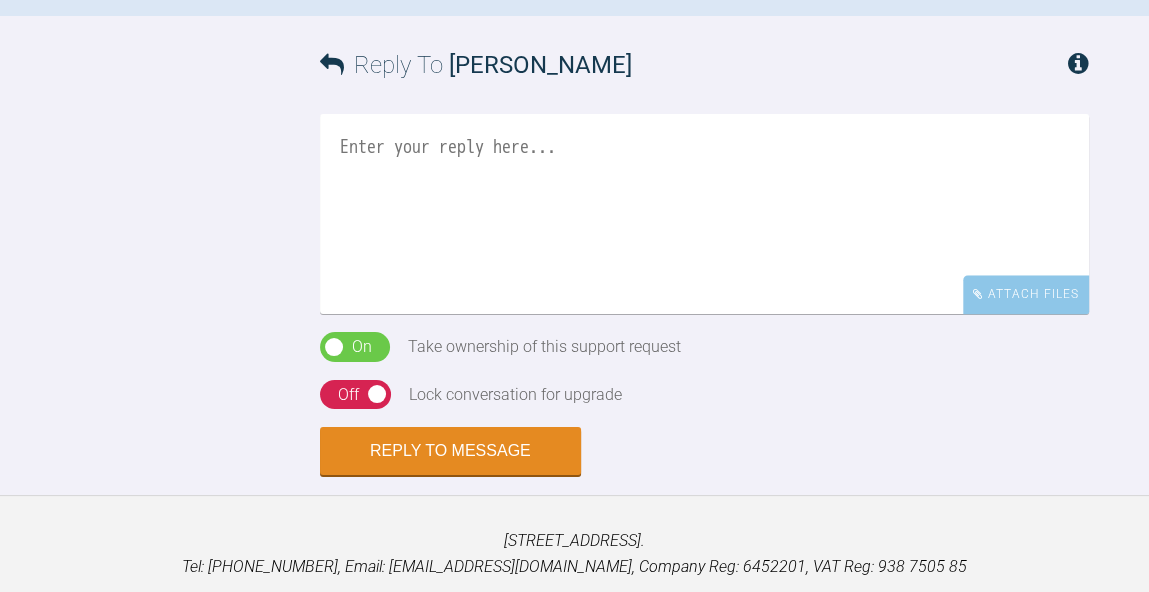 click at bounding box center [436, -241] 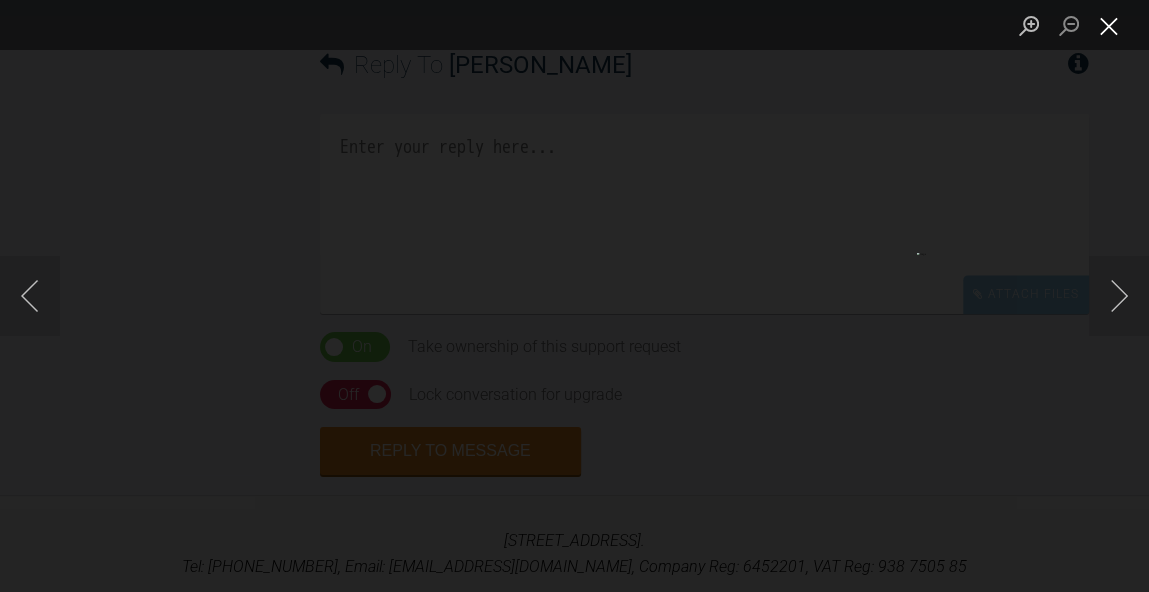click at bounding box center [1109, 25] 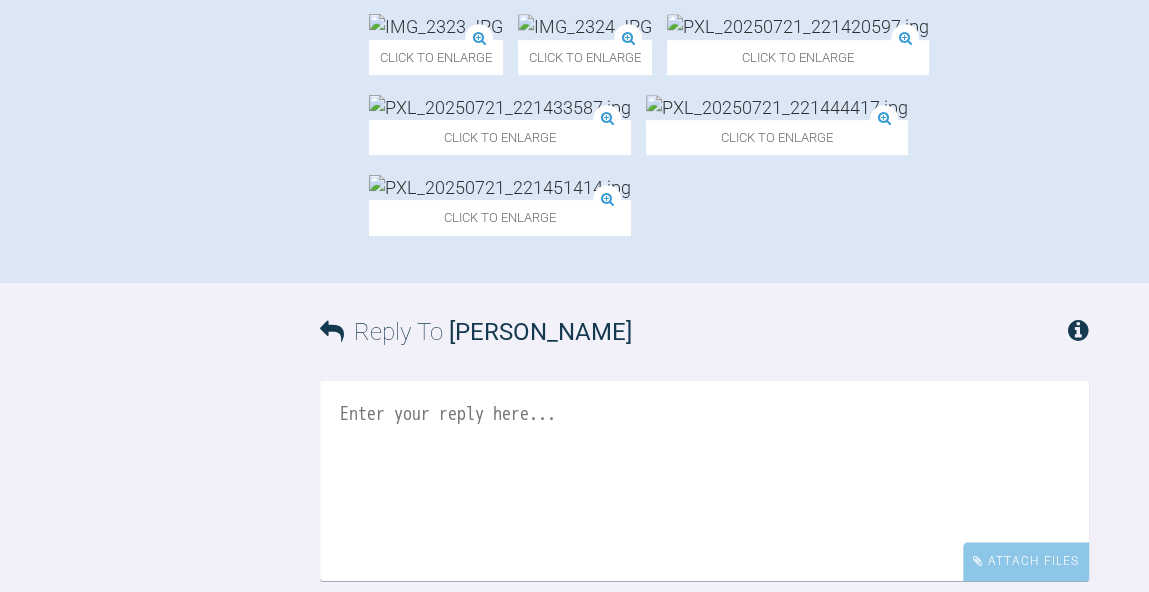 scroll, scrollTop: 1093, scrollLeft: 0, axis: vertical 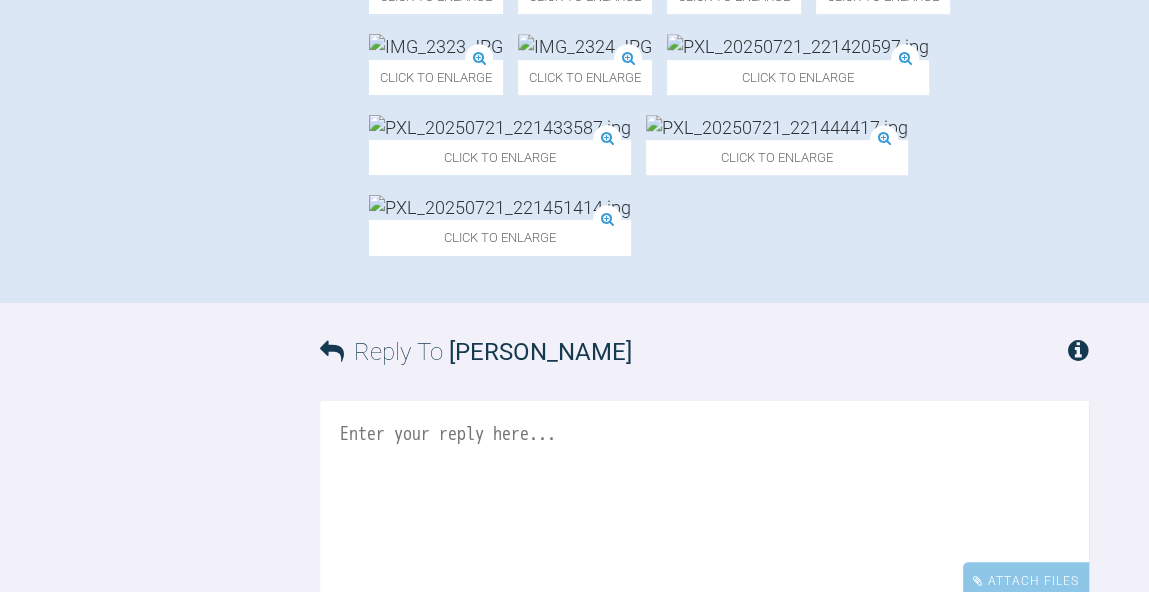 click at bounding box center (883, -114) 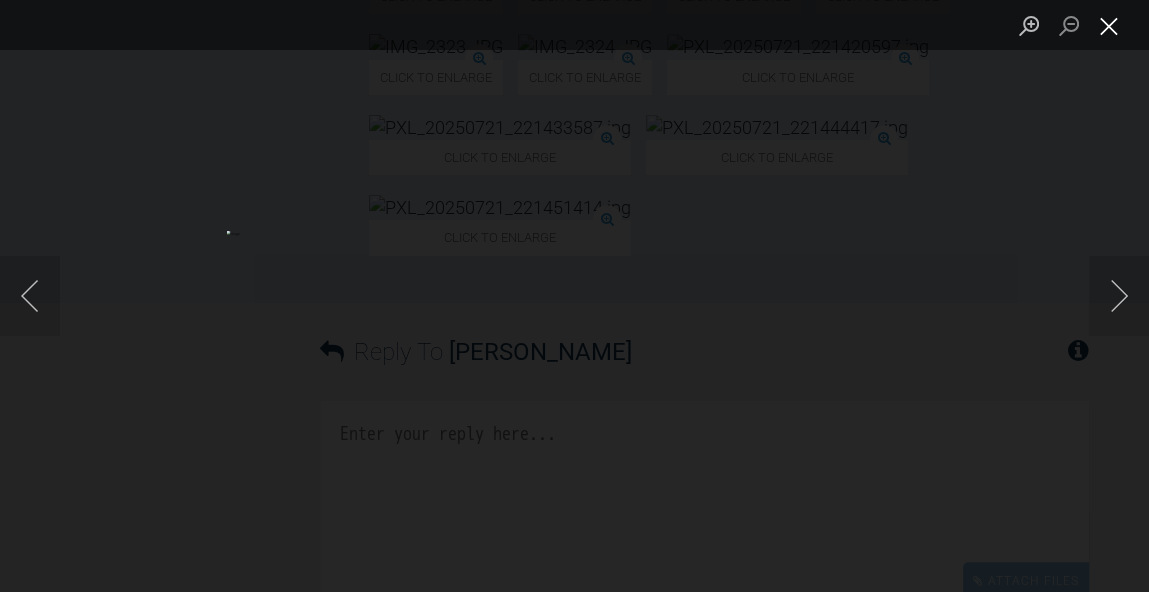 click at bounding box center (1109, 25) 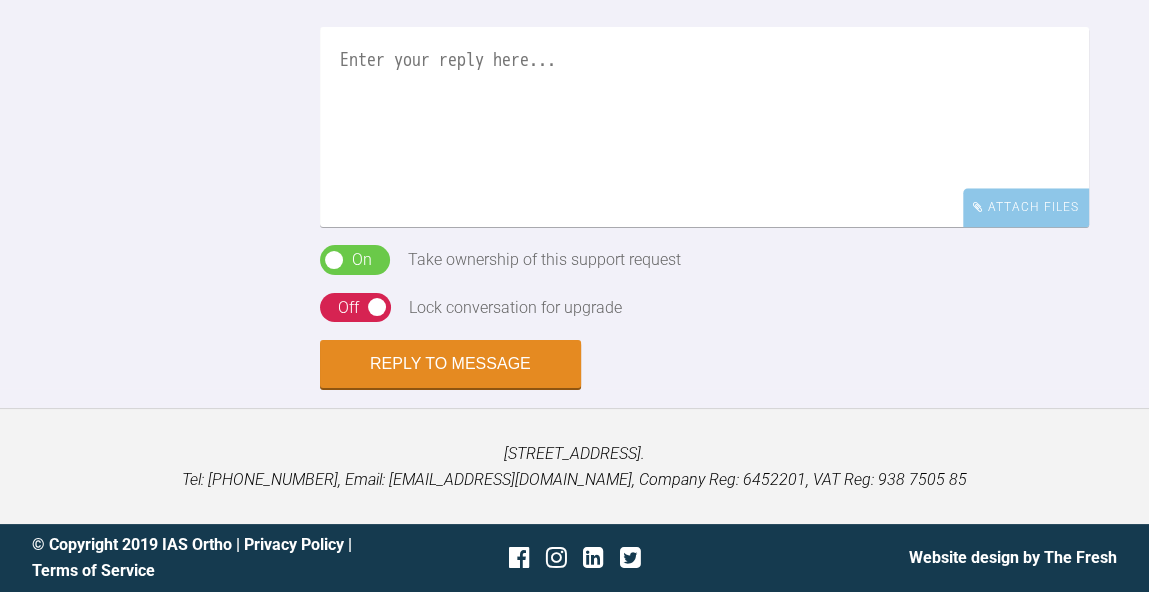 scroll, scrollTop: 2320, scrollLeft: 0, axis: vertical 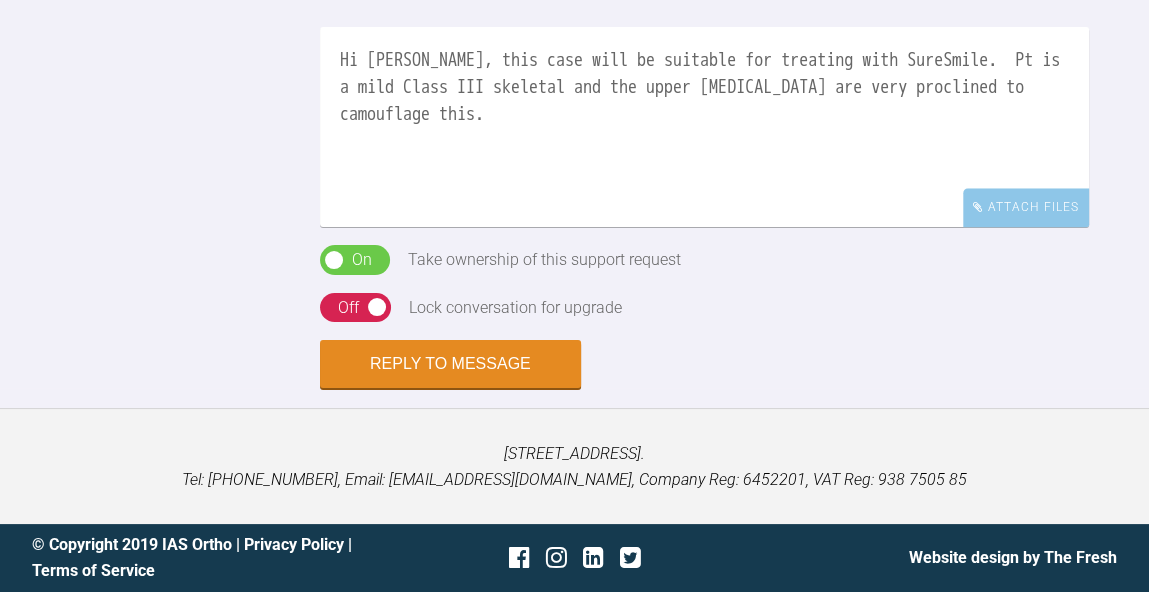 click at bounding box center (500, -247) 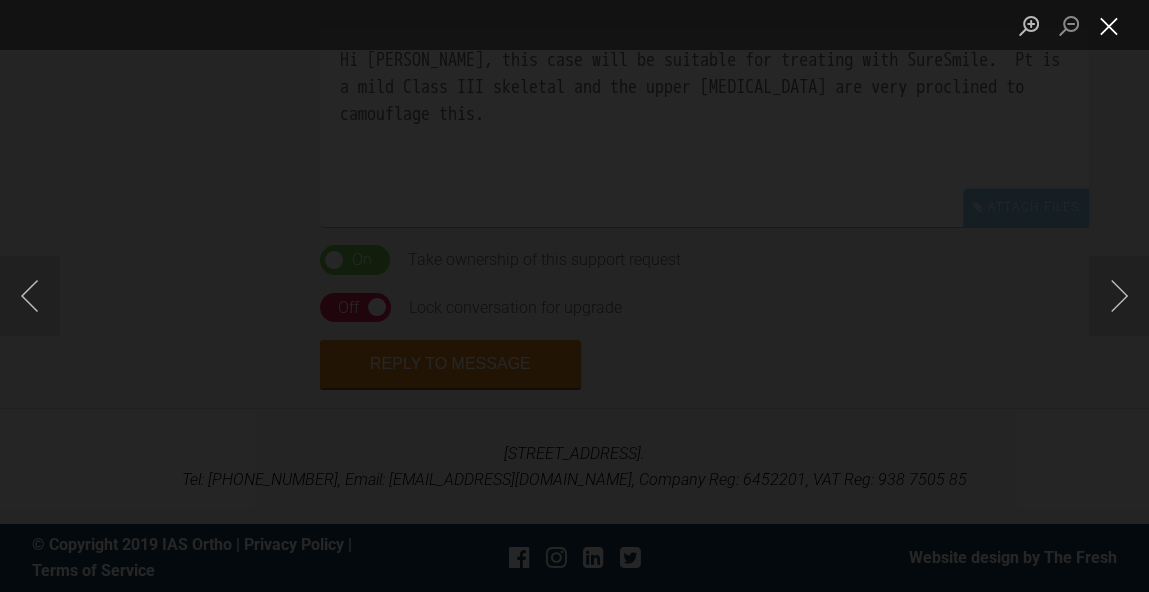 click at bounding box center (1109, 25) 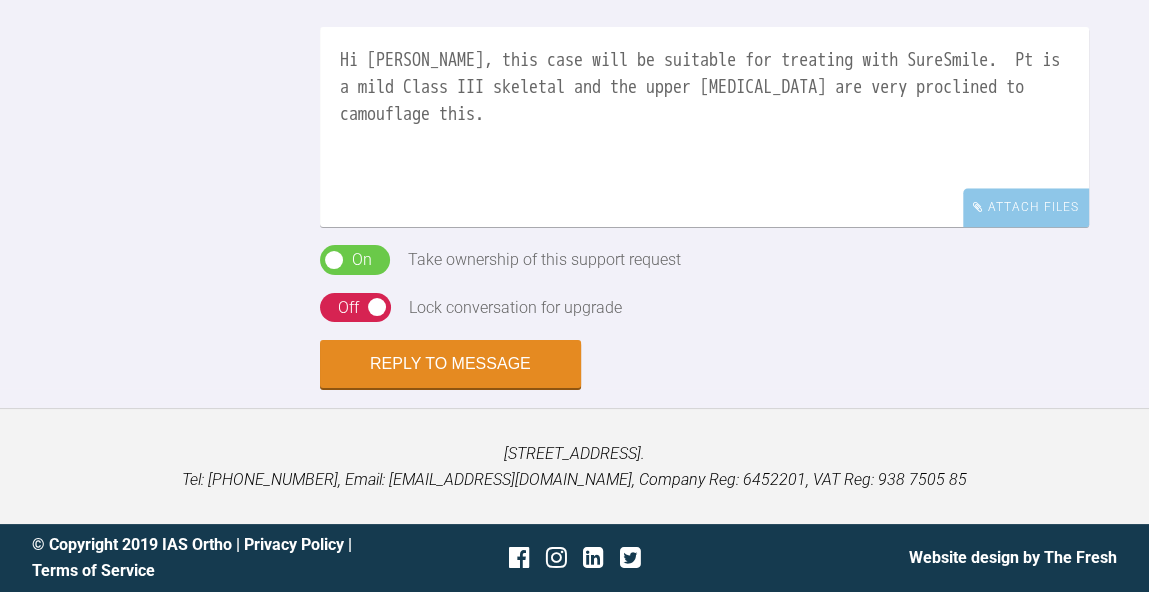 scroll, scrollTop: 2530, scrollLeft: 0, axis: vertical 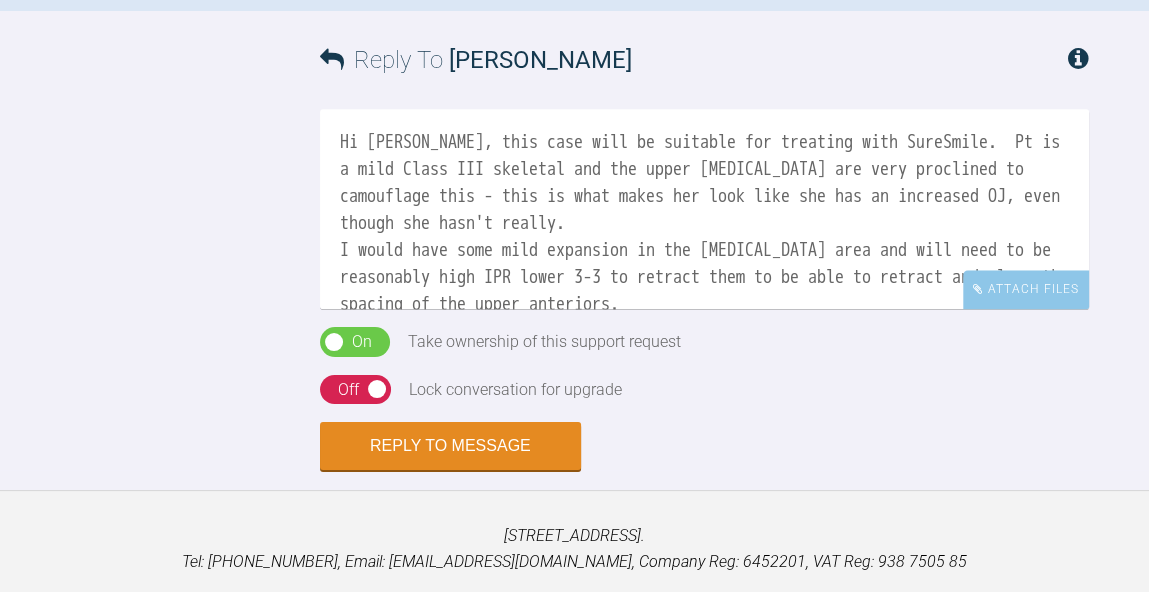 click at bounding box center (436, -246) 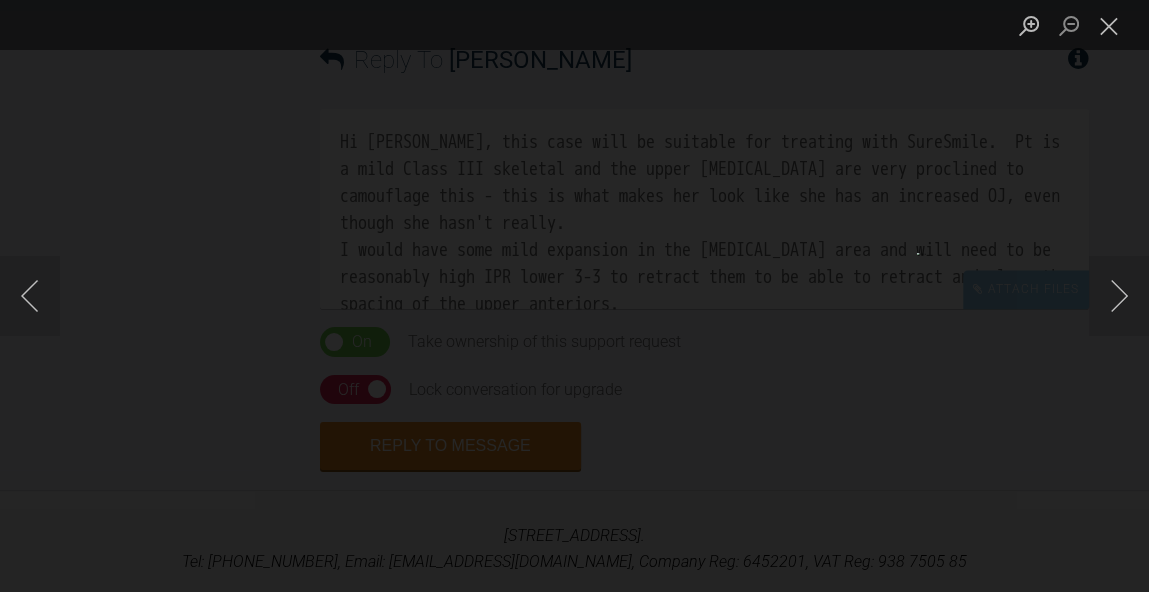 click at bounding box center (574, 296) 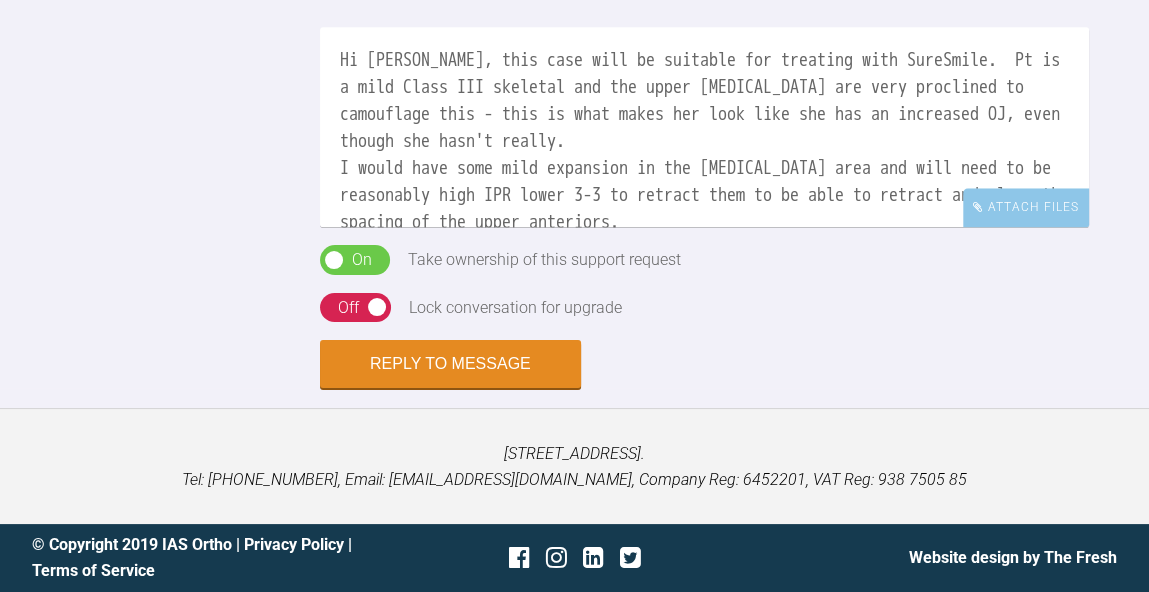 scroll, scrollTop: 2374, scrollLeft: 0, axis: vertical 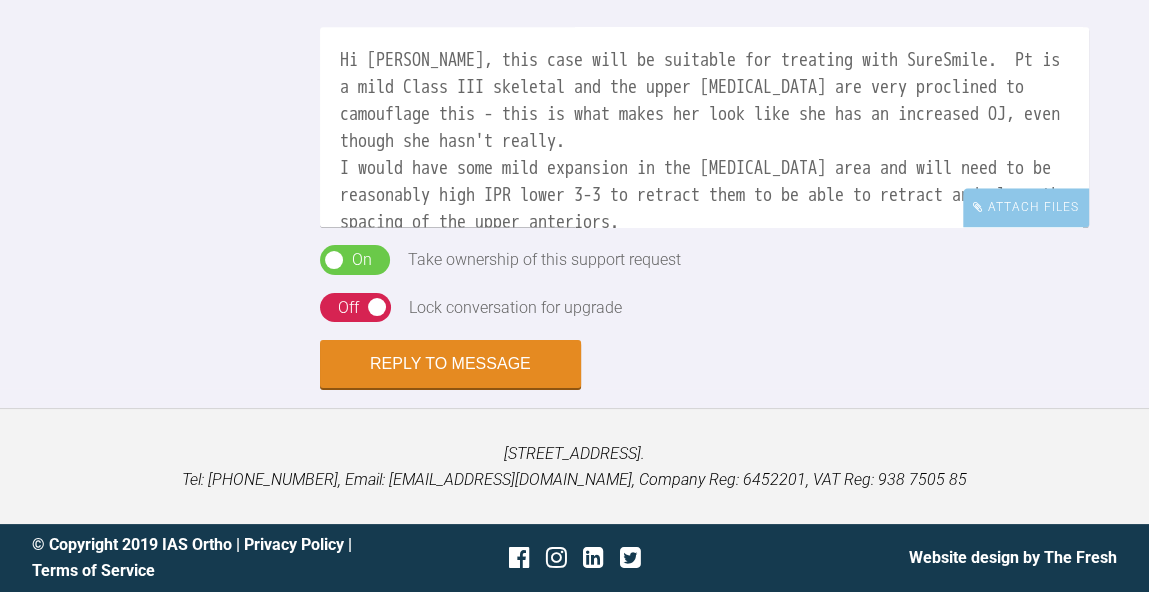 click at bounding box center (585, -328) 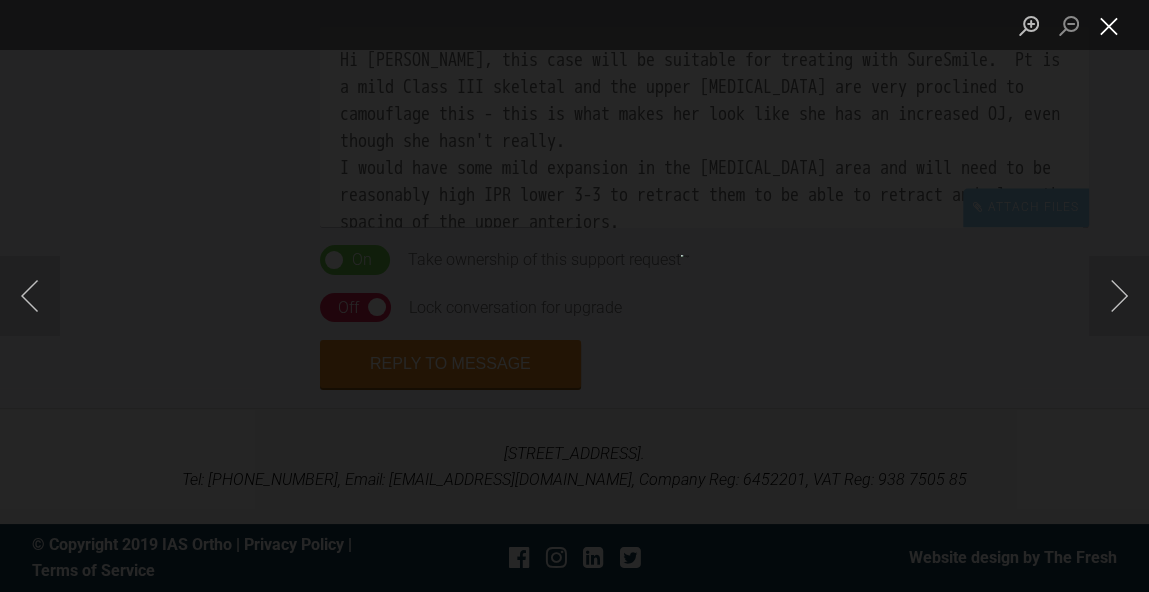 click at bounding box center [1109, 25] 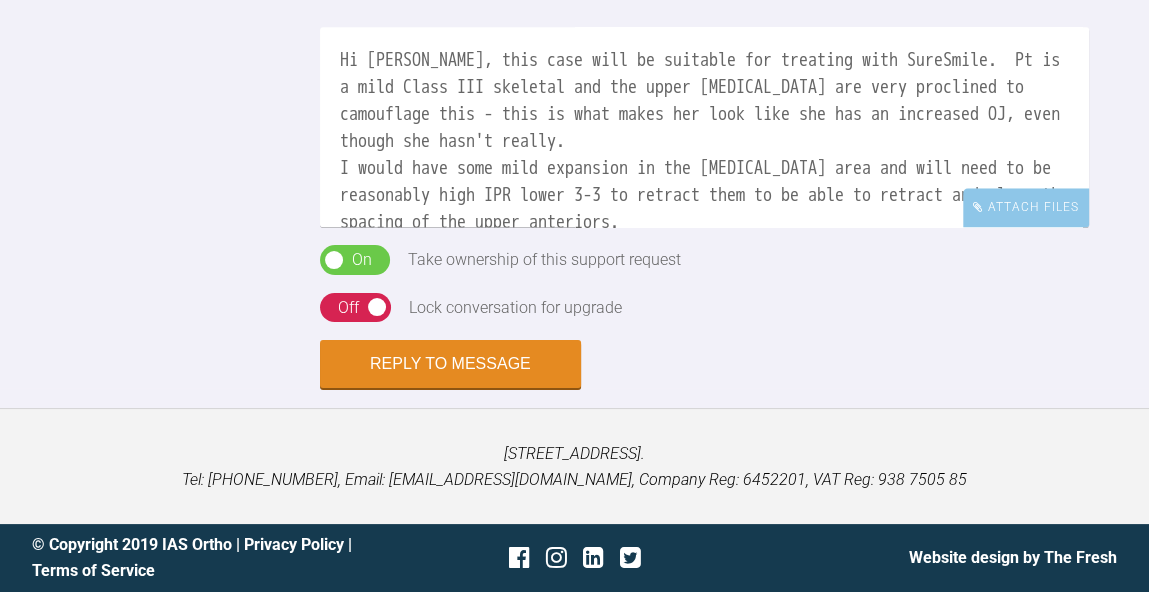 click at bounding box center [436, -328] 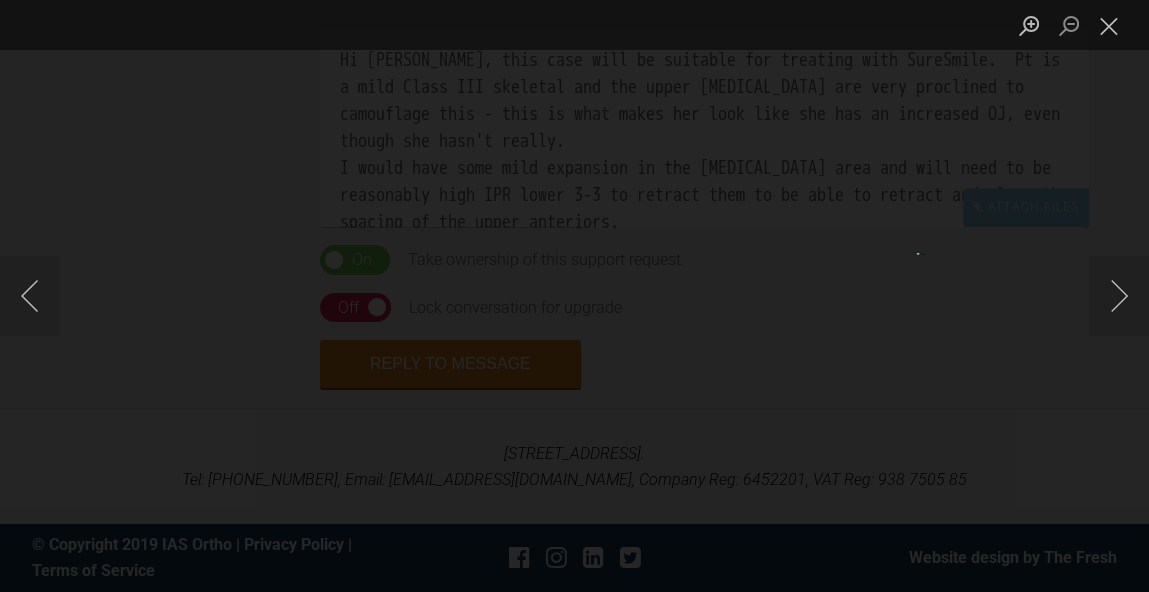 click at bounding box center [1109, 25] 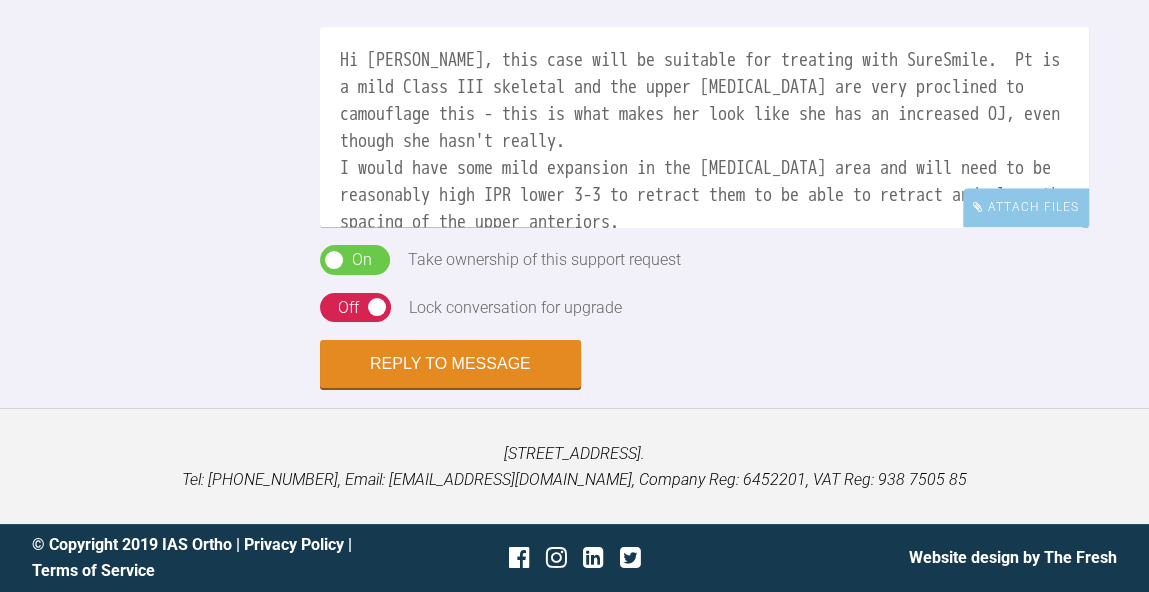 scroll, scrollTop: 2667, scrollLeft: 0, axis: vertical 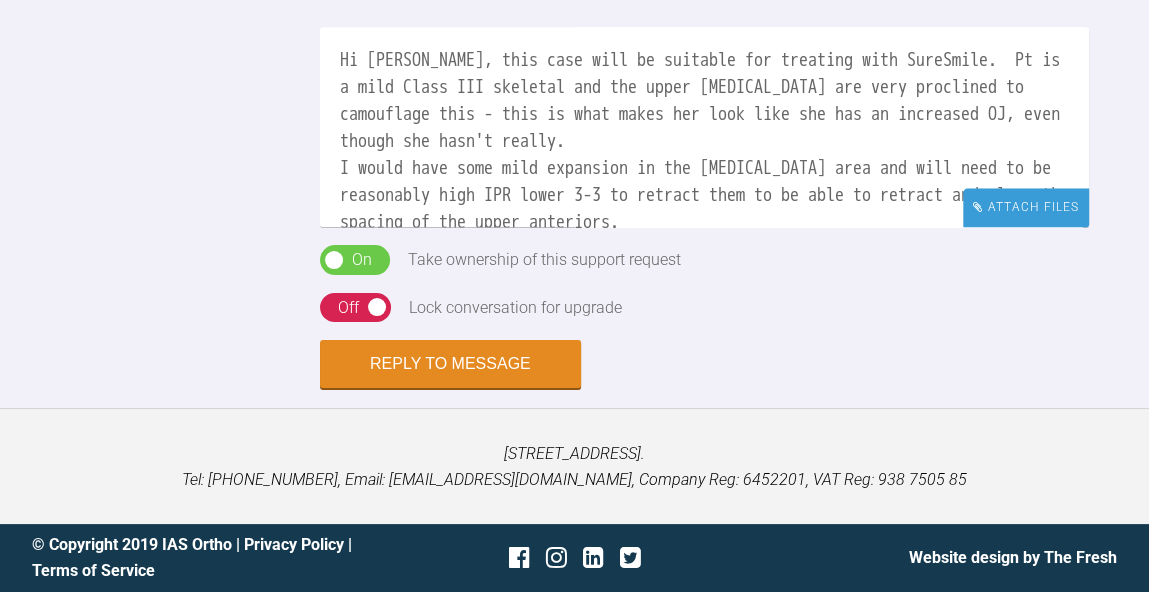 click on "Attach Files" at bounding box center [1026, 207] 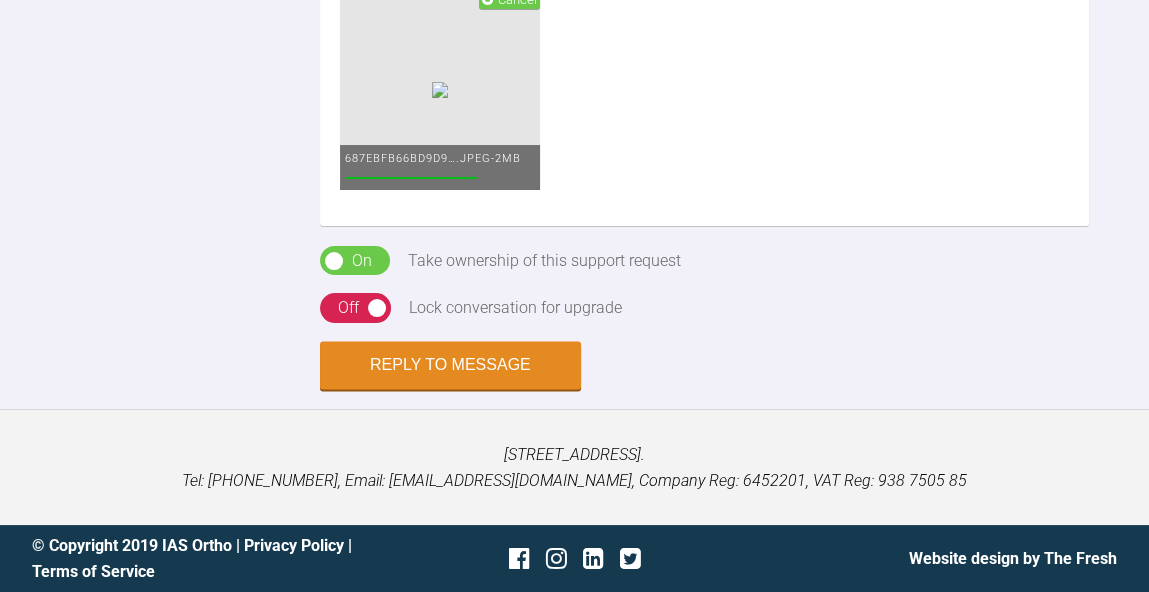 scroll, scrollTop: 2480, scrollLeft: 0, axis: vertical 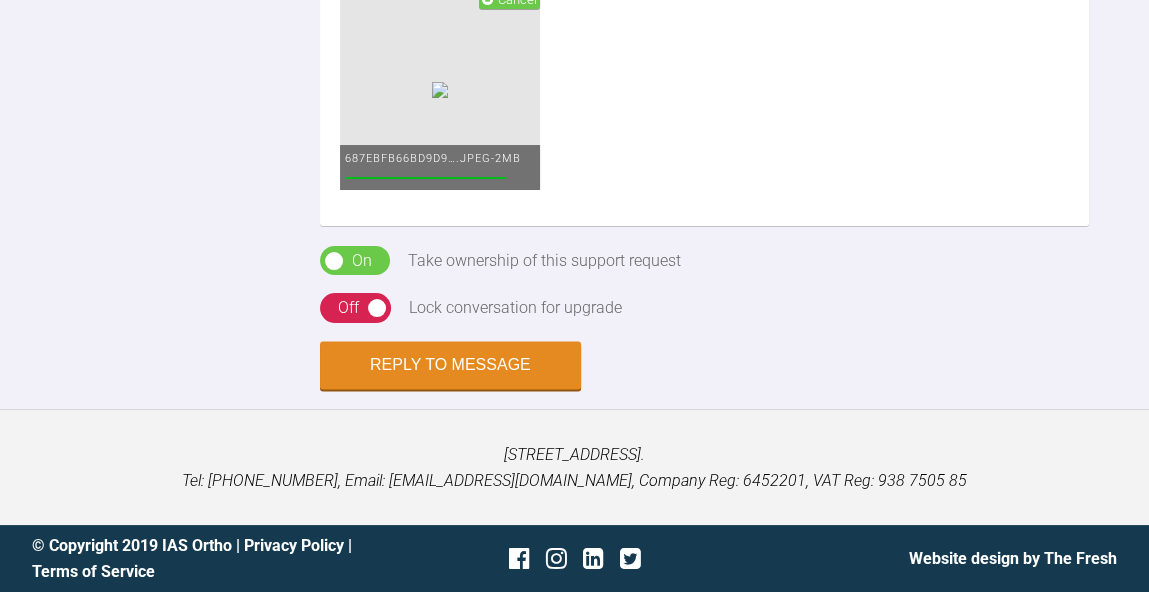 click on "Hi Kayten, this case will be suitable for treating with SureSmile.  Pt is a mild Class III skeletal and the upper incisors are very proclined to camouflage this - this is what makes her look like she has an increased OJ, even though she hasn't really.
I would have some mild expansion in the premolar area and will need to be reasonably high IPR lower 3-3 to retract them to be able to retract and close the spacing of the upper anteriors.
FMPA is reduced" at bounding box center [704, -375] 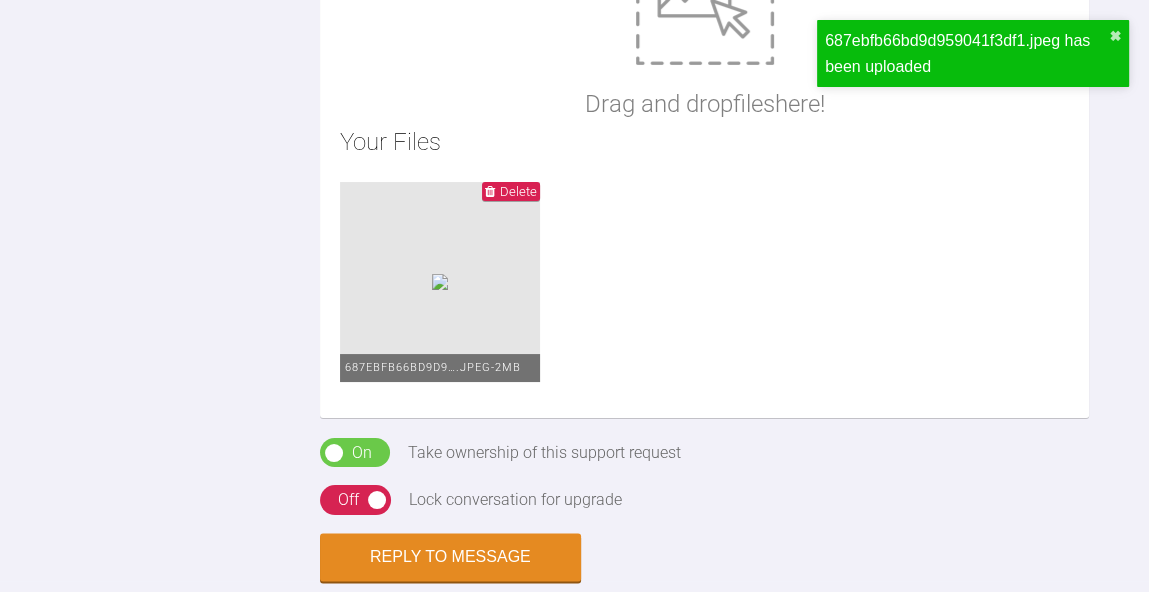 scroll, scrollTop: 1761, scrollLeft: 0, axis: vertical 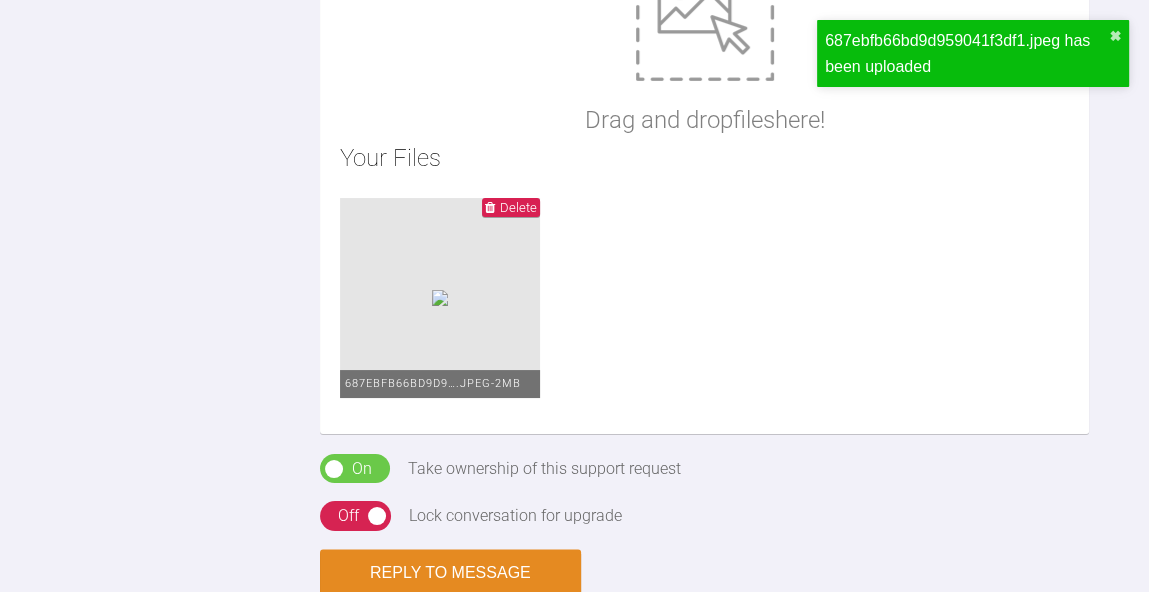click at bounding box center (798, -622) 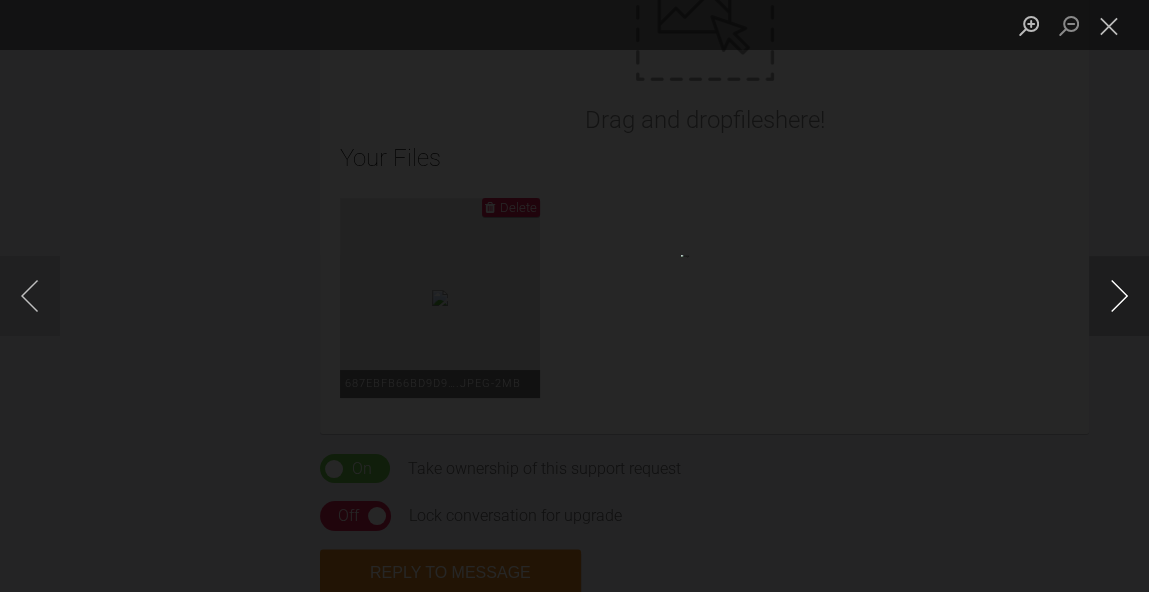 click at bounding box center (1119, 296) 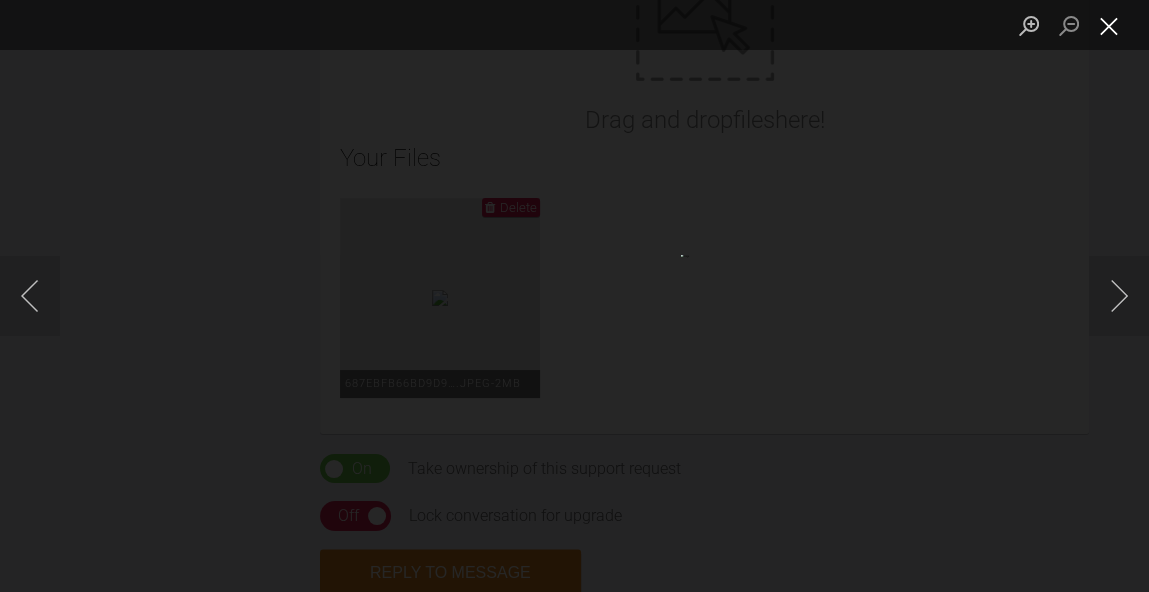 click at bounding box center [1109, 25] 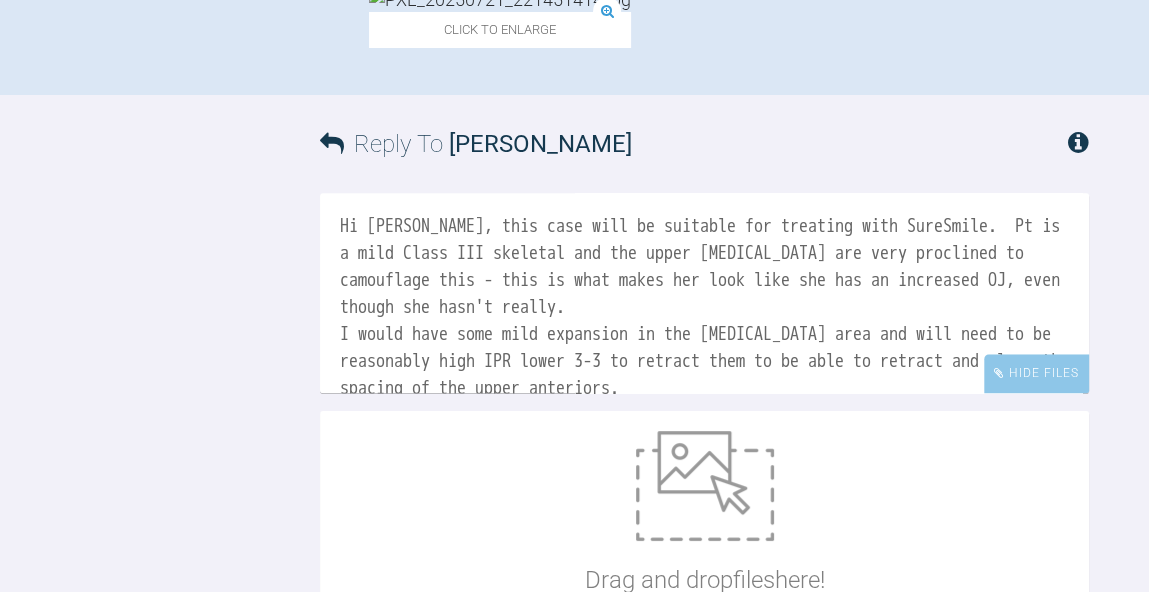 scroll, scrollTop: 1281, scrollLeft: 0, axis: vertical 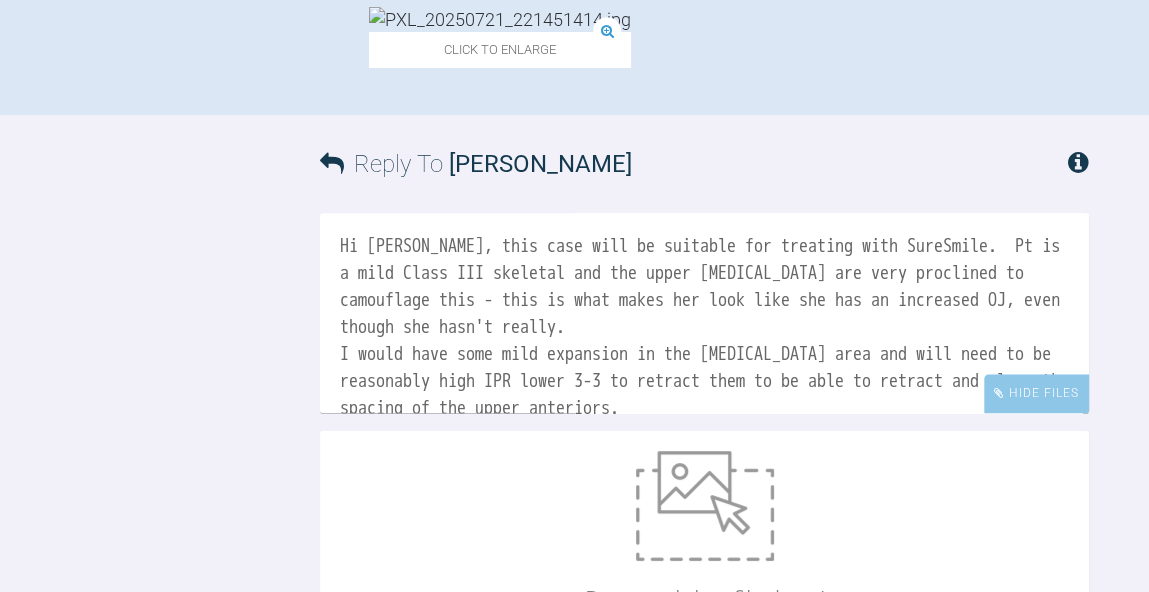 click at bounding box center [734, -302] 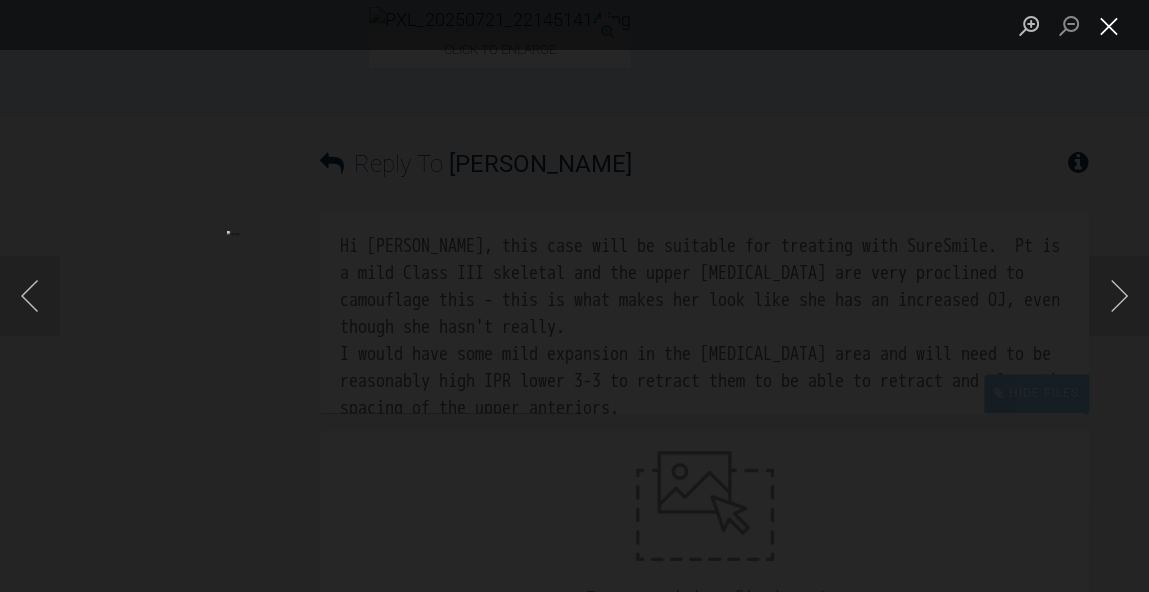 click at bounding box center [1109, 25] 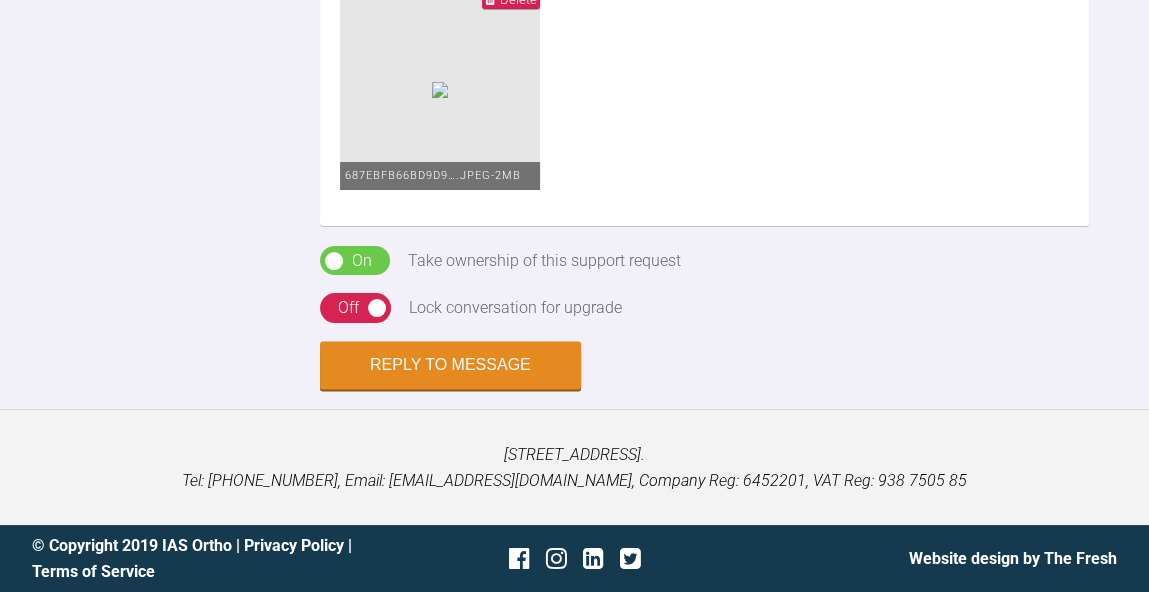 scroll, scrollTop: 2584, scrollLeft: 0, axis: vertical 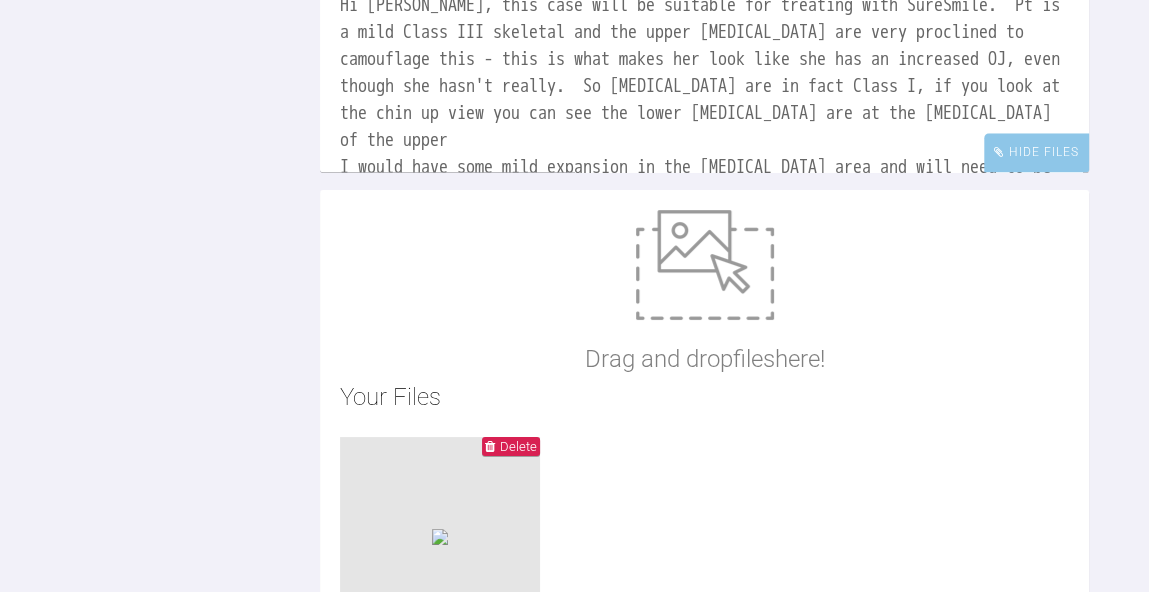 click at bounding box center (585, -463) 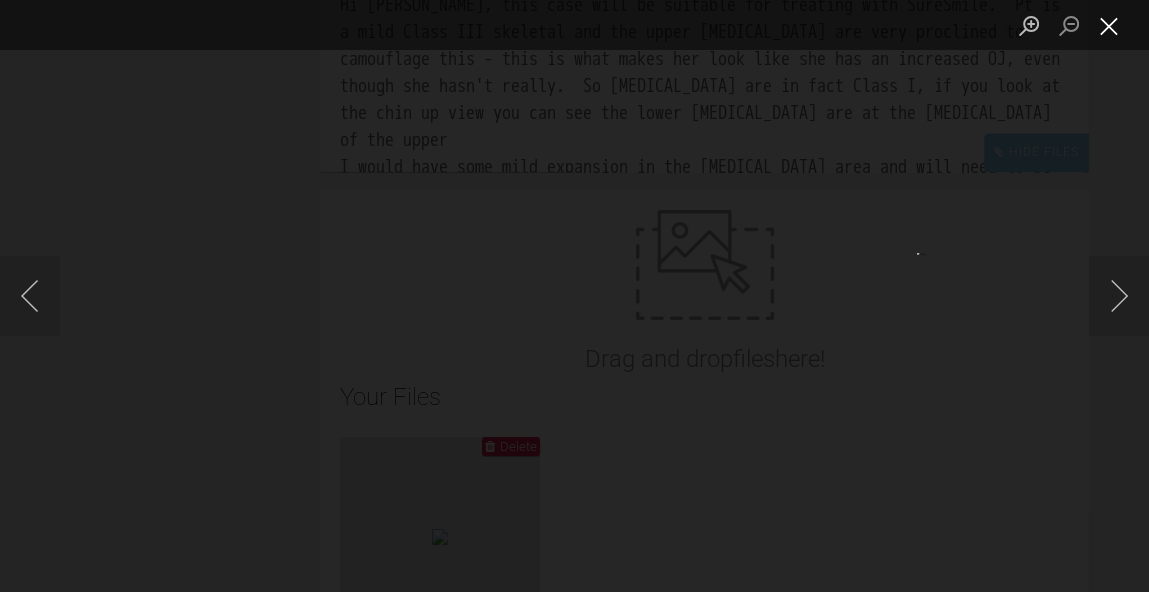 click at bounding box center [1109, 25] 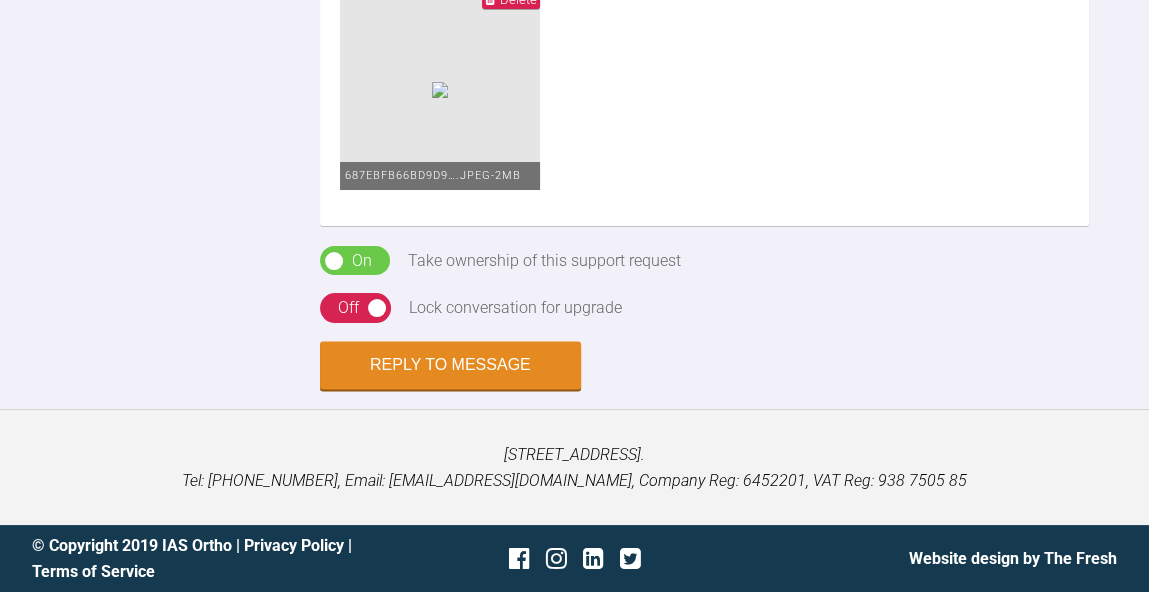scroll, scrollTop: 2681, scrollLeft: 0, axis: vertical 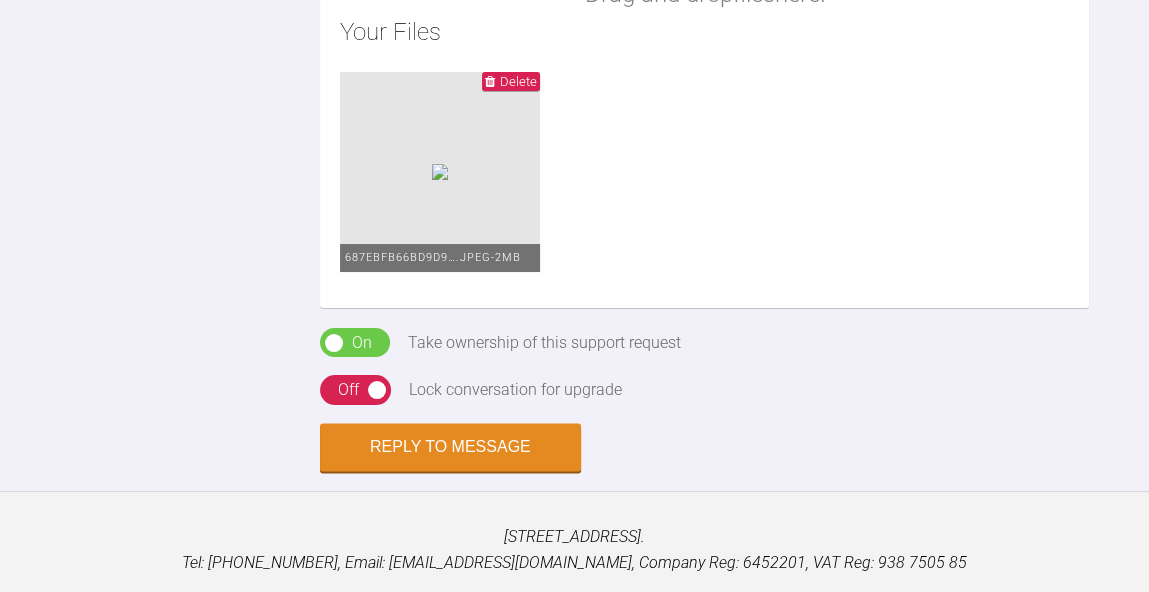 click at bounding box center [777, -667] 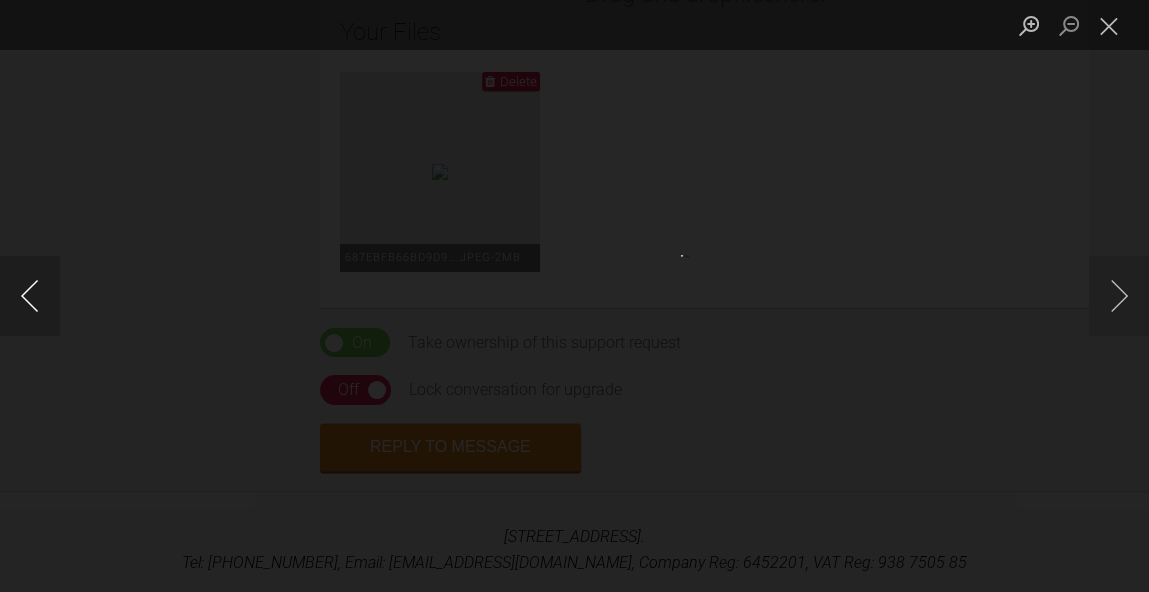 click at bounding box center [30, 296] 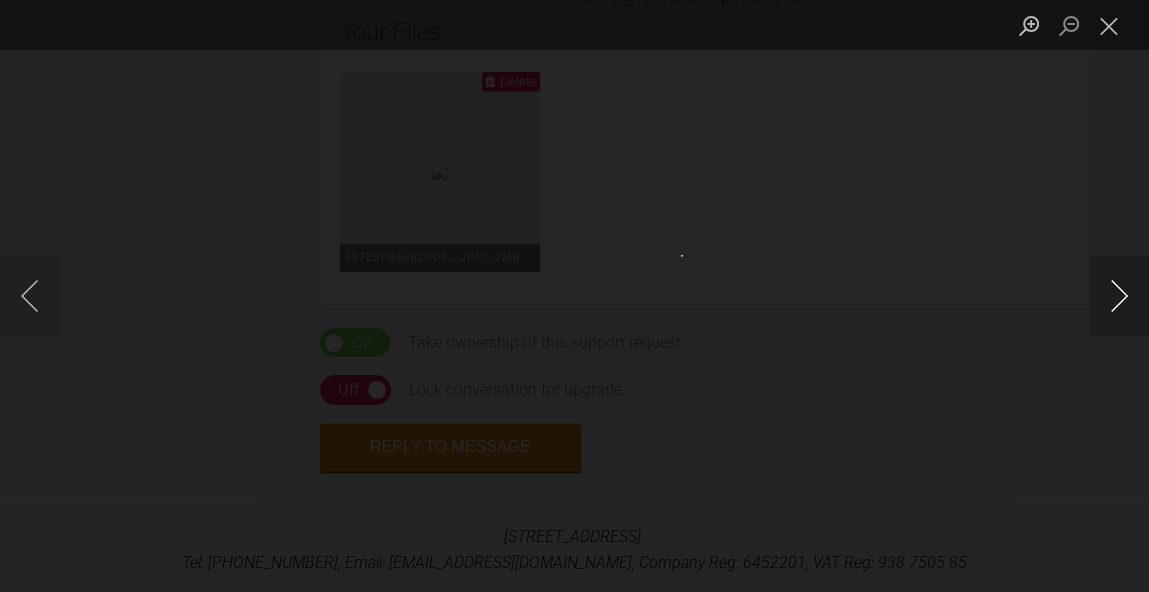 click at bounding box center [1119, 296] 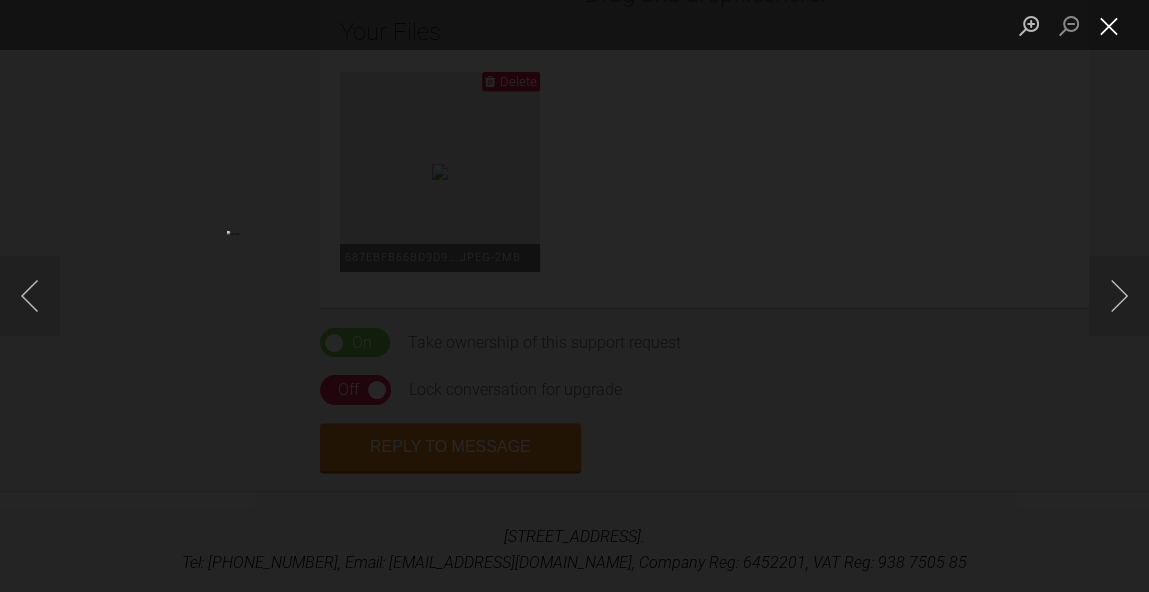click at bounding box center (1109, 25) 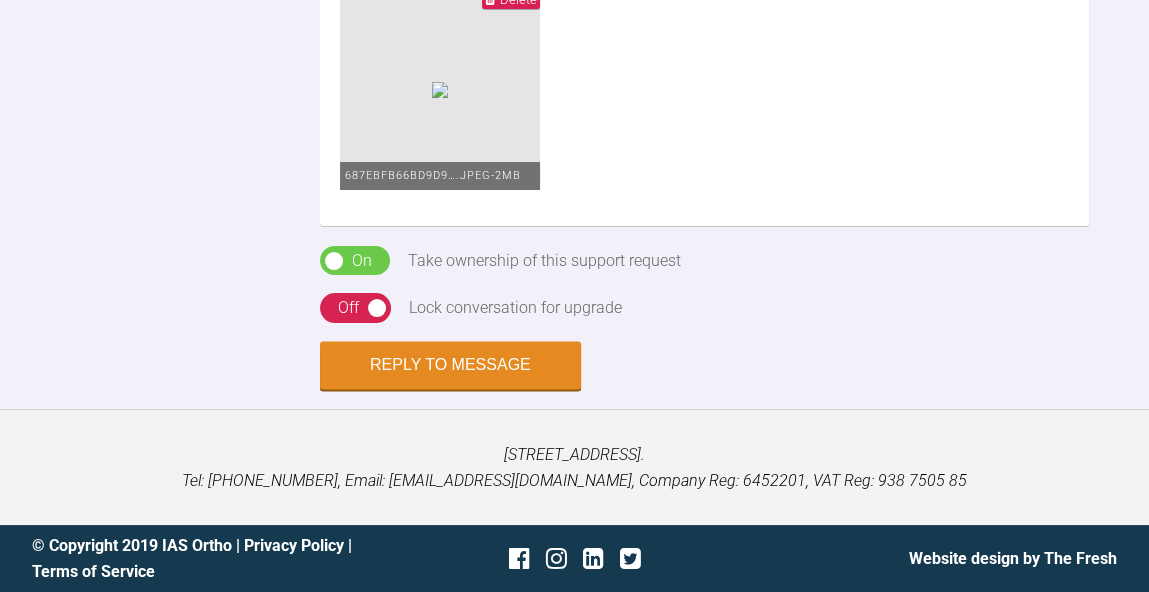 scroll, scrollTop: 2672, scrollLeft: 0, axis: vertical 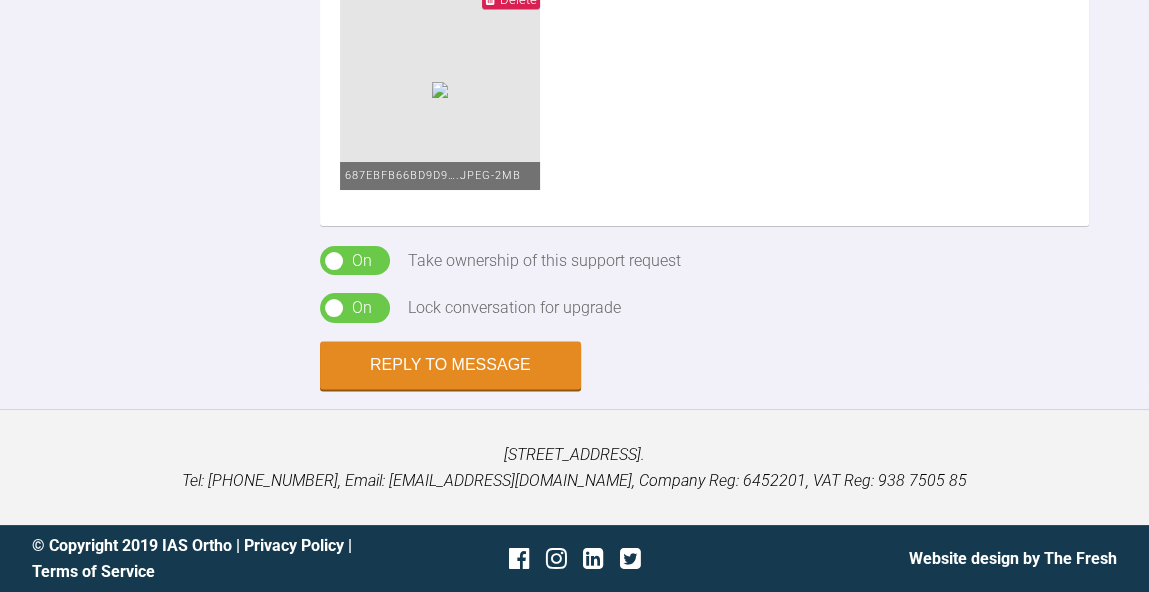 click on "Hi Kayten, this case will be suitable for treating with SureSmile.  Pt is a mild Class III skeletal and the upper incisors are very proclined to camouflage this - this is what makes her look like she has an increased OJ, even though she hasn't really.  So incisors are in fact Class I, if you look at the chin up view you can see the lower incisors are at the cingulum of the upper, it's just the angulation that makes it look Class II div 1.
I would have some mild expansion in the premolar area and will need to be reasonably high IPR lower 3-3 to retract them to be able to retract and close the spacing of the upper anteriors - there's no scope to procline the lowers.
FMPA is reduced. Rest is ok." at bounding box center (704, -375) 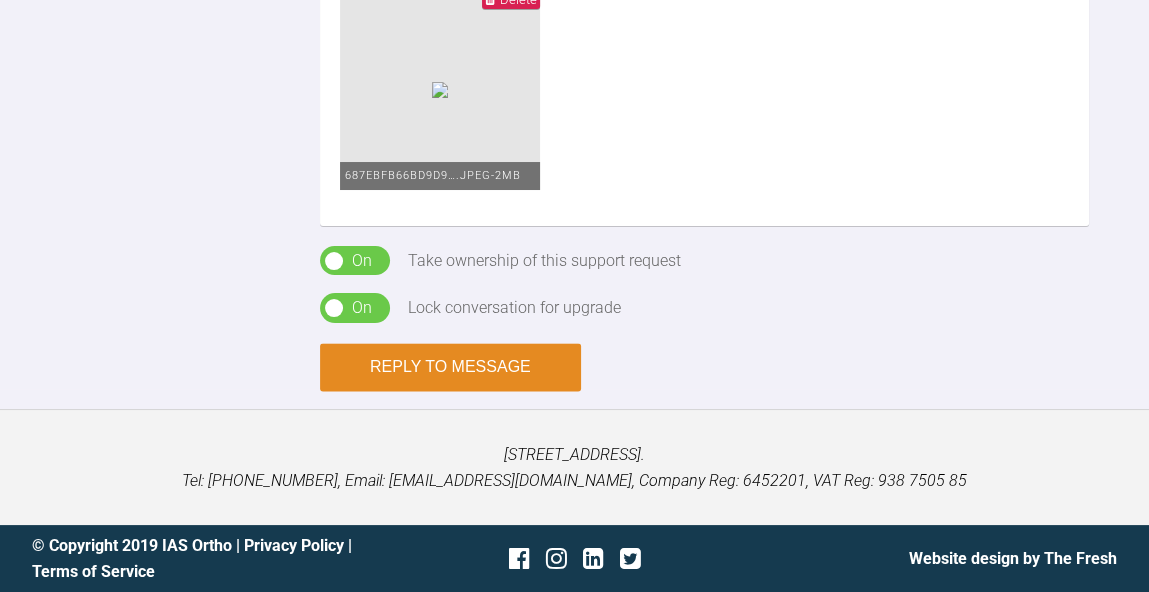 type on "Hi Kayten, this case will be suitable for treating with SureSmile.  Pt is a mild Class III skeletal and the upper incisors are very proclined to camouflage this - this is what makes her look like she has an increased OJ, even though she hasn't really.  So incisors are in fact Class I, if you look at the chin up view you can see the lower incisors are at the cingulum of the upper, it's just the angulation that makes it look Class II div 1.
I would have some mild expansion in the premolar area and will need to be reasonably high IPR lower 3-3 to retract them to be able to retract and close the spacing of the upper anteriors - there's no scope to procline the lowers.
FMPA is reduced. Rest is ok.
Happy for you to send off to SureSmile adding those above bits of info.  If you'd like me to review the set up let me know.
BW
kelly" 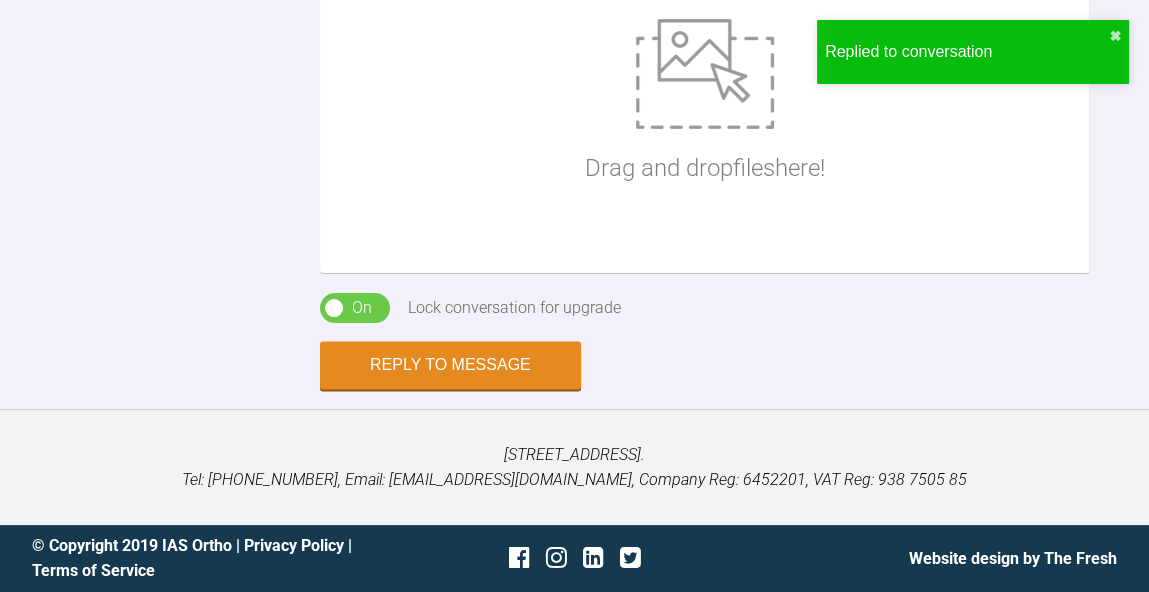 scroll, scrollTop: 3517, scrollLeft: 0, axis: vertical 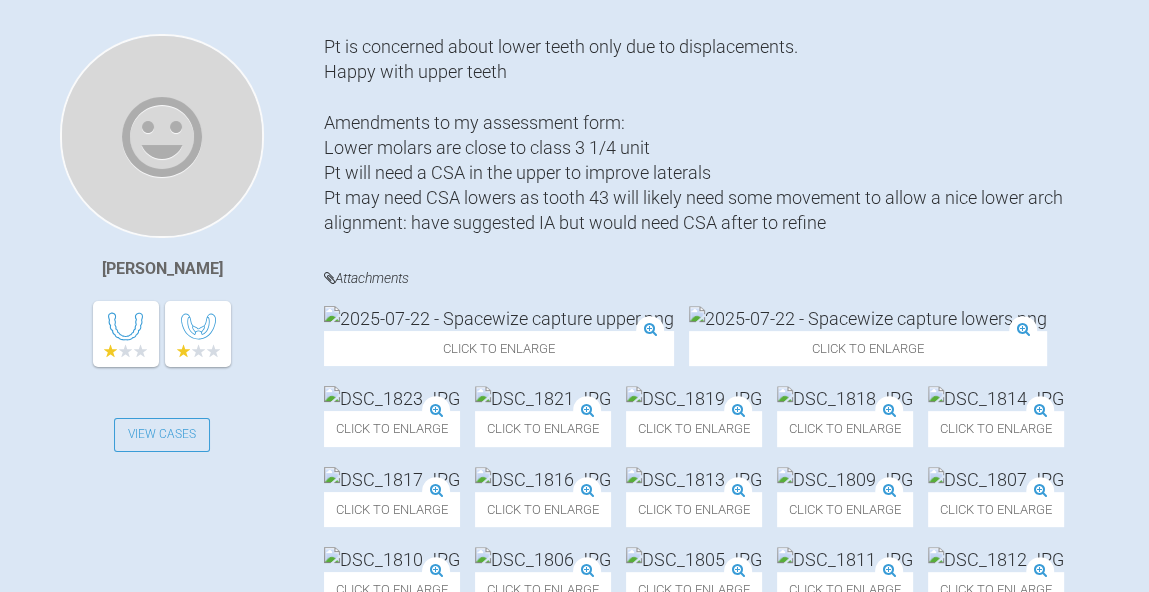 click at bounding box center (499, 318) 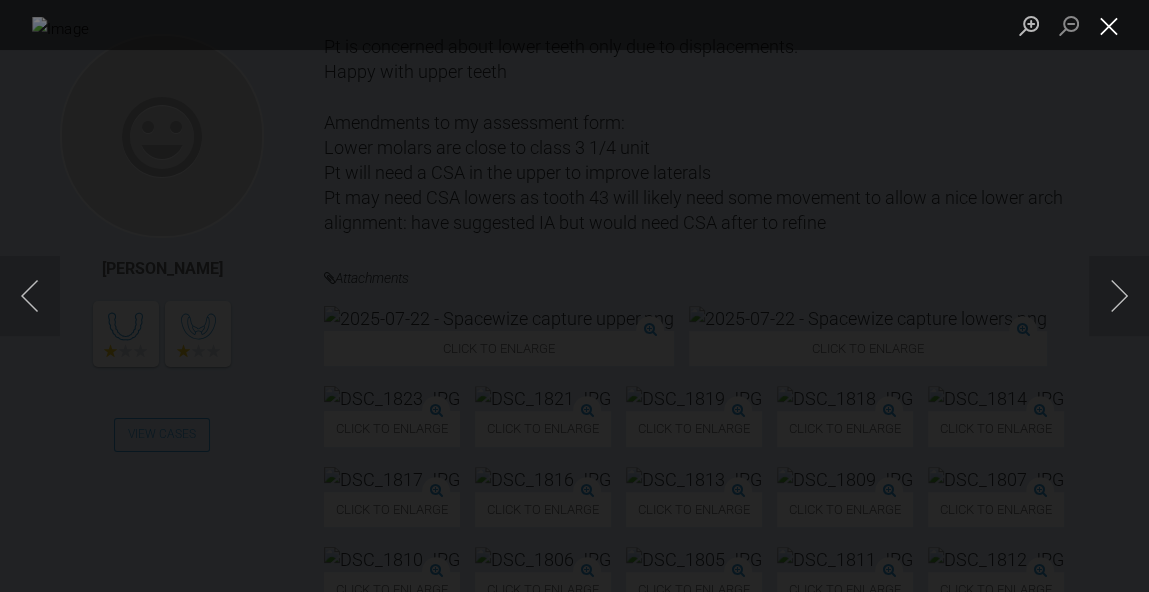 click at bounding box center (1109, 25) 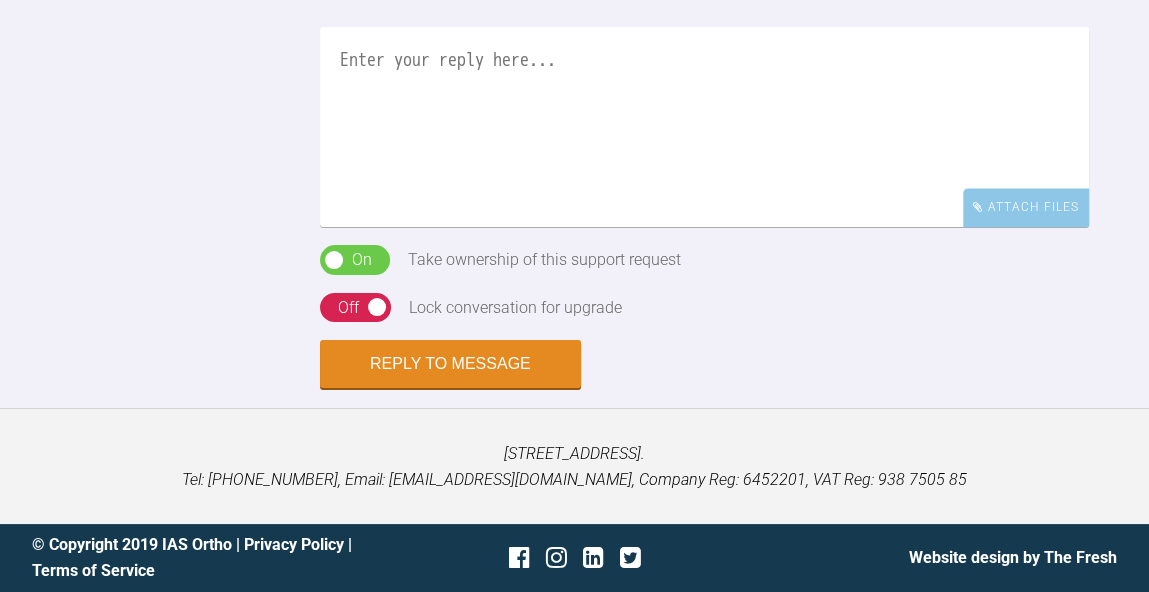 scroll, scrollTop: 1821, scrollLeft: 0, axis: vertical 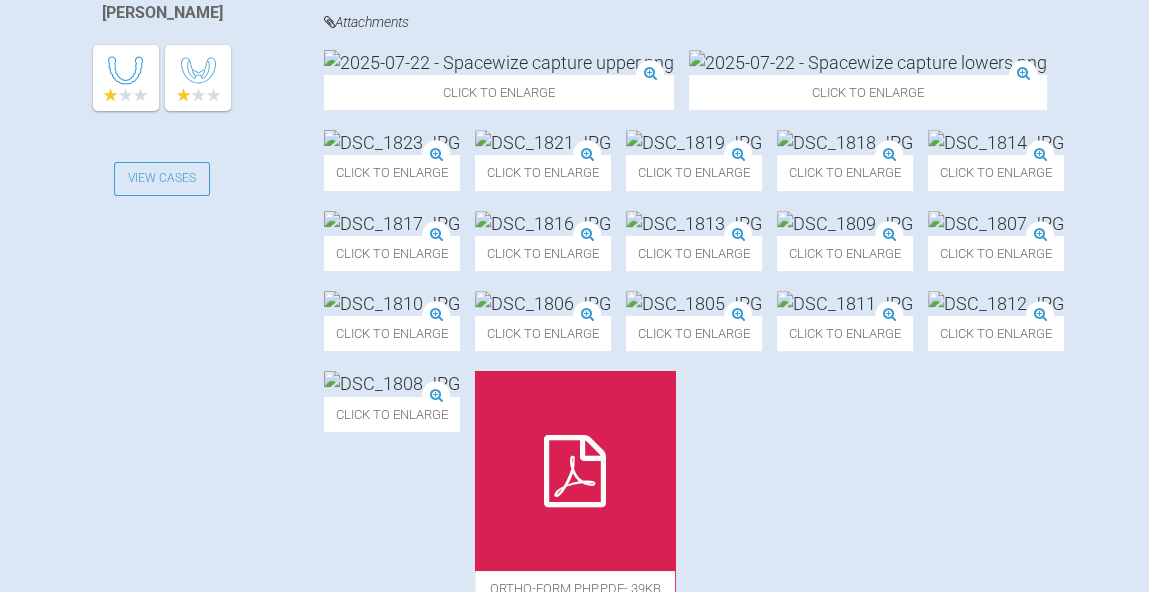 click at bounding box center (499, 62) 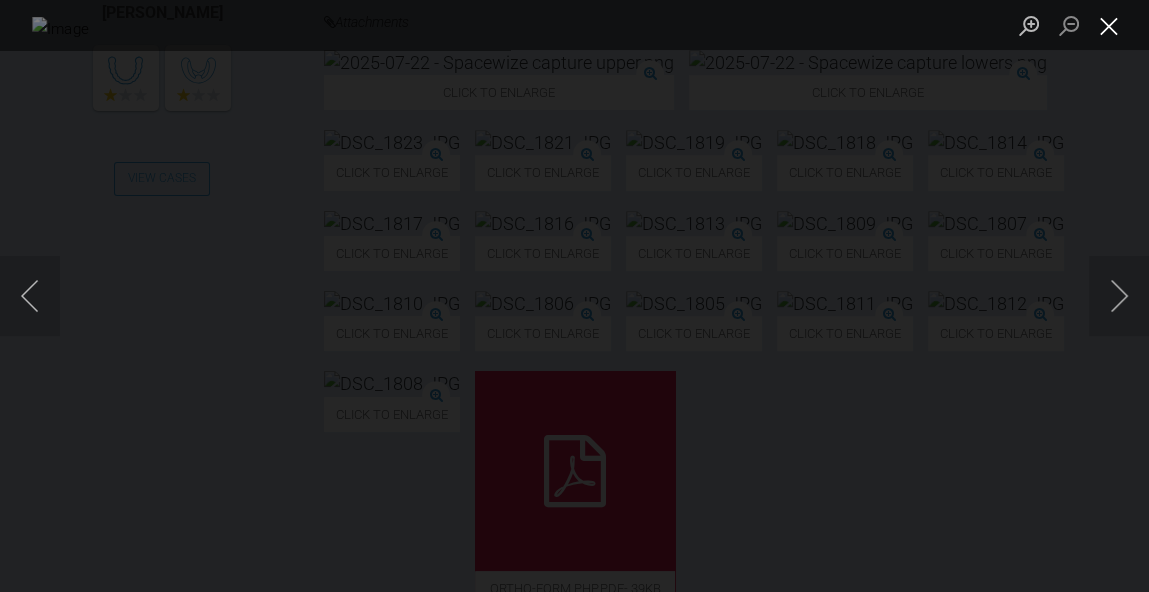 click at bounding box center (1109, 25) 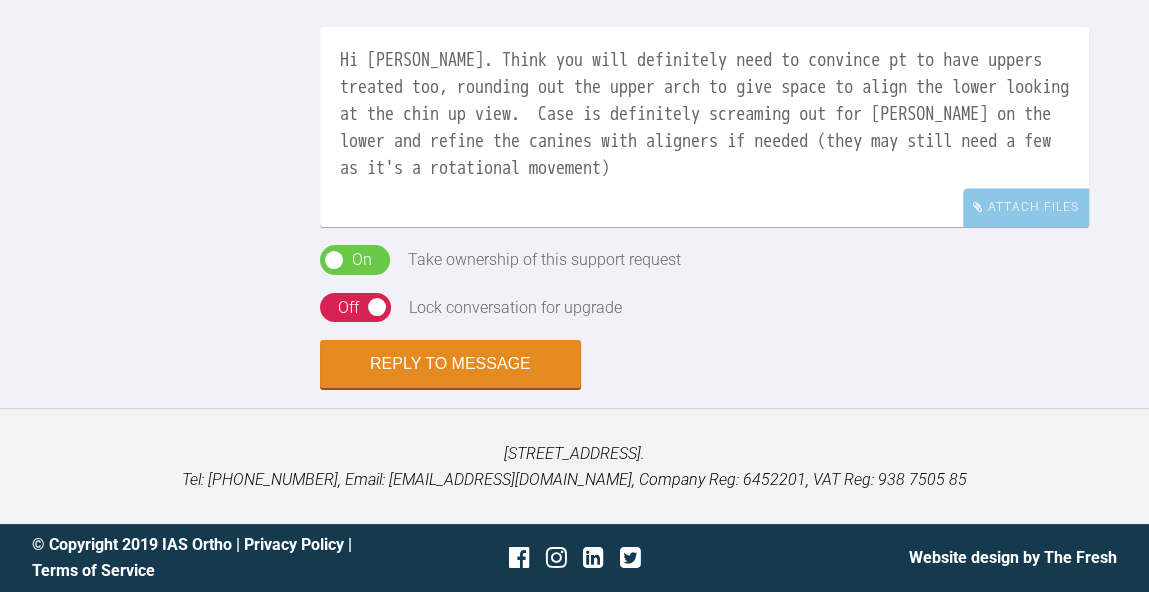 scroll, scrollTop: 2044, scrollLeft: 0, axis: vertical 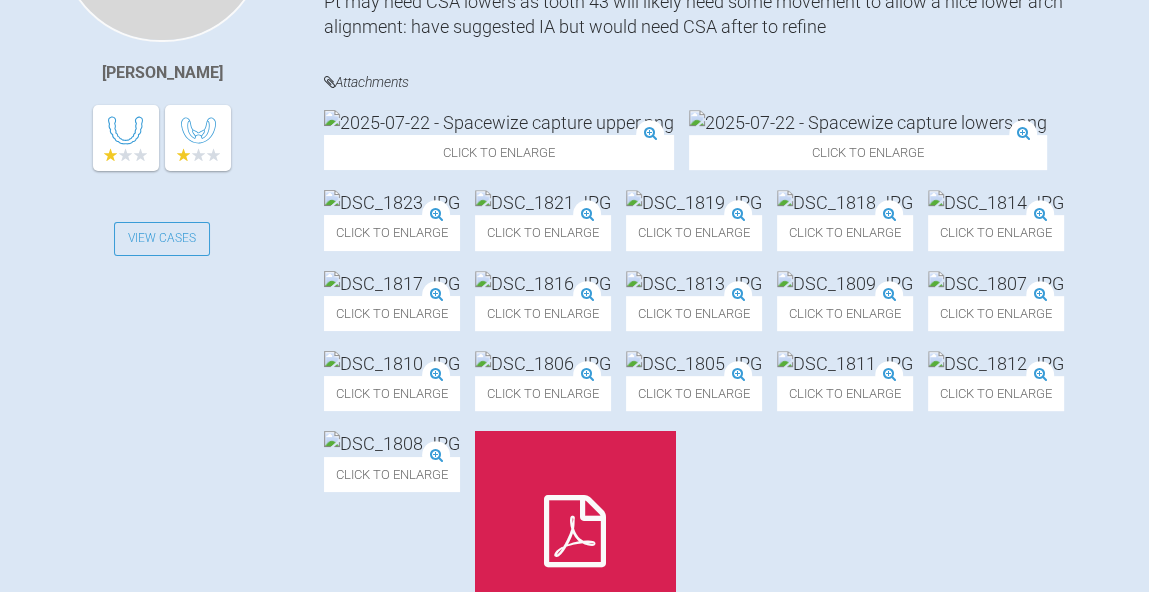 click at bounding box center [868, 122] 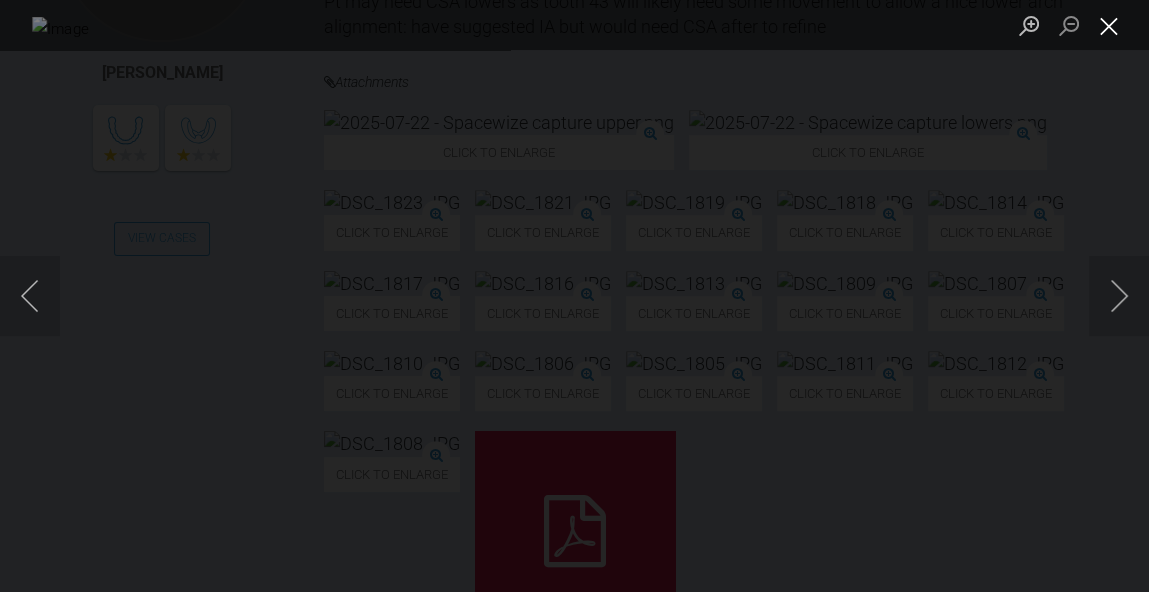 click at bounding box center (1109, 25) 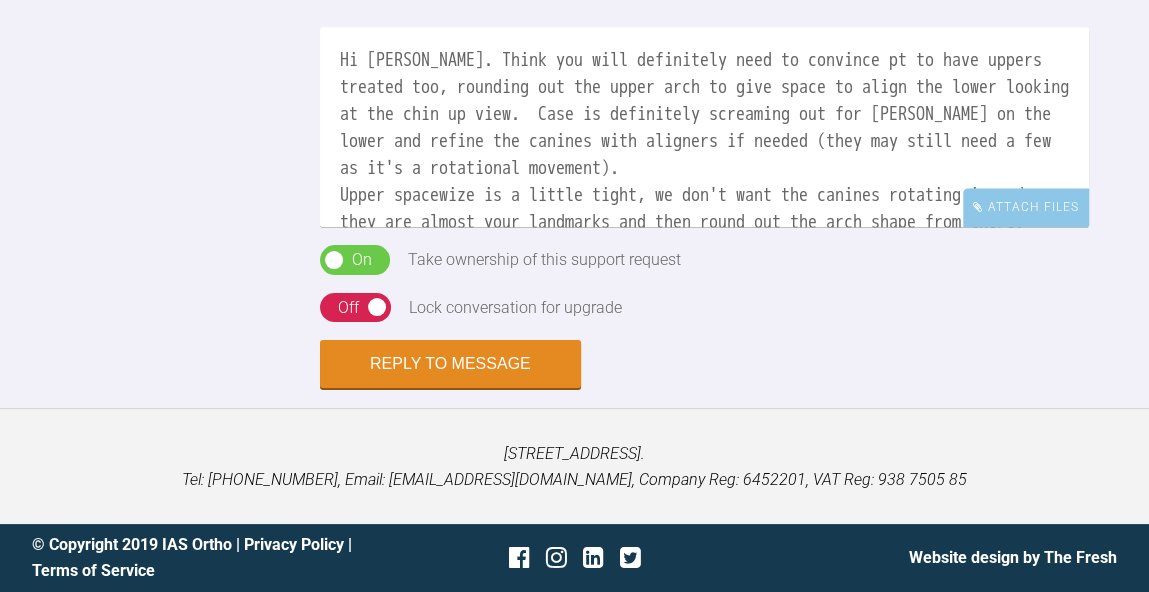 scroll, scrollTop: 2072, scrollLeft: 0, axis: vertical 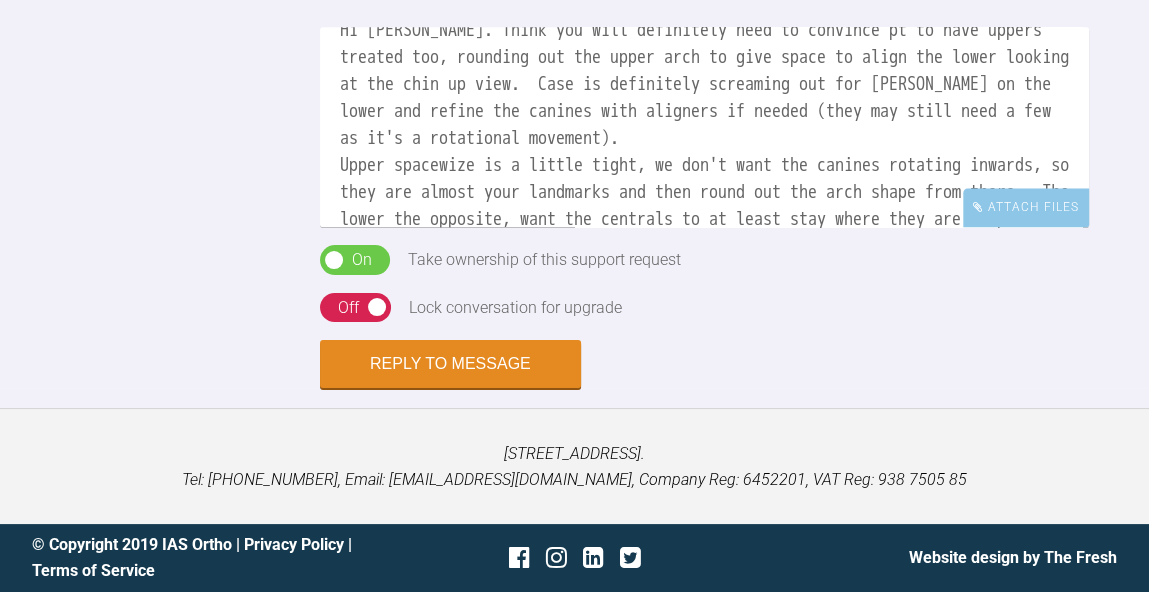 click at bounding box center (575, -254) 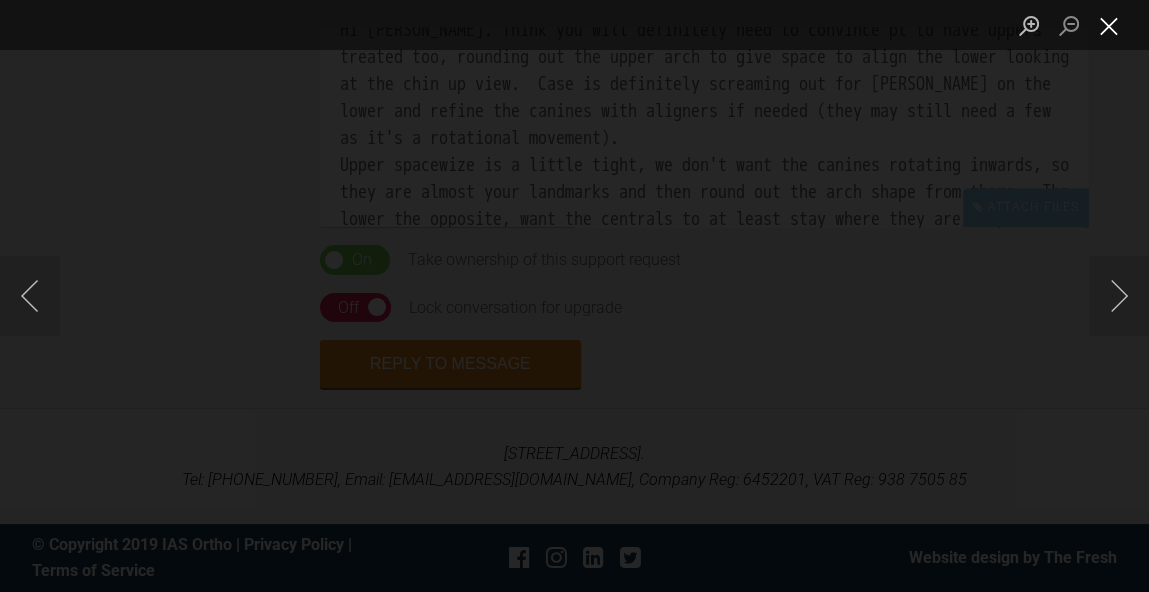 click at bounding box center [1109, 25] 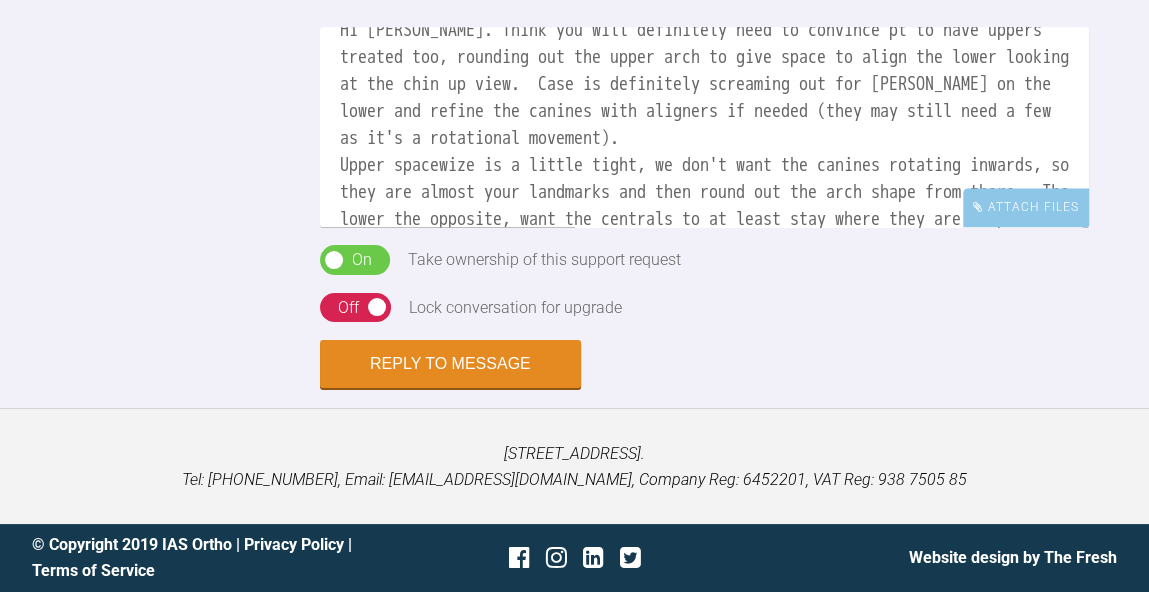 scroll, scrollTop: 2281, scrollLeft: 0, axis: vertical 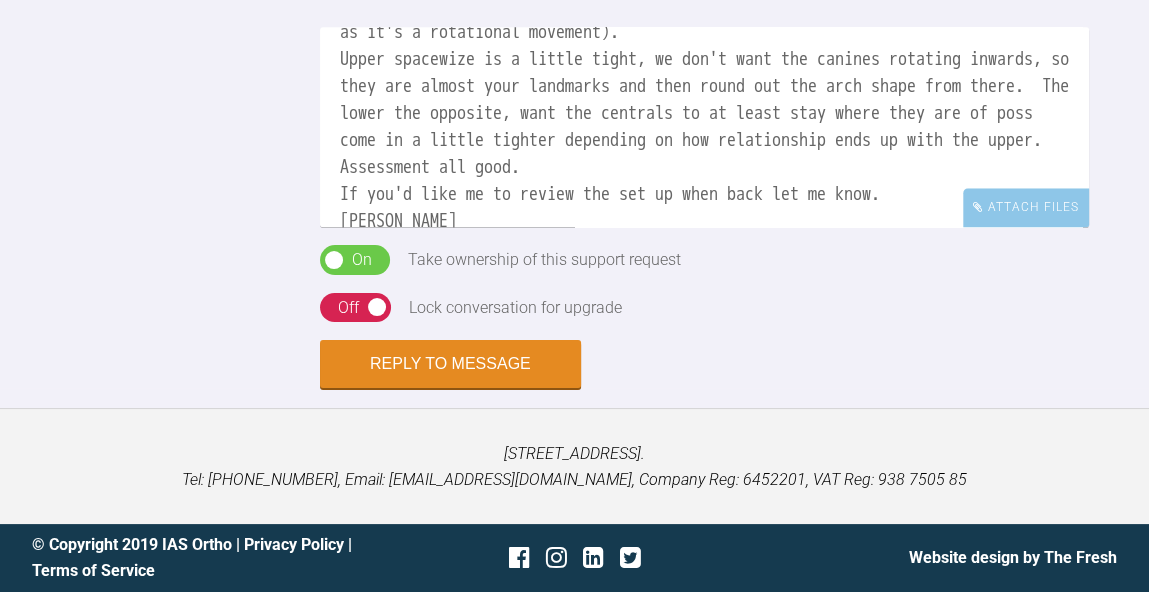 click on "Hi Rebecca. Think you will definitely need to convince pt to have uppers treated too, rounding out the upper arch to give space to align the lower looking at the chin up view.  Case is definitely screaming out for Inman on the lower and refine the canines with aligners if needed (they may still need a few as it's a rotational movement).
Upper spacewize is a little tight, we don't want the canines rotating inwards, so they are almost your landmarks and then round out the arch shape from there.  The lower the opposite, want the centrals to at least stay where they are of poss come in a little tighter depending on how relationship ends up with the upper.
Assessment all good.
If you'd like me to review the set up when back let me know.
BW
Kelly" at bounding box center [704, 127] 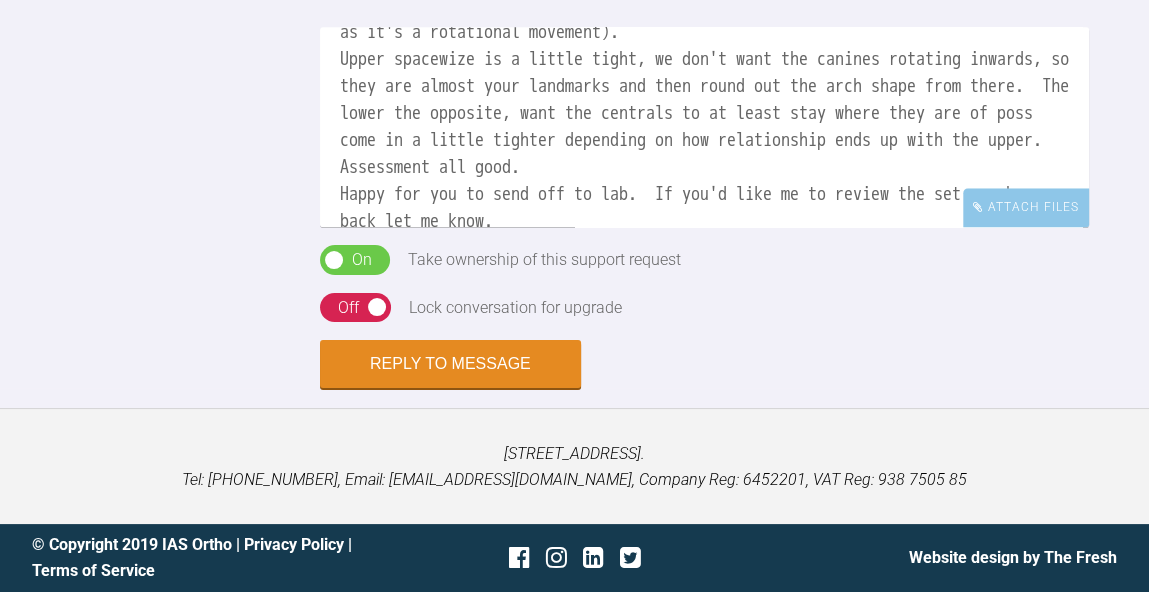 type on "Hi Rebecca. Think you will definitely need to convince pt to have uppers treated too, rounding out the upper arch to give space to align the lower looking at the chin up view.  Case is definitely screaming out for Inman on the lower and refine the canines with aligners if needed (they may still need a few as it's a rotational movement).
Upper spacewize is a little tight, we don't want the canines rotating inwards, so they are almost your landmarks and then round out the arch shape from there.  The lower the opposite, want the centrals to at least stay where they are of poss come in a little tighter depending on how relationship ends up with the upper.
Assessment all good.
Happy for you to send off to lab.  If you'd like me to review the set up when back let me know.
BW
Kelly" 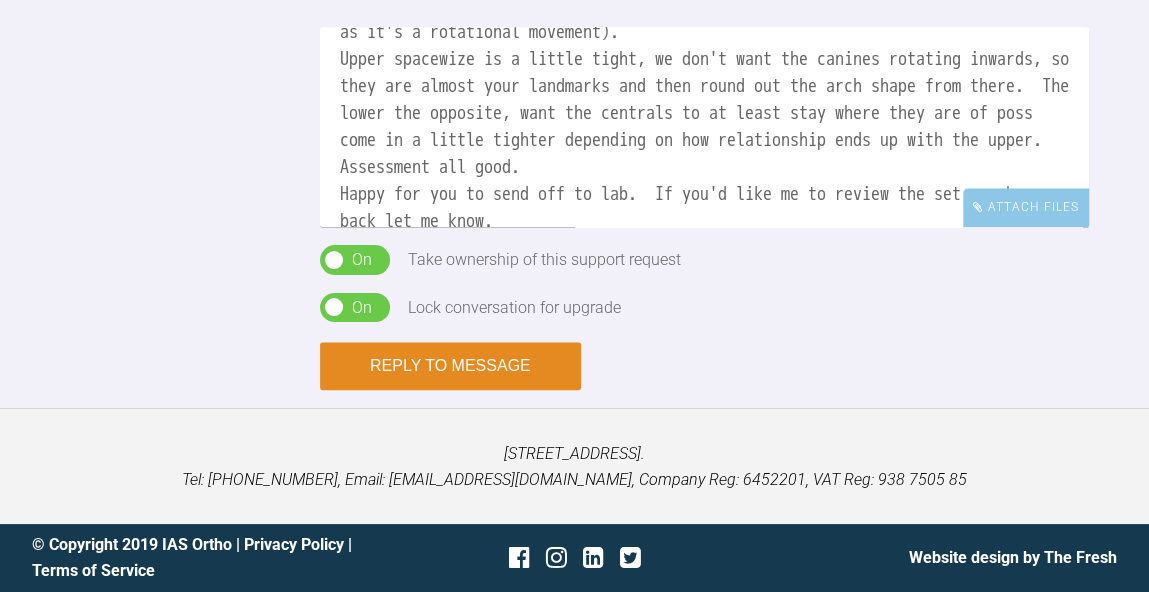 click on "Reply to Message" at bounding box center (450, 366) 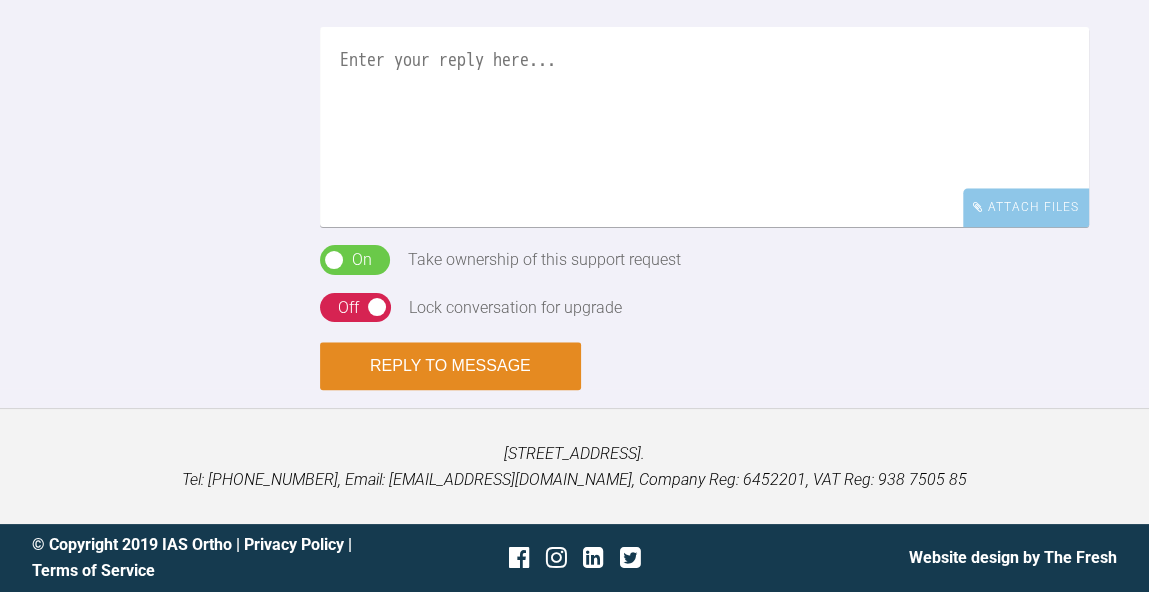 scroll, scrollTop: 0, scrollLeft: 0, axis: both 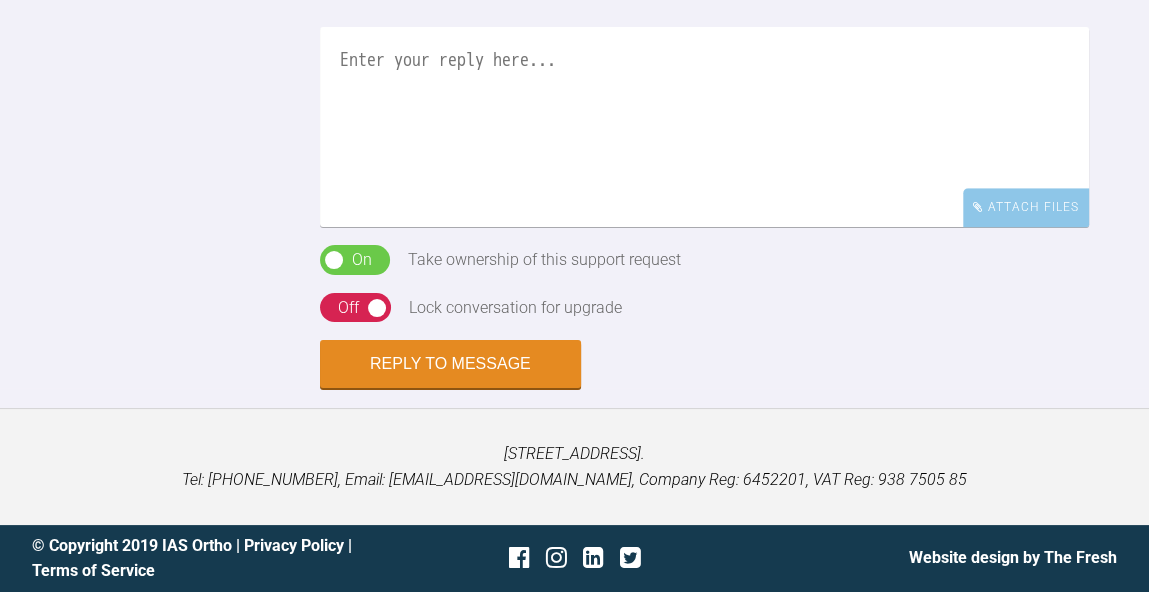 click at bounding box center (704, 127) 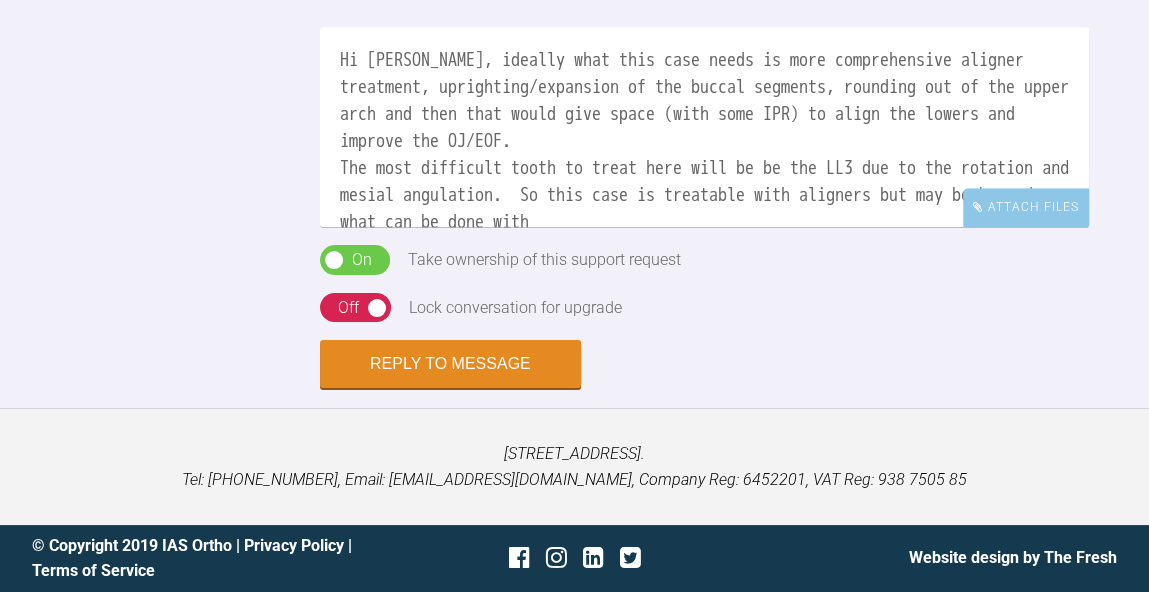 scroll, scrollTop: 1502, scrollLeft: 0, axis: vertical 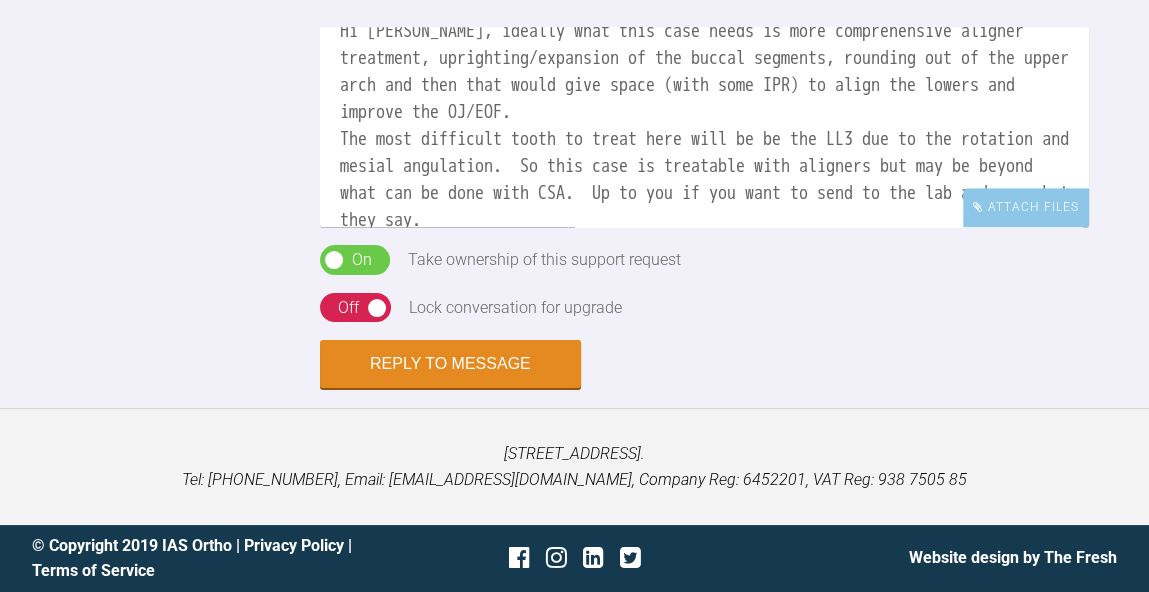 click on "Hi [PERSON_NAME], ideally what this case needs is more comprehensive aligner treatment, uprighting/expansion of the buccal segments, rounding out of the upper arch and then that would give space (with some IPR) to align the lowers and improve the OJ/EOF.
The most difficult tooth to treat here will be be the LL3 due to the rotation and mesial angulation.  So this case is treatable with aligners but may be beyond what can be done with CSA.  Up to you if you want to send to the lab and see what they say.
[PERSON_NAME]" at bounding box center [704, 127] 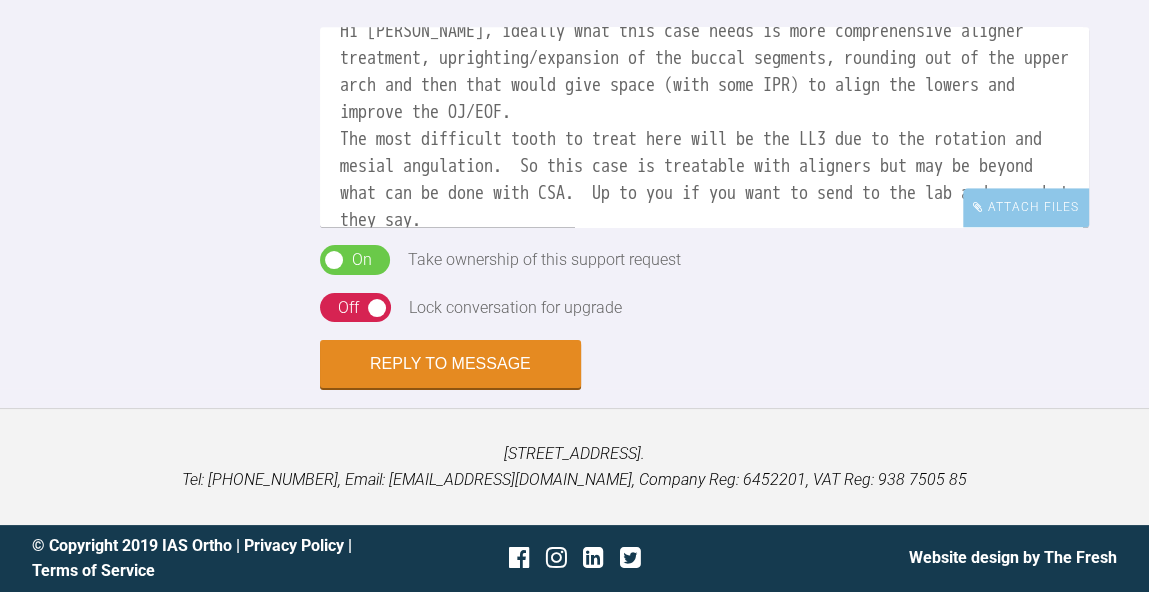 click on "Hi [PERSON_NAME], ideally what this case needs is more comprehensive aligner treatment, uprighting/expansion of the buccal segments, rounding out of the upper arch and then that would give space (with some IPR) to align the lowers and improve the OJ/EOF.
The most difficult tooth to treat here will be the LL3 due to the rotation and mesial angulation.  So this case is treatable with aligners but may be beyond what can be done with CSA.  Up to you if you want to send to the lab and see what they say.
[PERSON_NAME]" at bounding box center (704, 127) 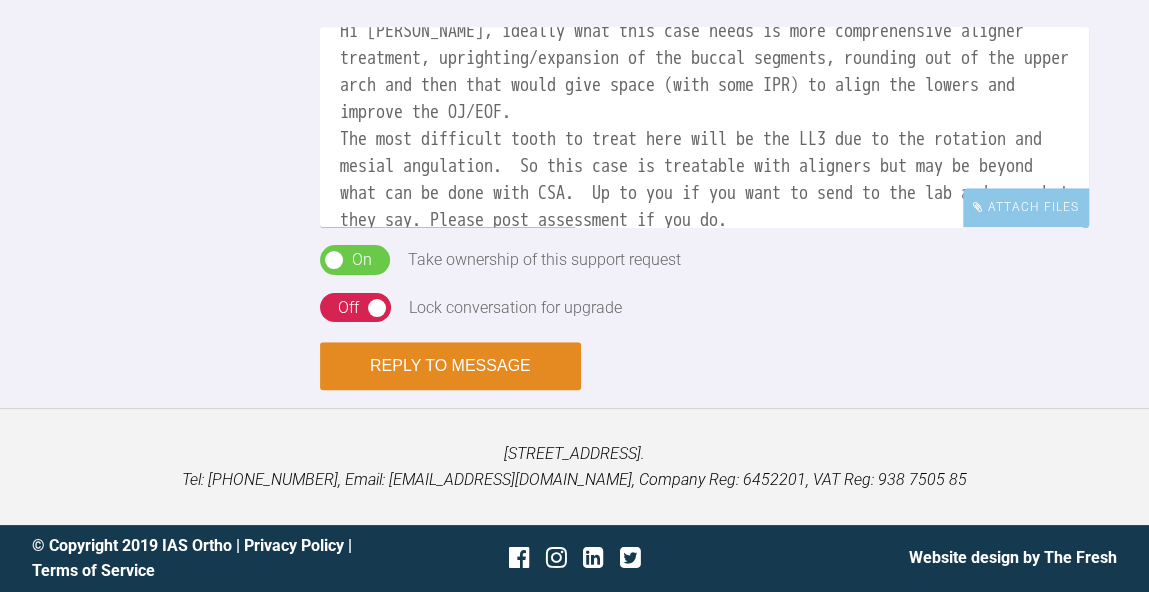 type on "Hi [PERSON_NAME], ideally what this case needs is more comprehensive aligner treatment, uprighting/expansion of the buccal segments, rounding out of the upper arch and then that would give space (with some IPR) to align the lowers and improve the OJ/EOF.
The most difficult tooth to treat here will be the LL3 due to the rotation and mesial angulation.  So this case is treatable with aligners but may be beyond what can be done with CSA.  Up to you if you want to send to the lab and see what they say. Please post assessment if you do.
[PERSON_NAME]" 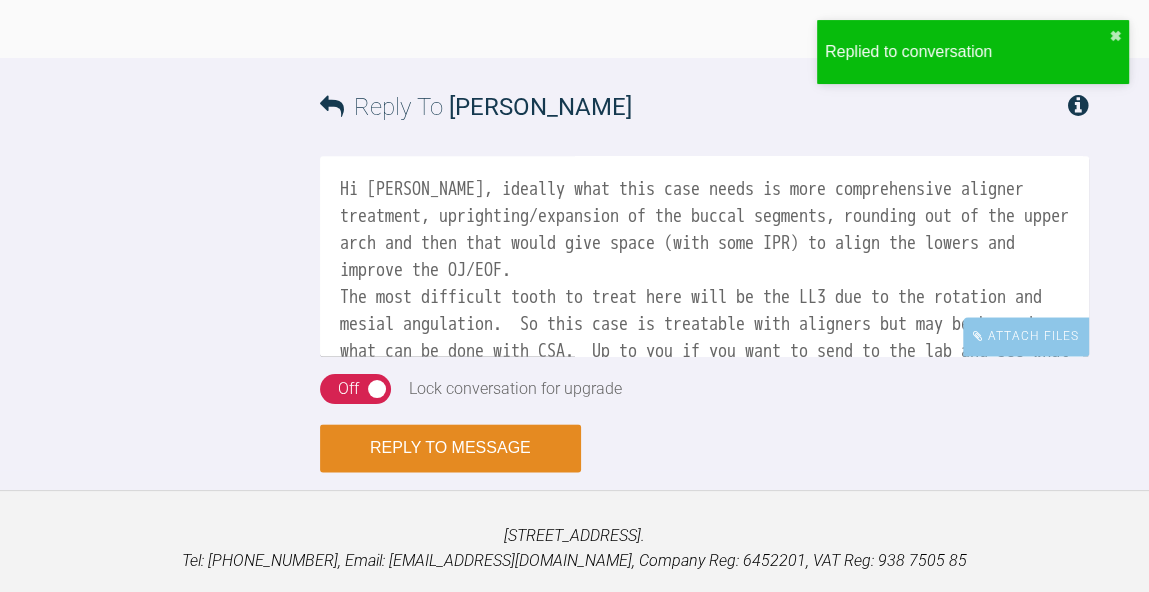 scroll, scrollTop: 1804, scrollLeft: 0, axis: vertical 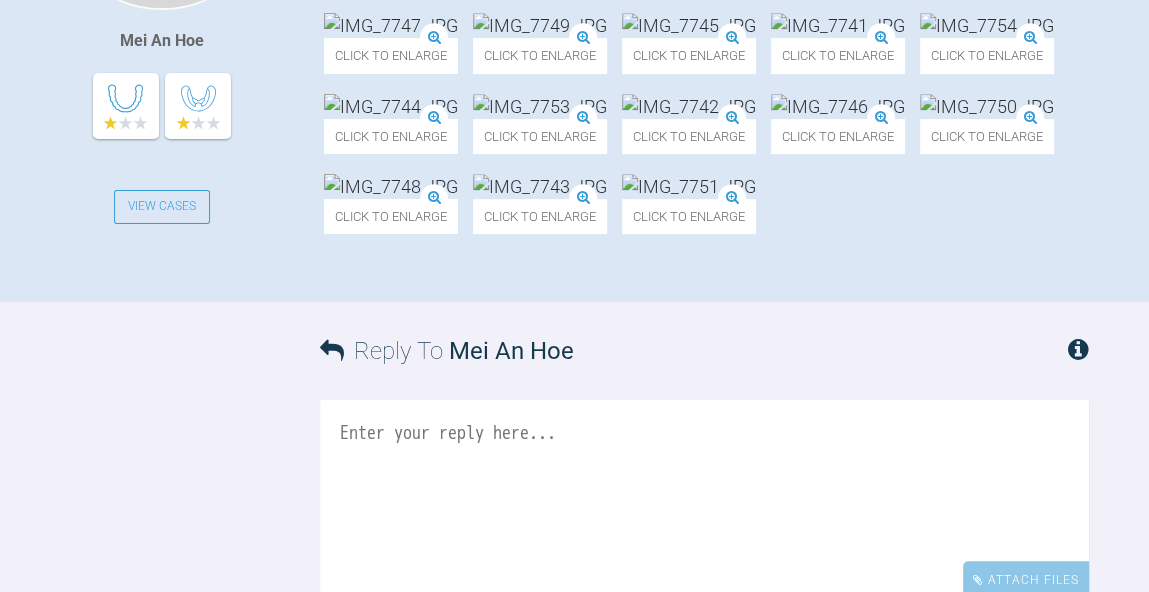 click at bounding box center (987, 25) 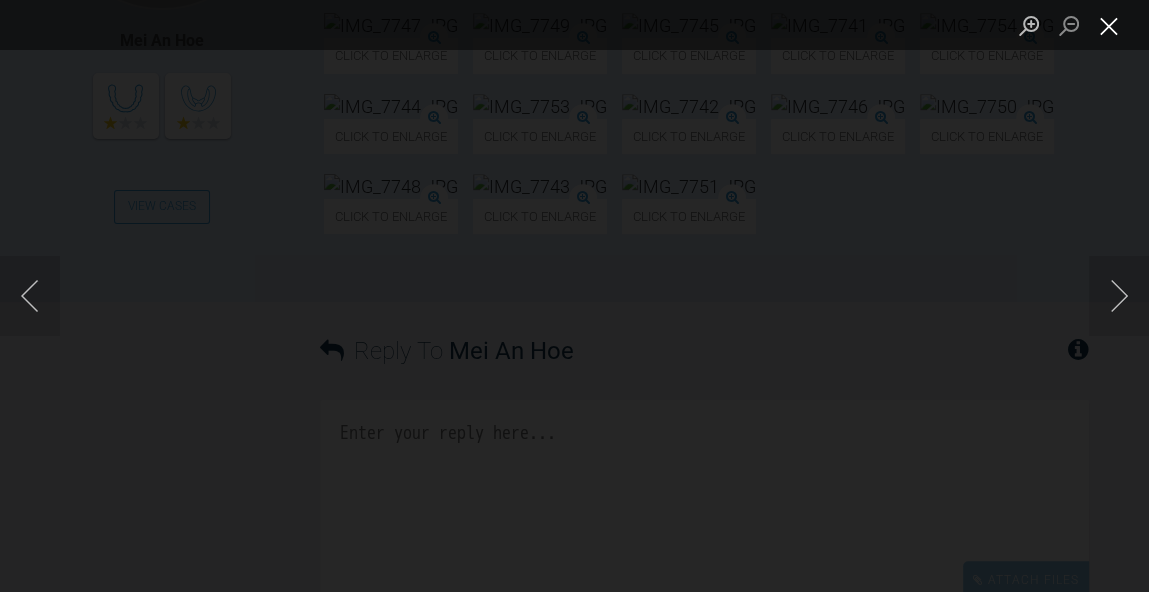 click at bounding box center [1109, 25] 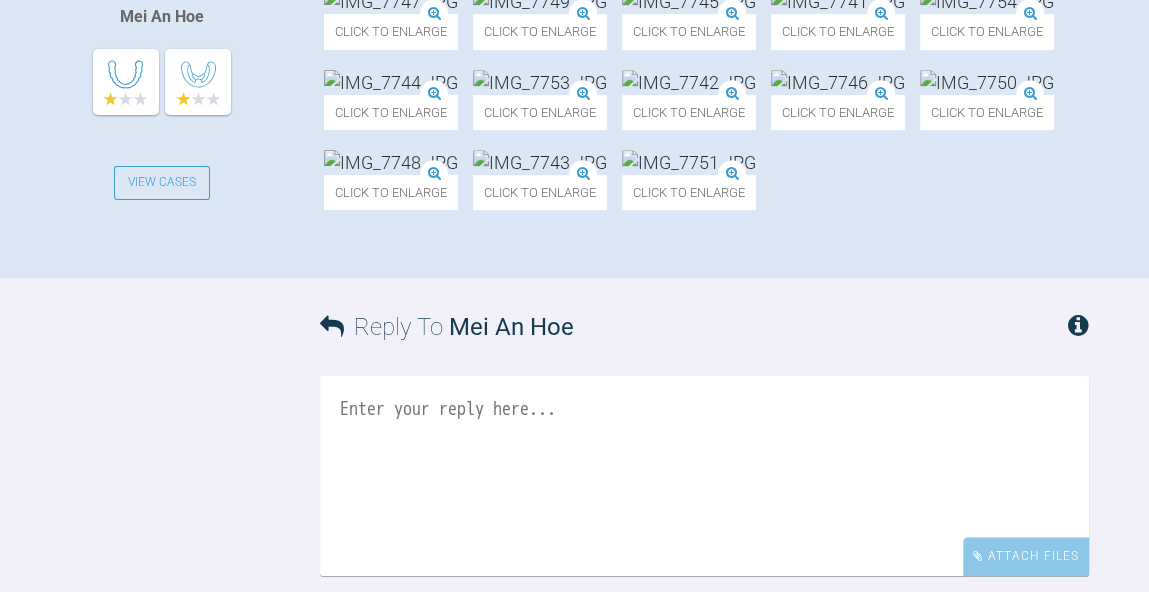 scroll, scrollTop: 764, scrollLeft: 0, axis: vertical 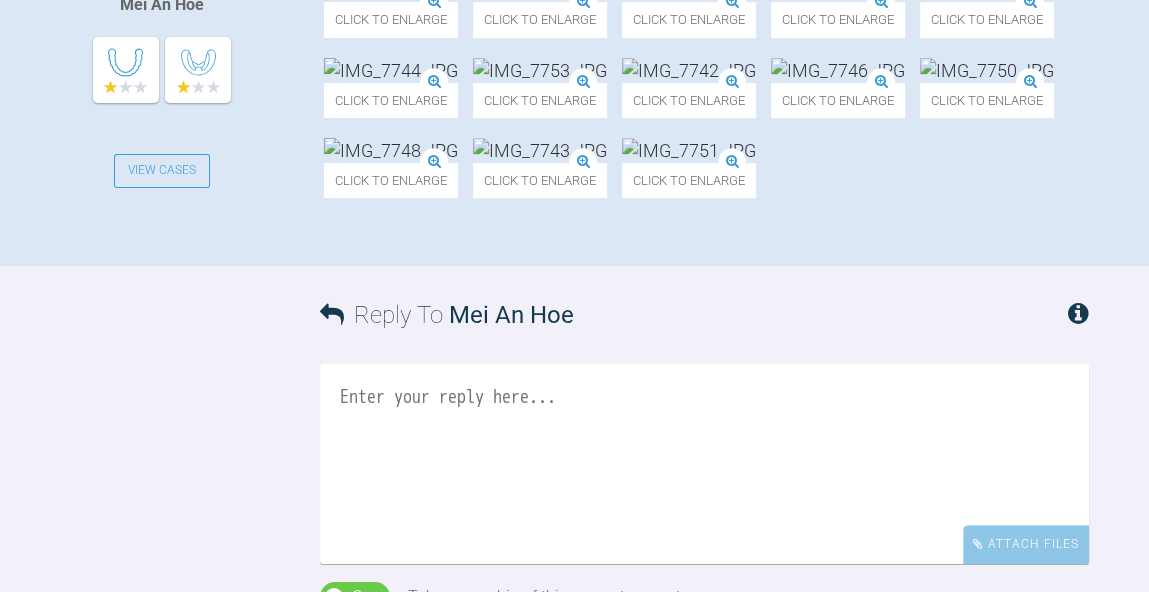 click at bounding box center [540, 70] 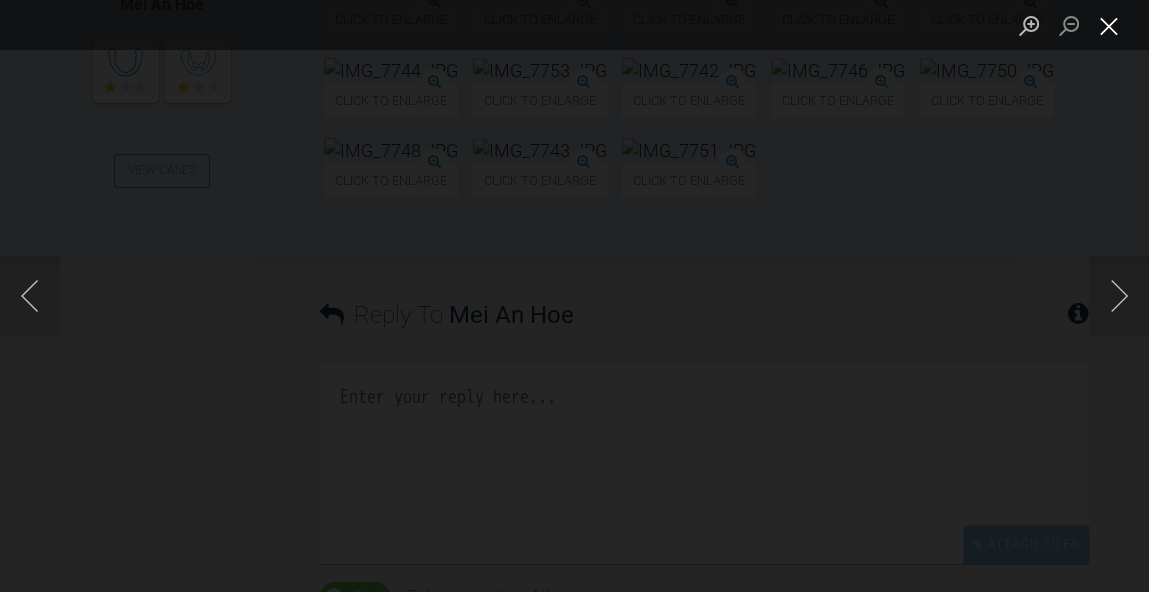 click at bounding box center (1109, 25) 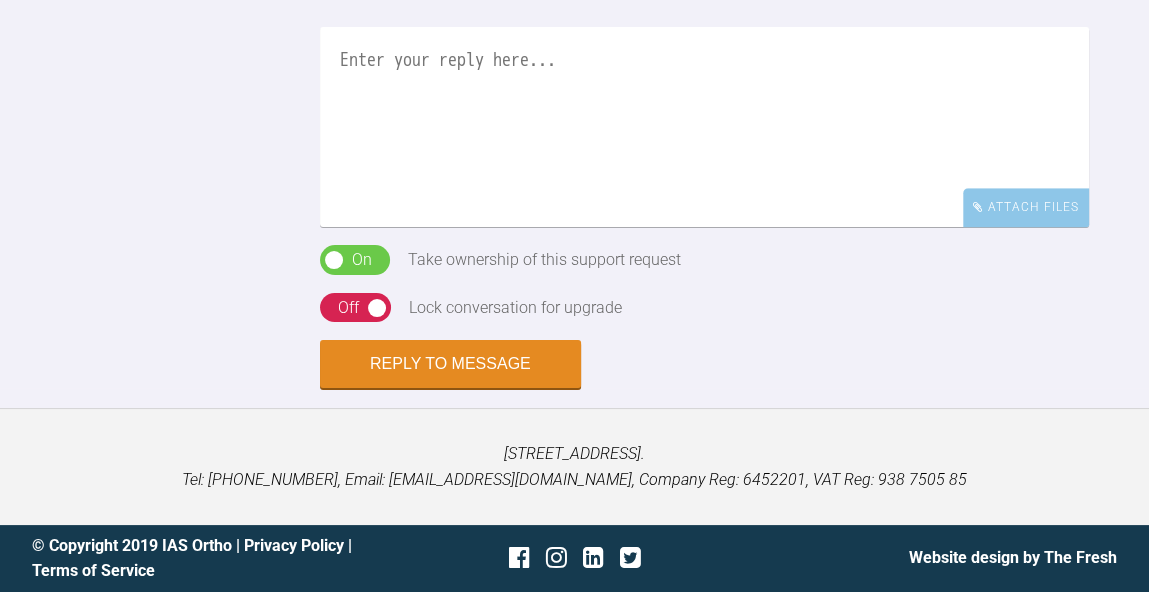 scroll, scrollTop: 1468, scrollLeft: 0, axis: vertical 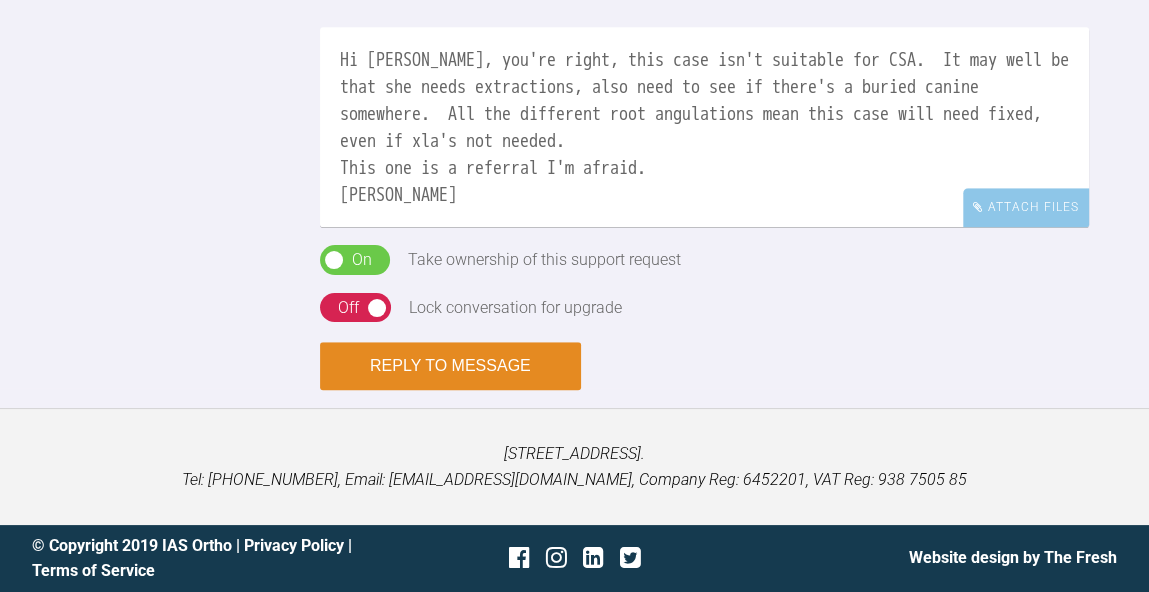 type on "Hi Mei, you're right, this case isn't suitable for CSA.  It may well be that she needs extractions, also need to see if there's a buried canine somewhere.  All the different root angulations mean this case will need fixed, even if xla's not needed.
This one is a referral I'm afraid.
BW
Kelly" 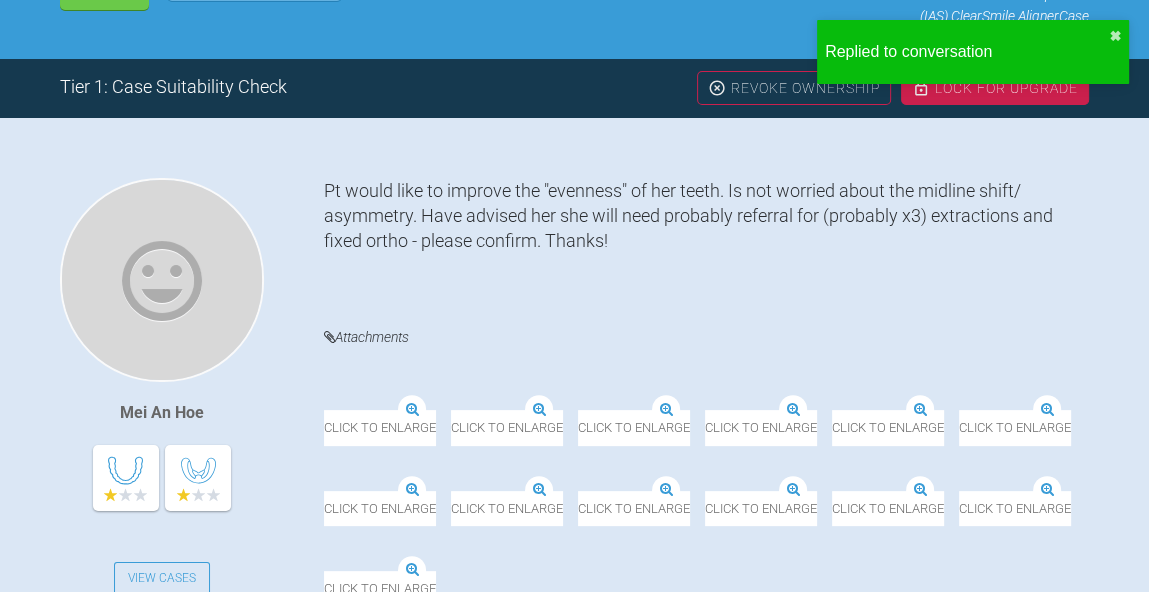 scroll, scrollTop: 353, scrollLeft: 0, axis: vertical 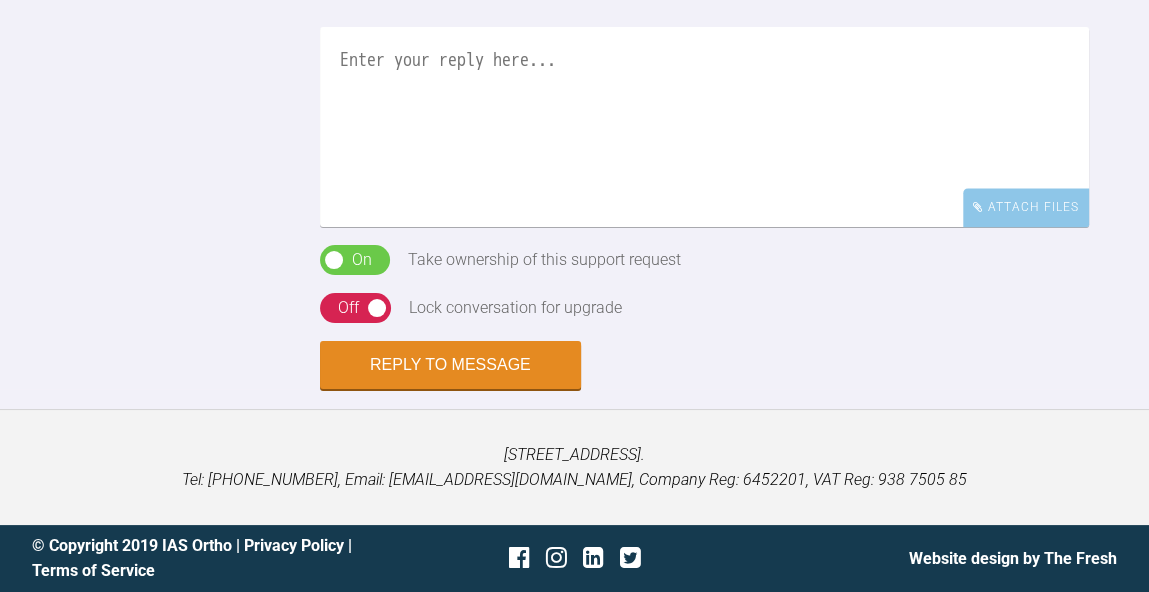 click at bounding box center (704, 127) 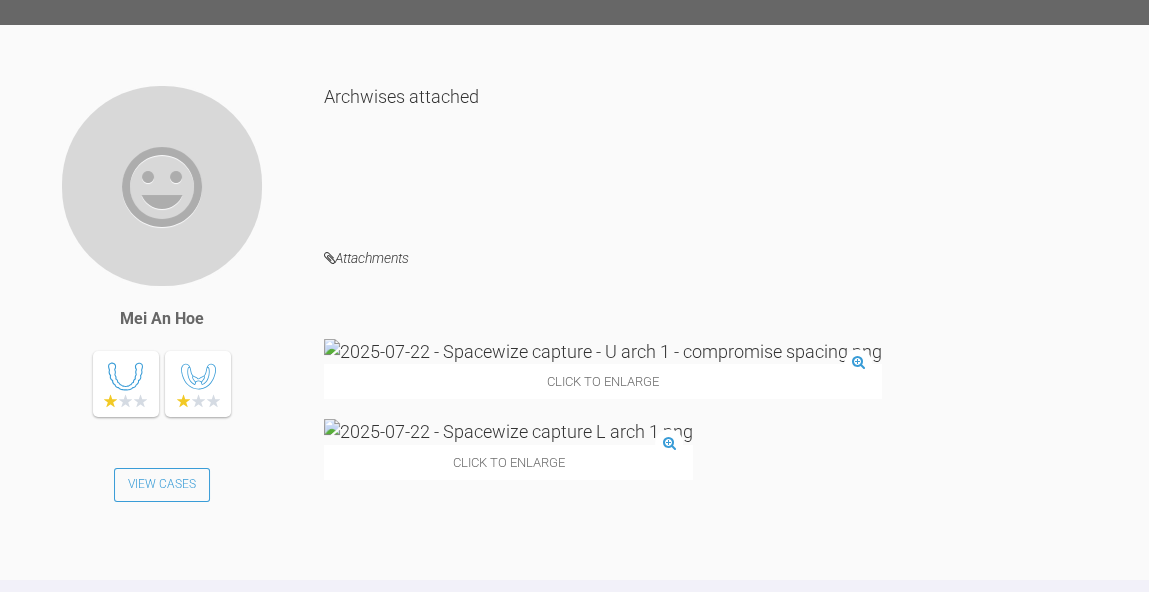 scroll, scrollTop: 1125, scrollLeft: 0, axis: vertical 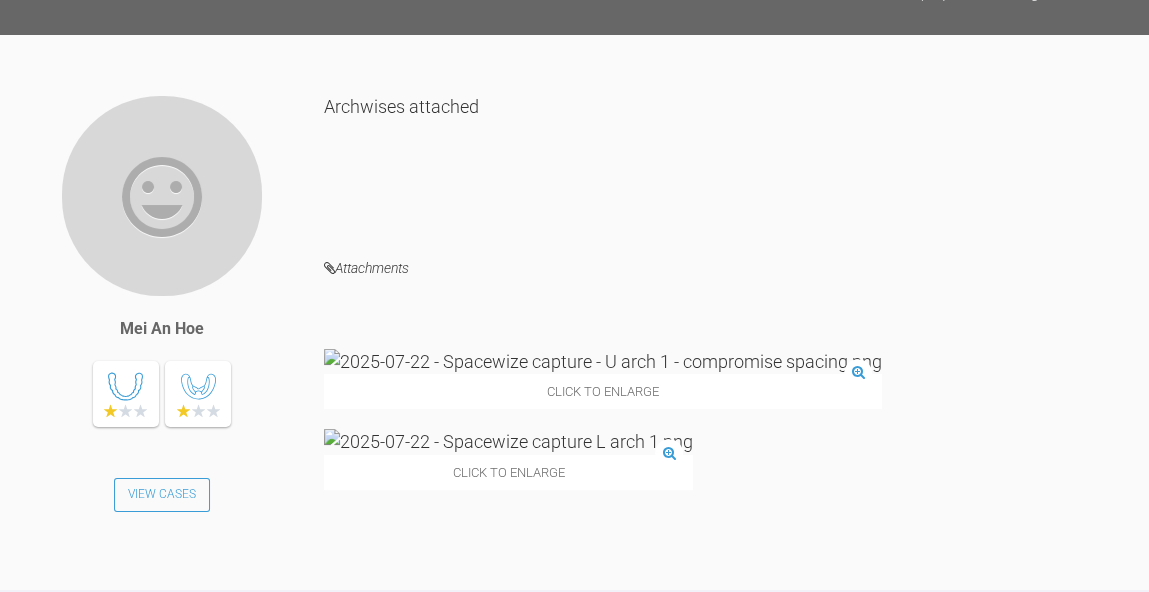 click at bounding box center (823, -271) 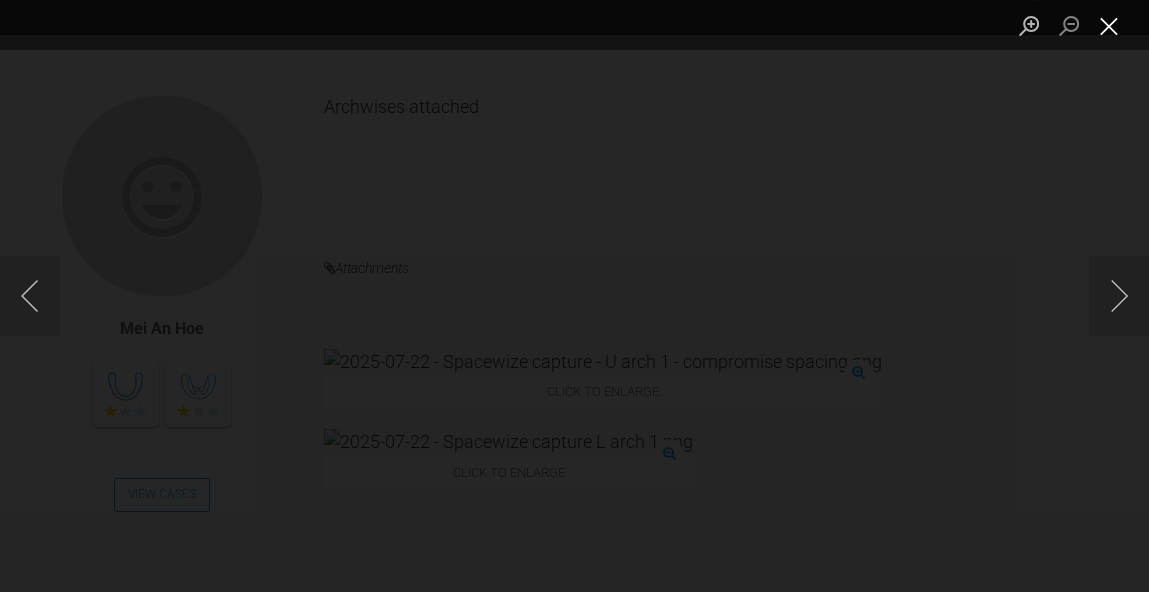 click at bounding box center (1109, 25) 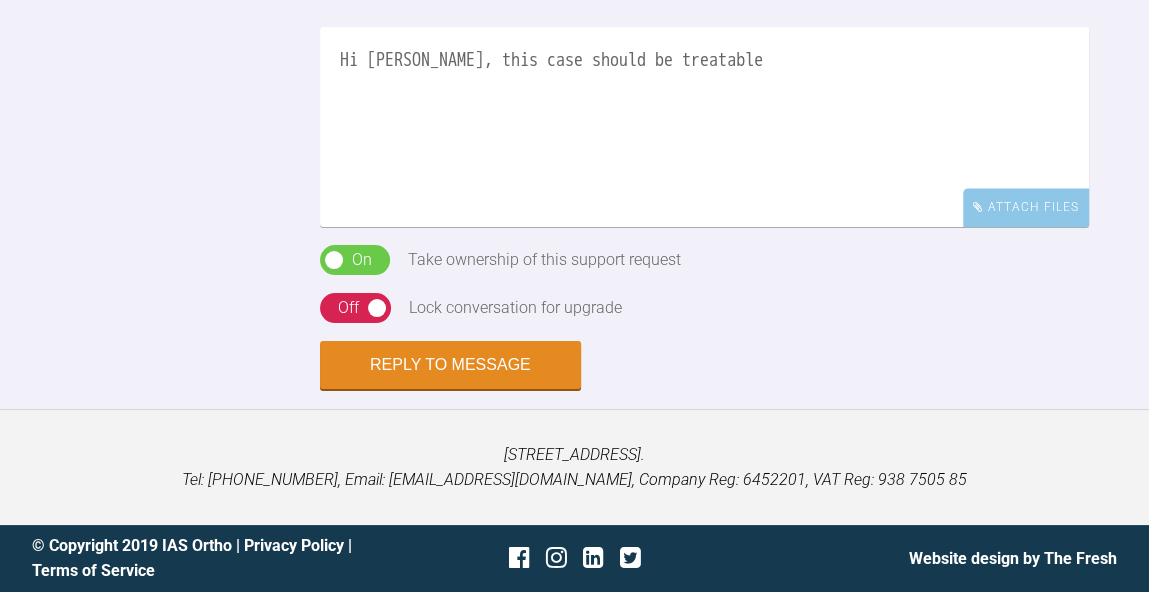 scroll, scrollTop: 1851, scrollLeft: 0, axis: vertical 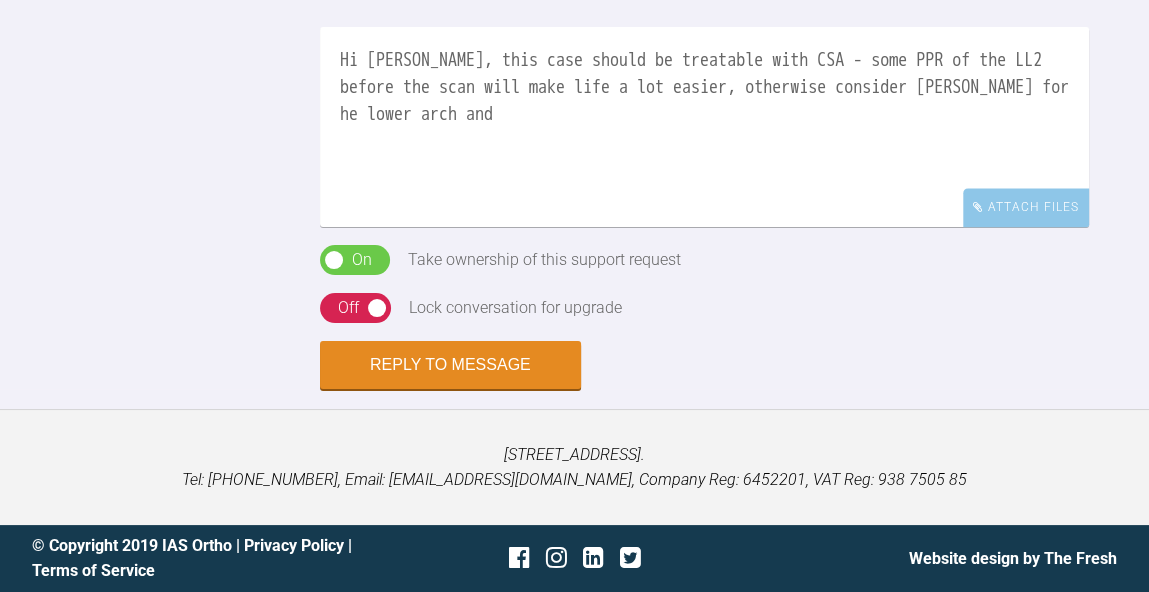 click on "Hi [PERSON_NAME], this case should be treatable with CSA - some PPR of the LL2 before the scan will make life a lot easier, otherwise consider [PERSON_NAME] for he lower arch and" at bounding box center (704, 127) 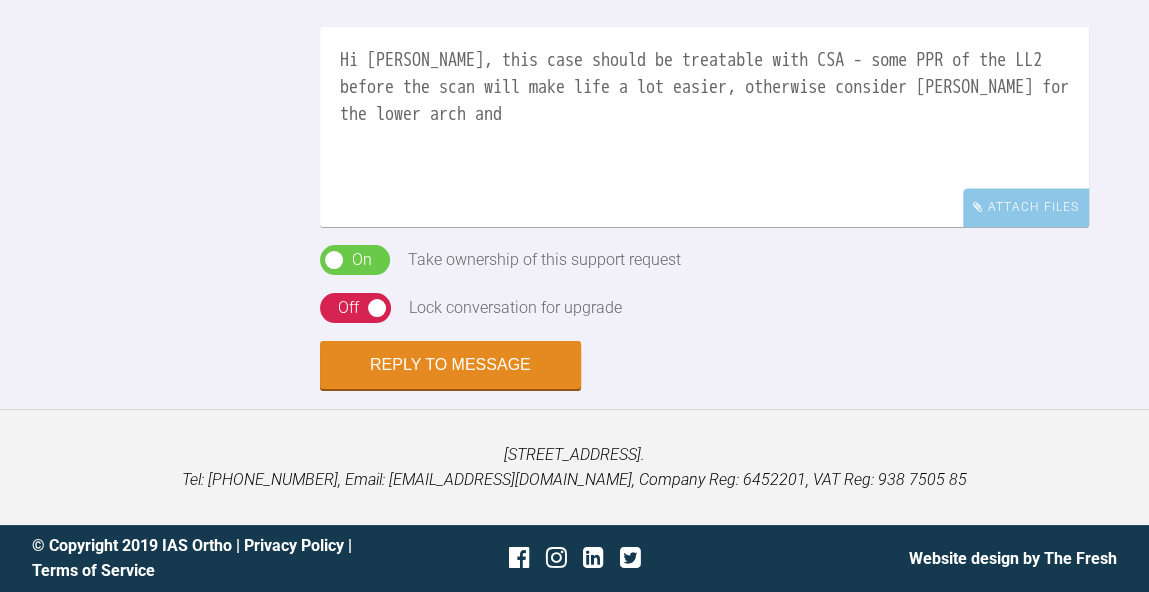 click on "Hi [PERSON_NAME], this case should be treatable with CSA - some PPR of the LL2 before the scan will make life a lot easier, otherwise consider [PERSON_NAME] for the lower arch and" at bounding box center [704, 127] 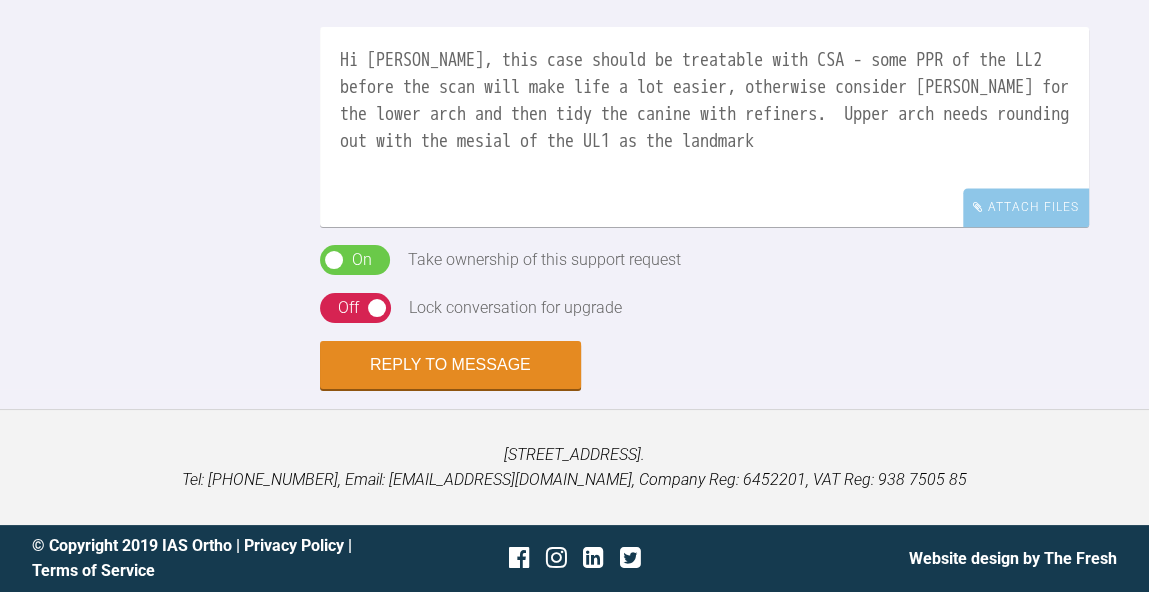 scroll, scrollTop: 1722, scrollLeft: 0, axis: vertical 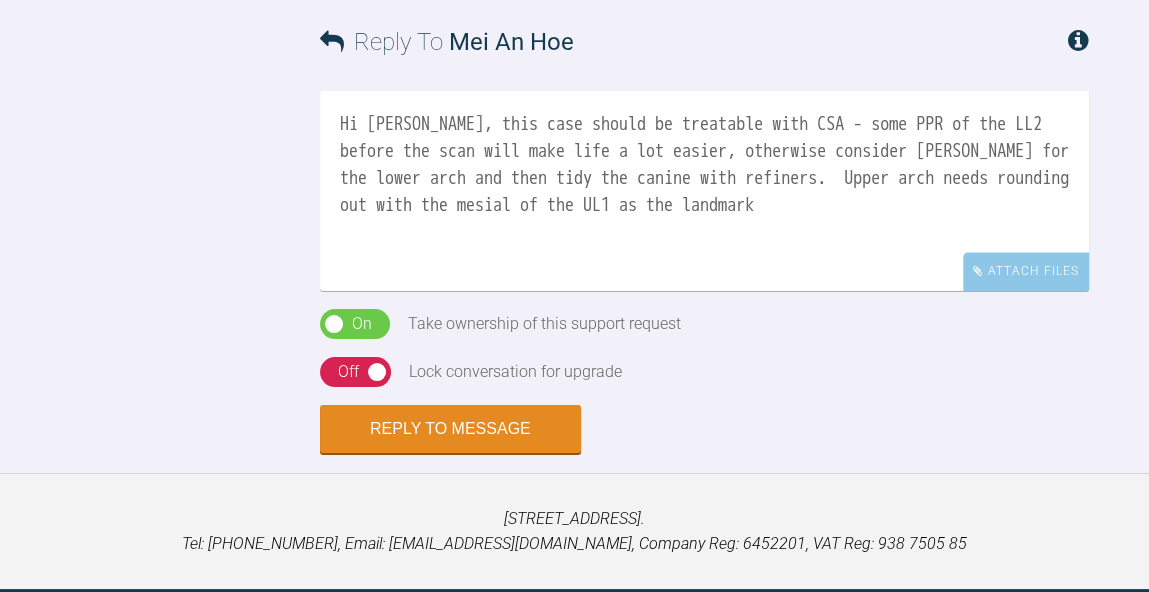 click at bounding box center [603, -236] 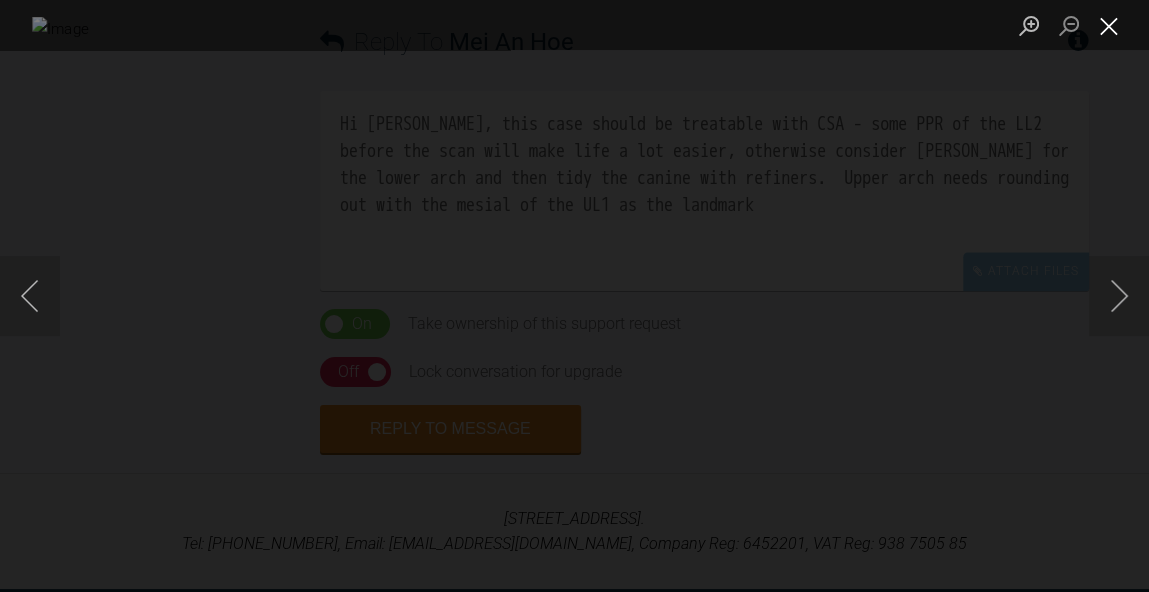 click at bounding box center (1109, 25) 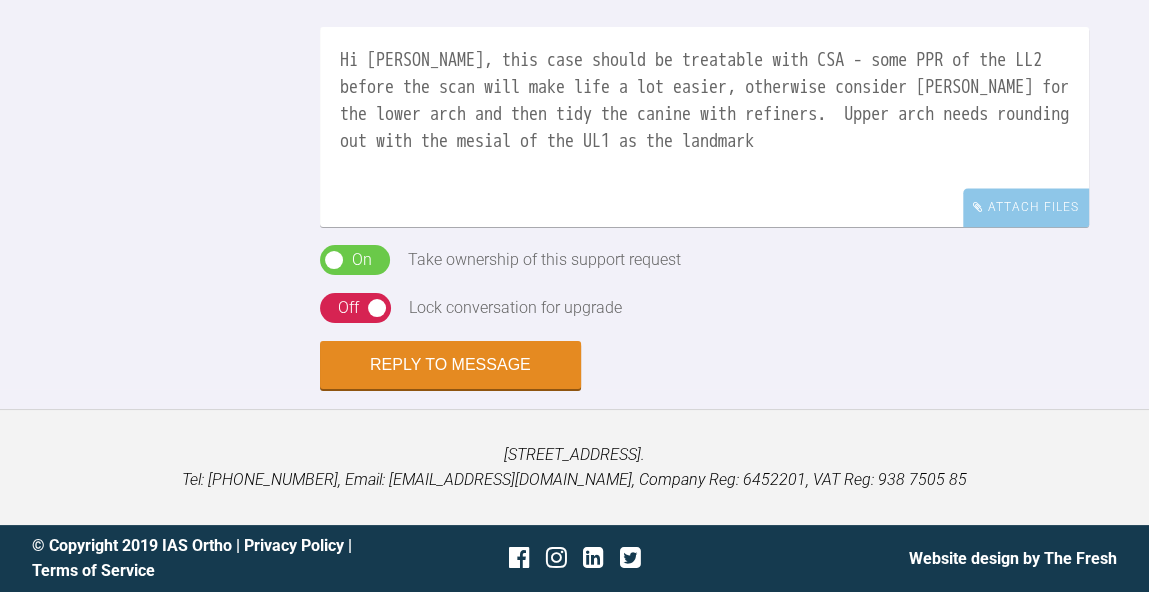 scroll, scrollTop: 1920, scrollLeft: 0, axis: vertical 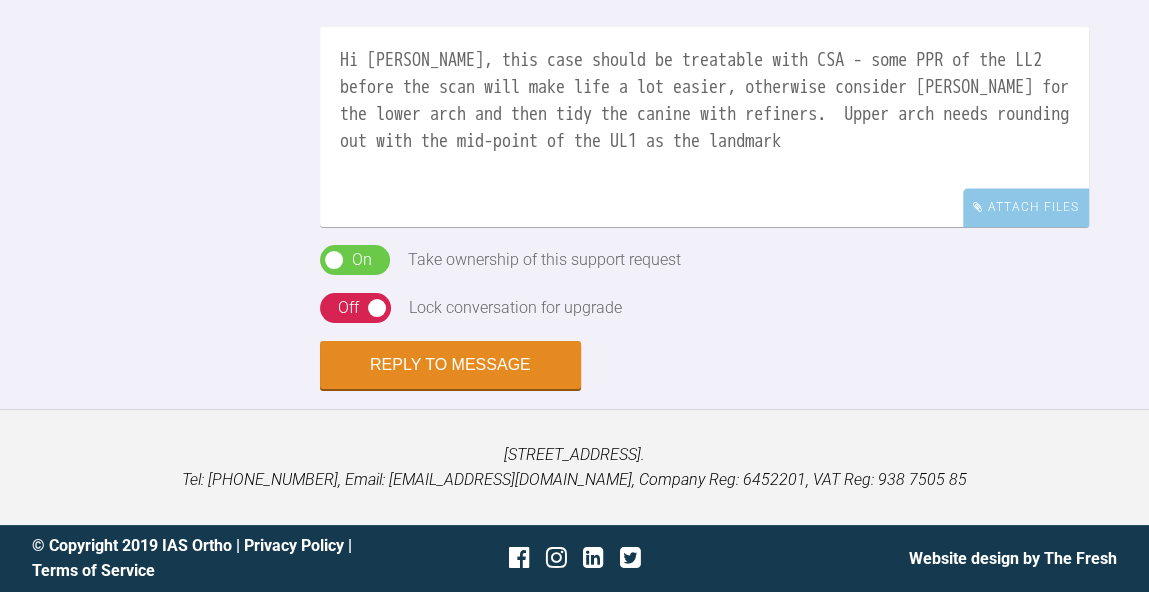 click on "Hi Mei, this case should be treatable with CSA - some PPR of the LL2 before the scan will make life a lot easier, otherwise consider Inman for the lower arch and then tidy the canine with refiners.  Upper arch needs rounding out with the mid-point of the UL1 as the landmark" at bounding box center [704, 127] 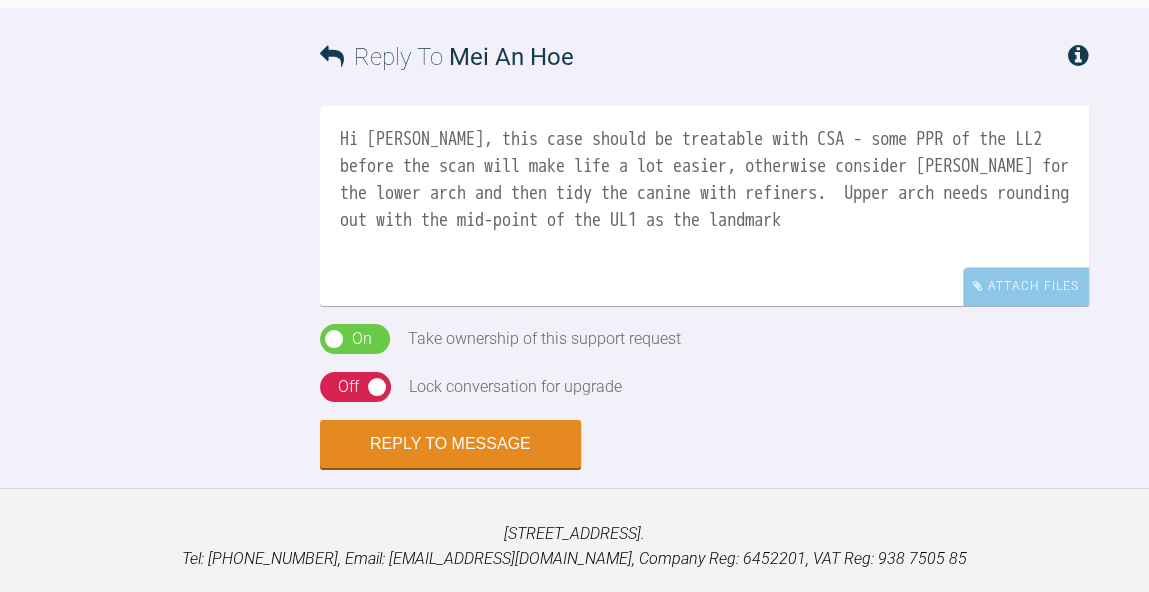 click at bounding box center [603, -221] 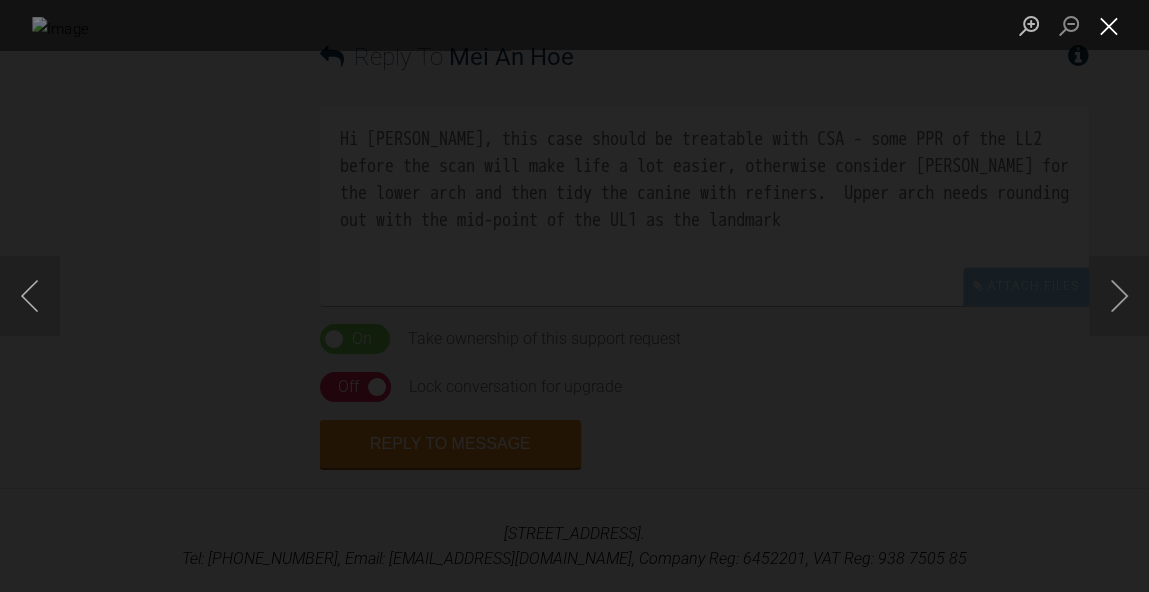 click at bounding box center [1109, 25] 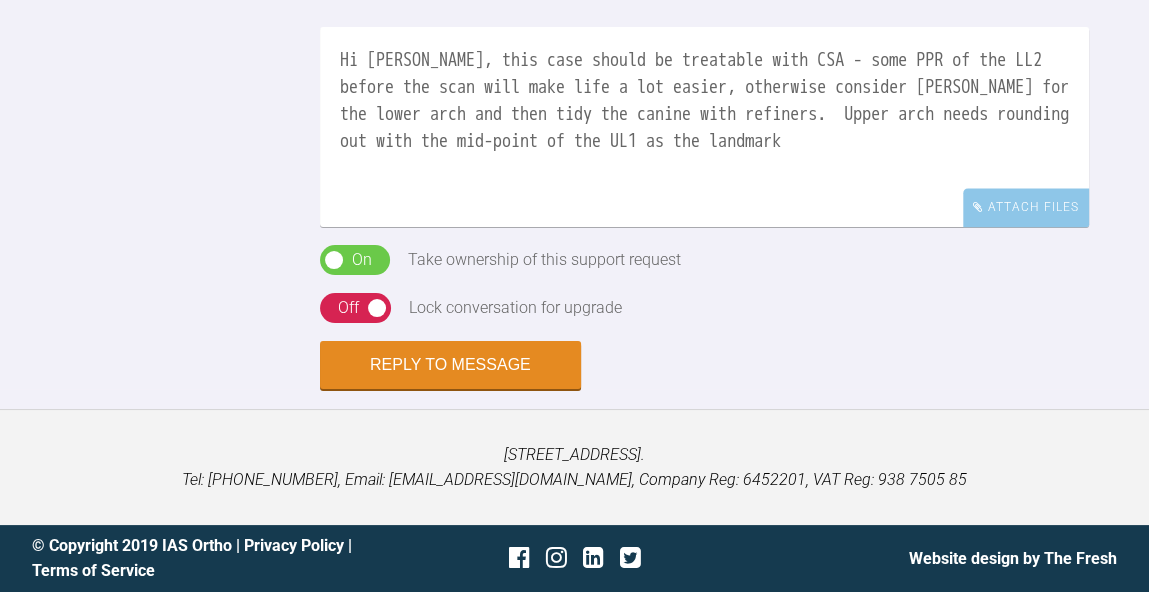 scroll, scrollTop: 1962, scrollLeft: 0, axis: vertical 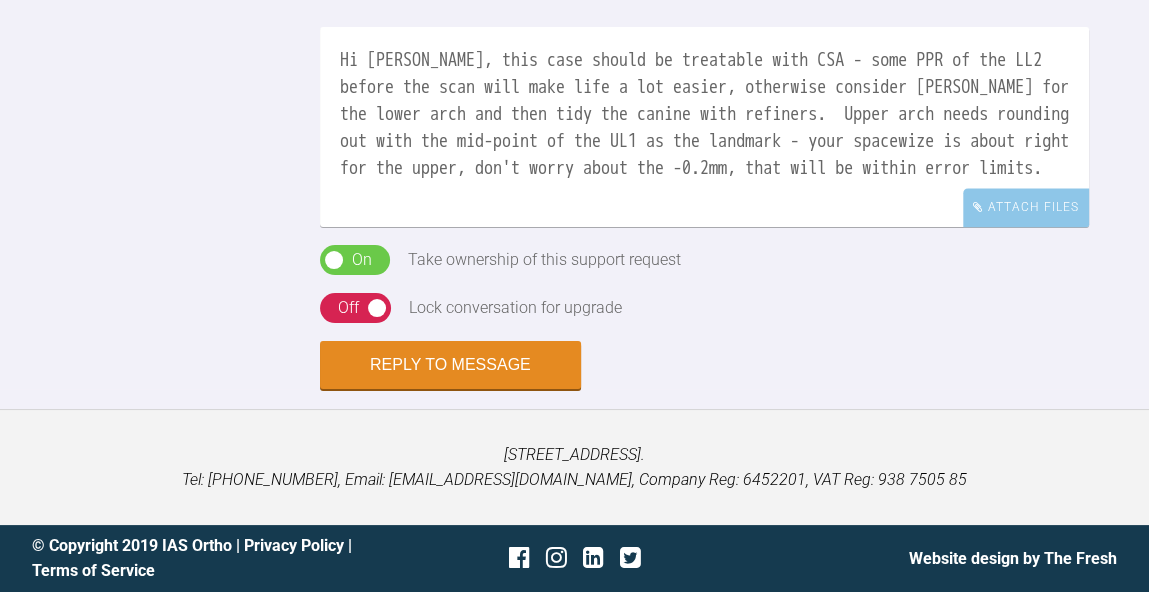 click at bounding box center (508, -220) 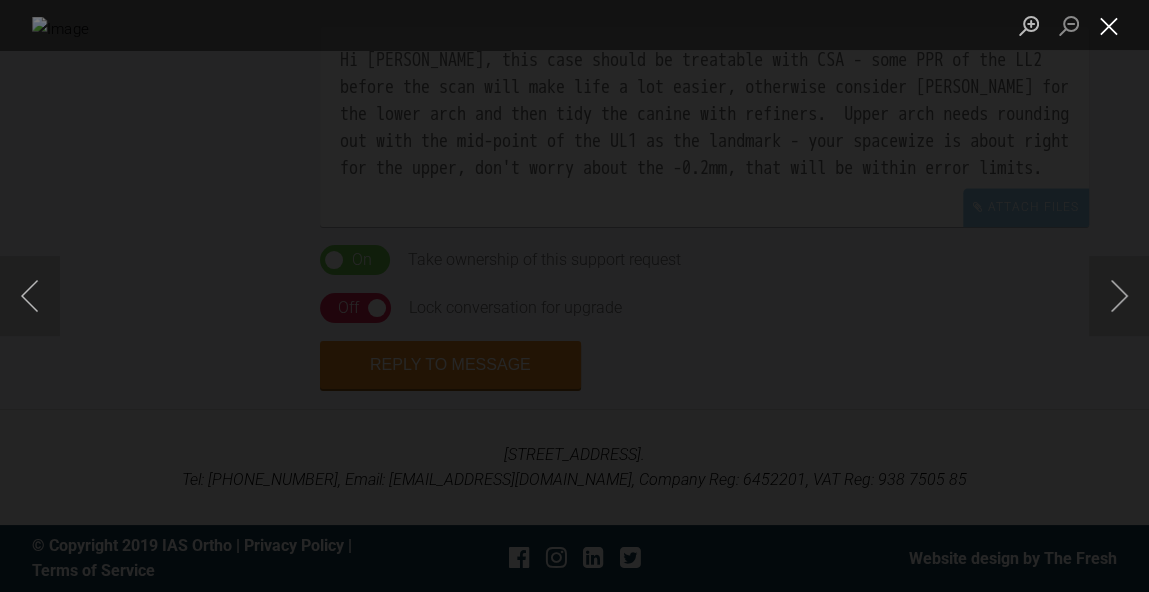 click at bounding box center [1109, 25] 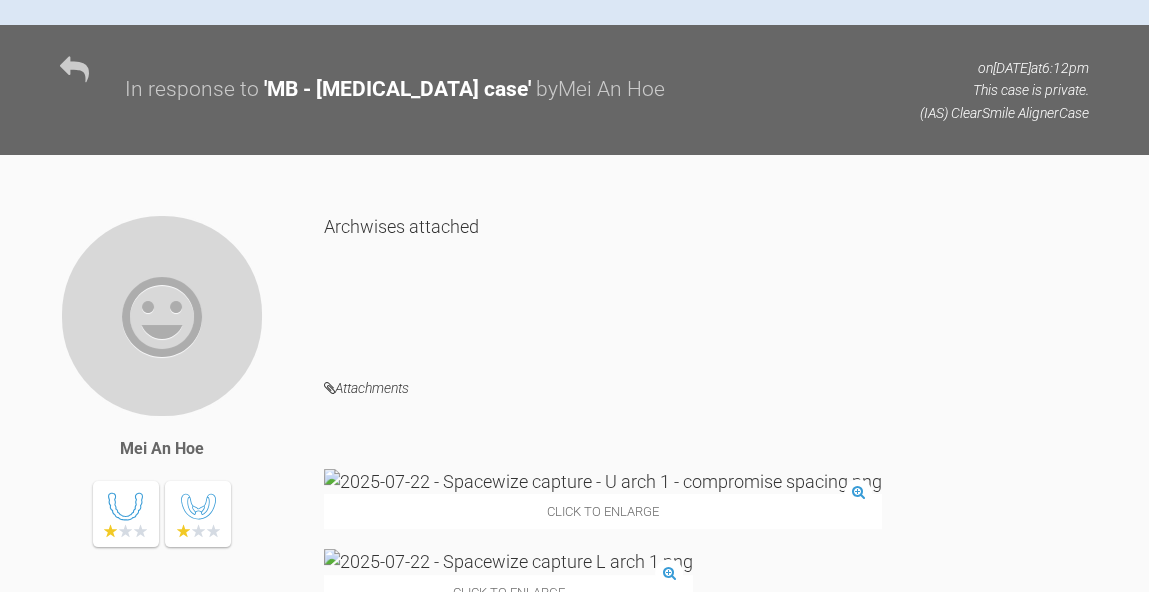 scroll, scrollTop: 1003, scrollLeft: 0, axis: vertical 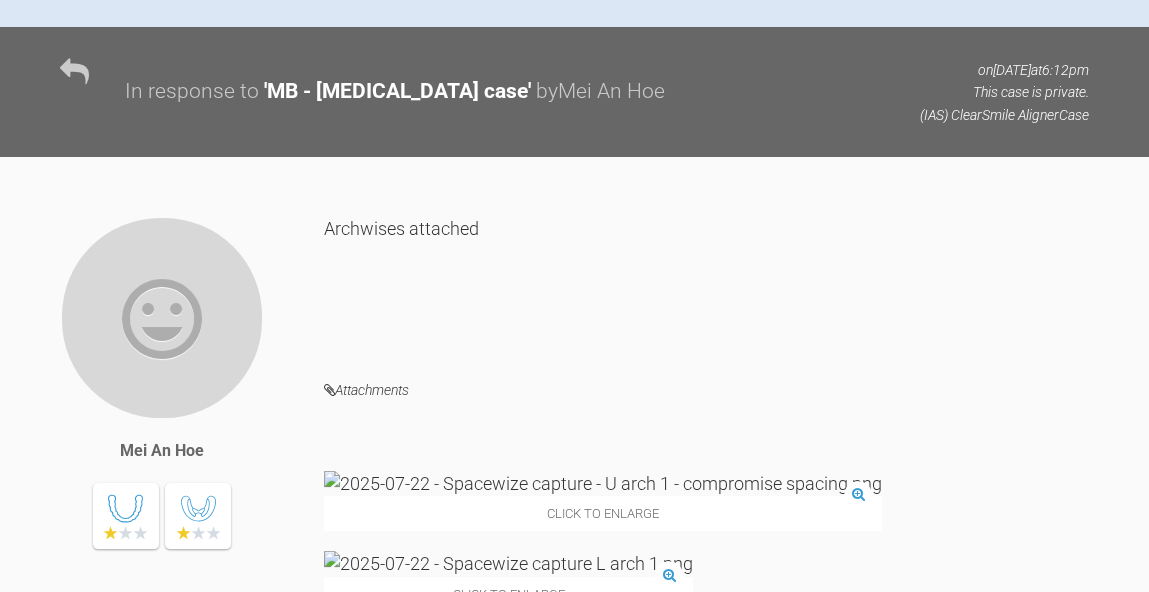 click at bounding box center [391, -69] 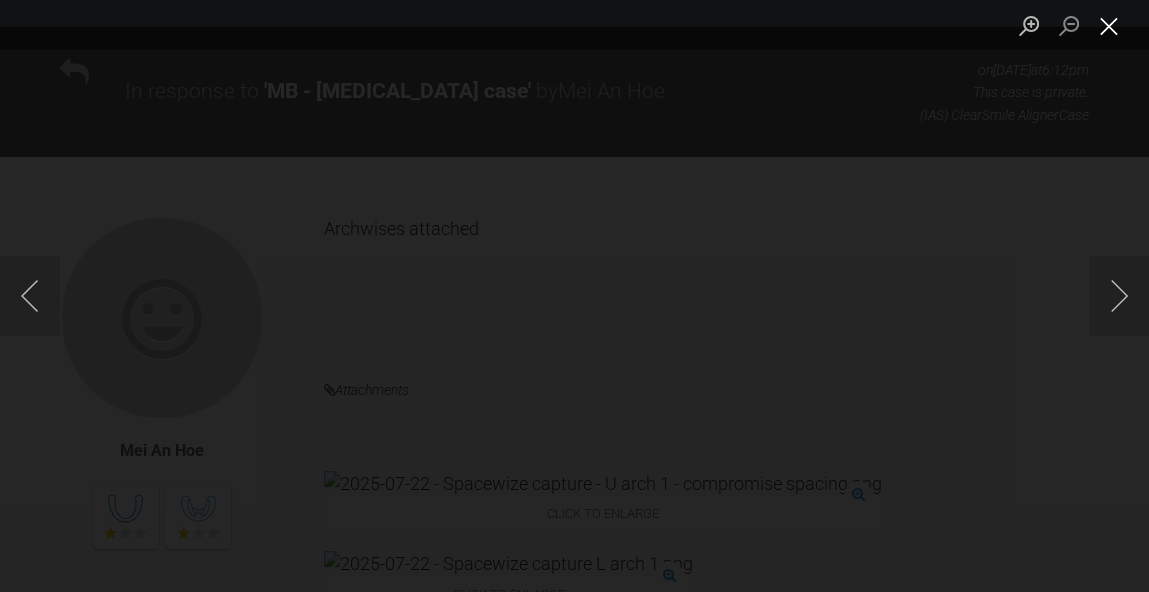 click at bounding box center (1109, 25) 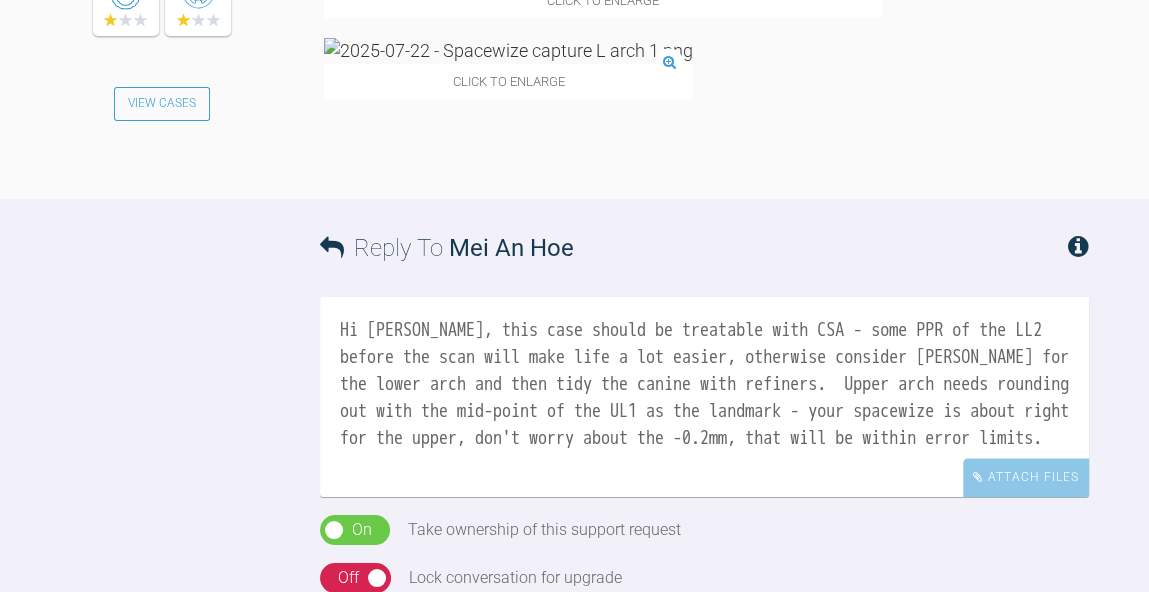 scroll, scrollTop: 1518, scrollLeft: 0, axis: vertical 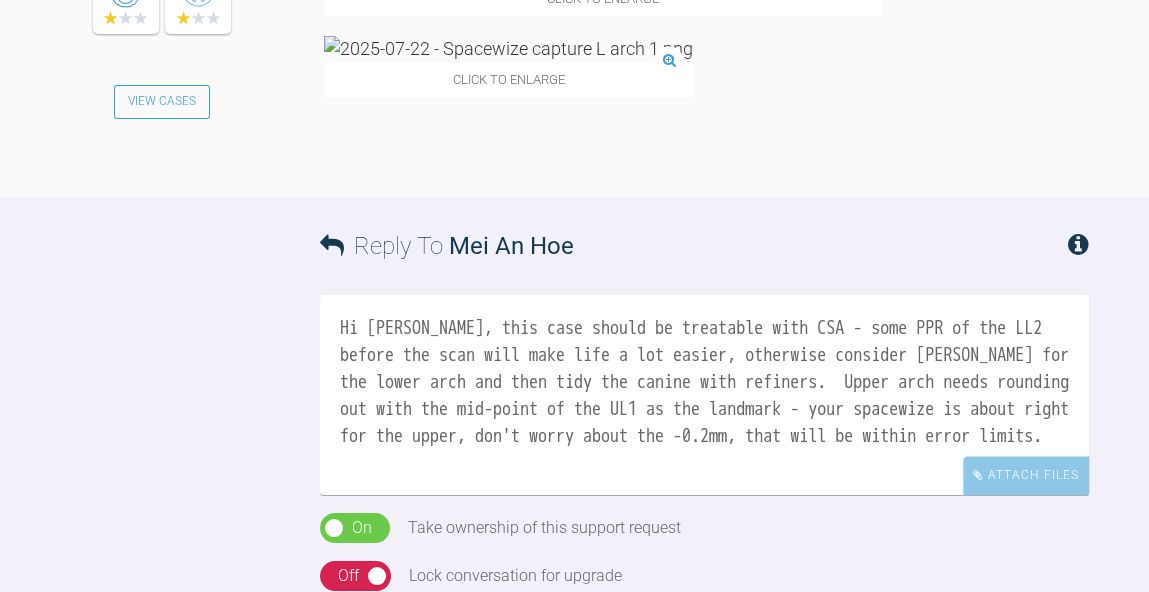 click at bounding box center (508, 48) 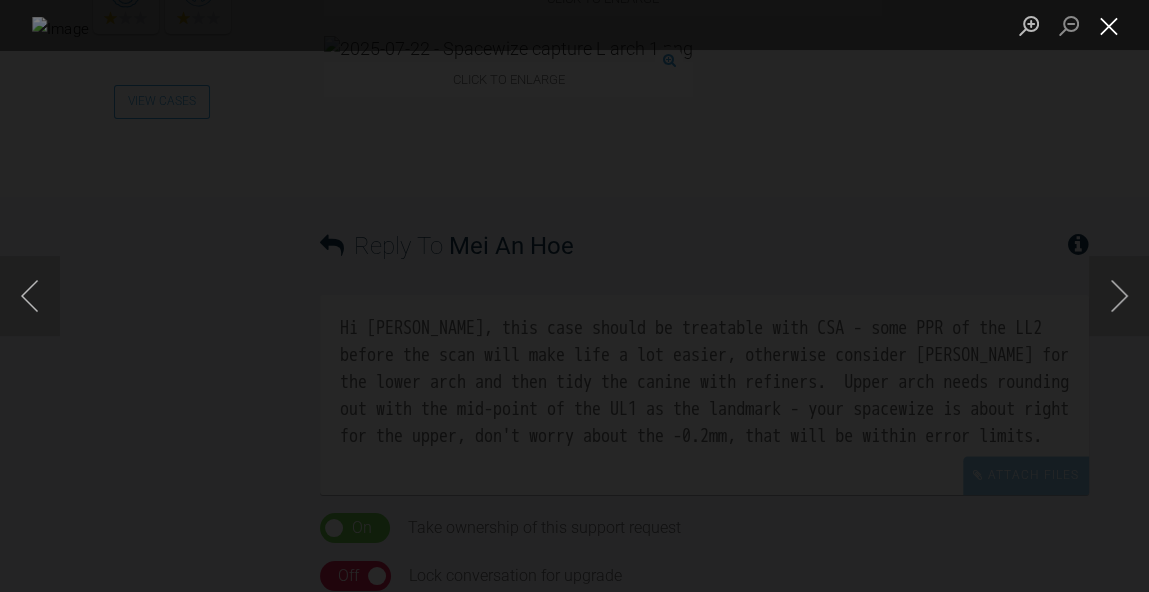 click at bounding box center (1109, 25) 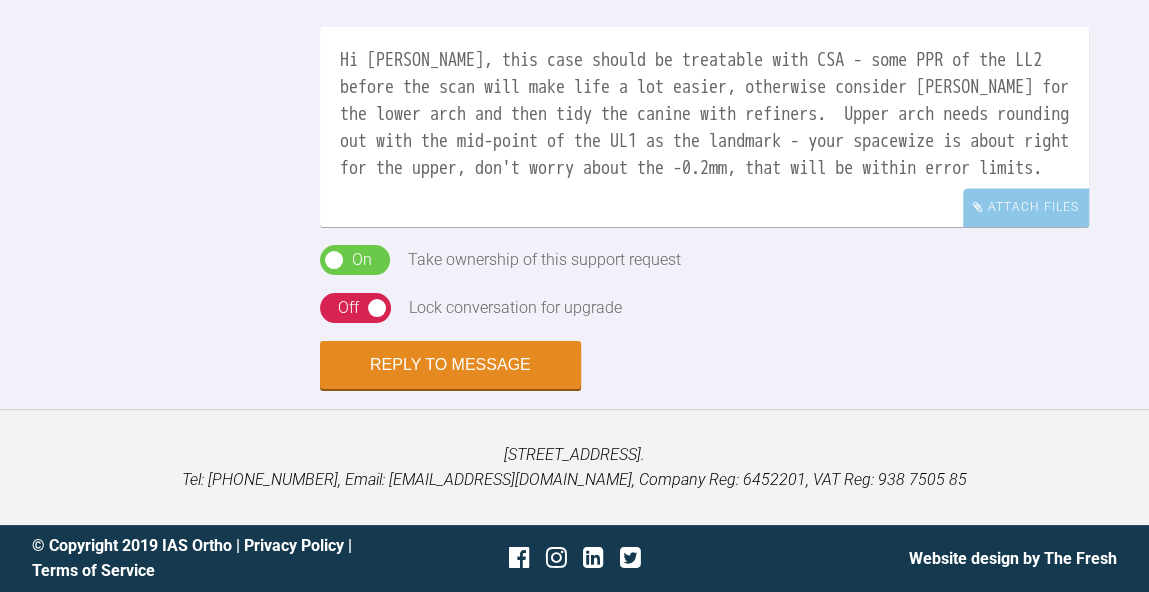 scroll, scrollTop: 2212, scrollLeft: 0, axis: vertical 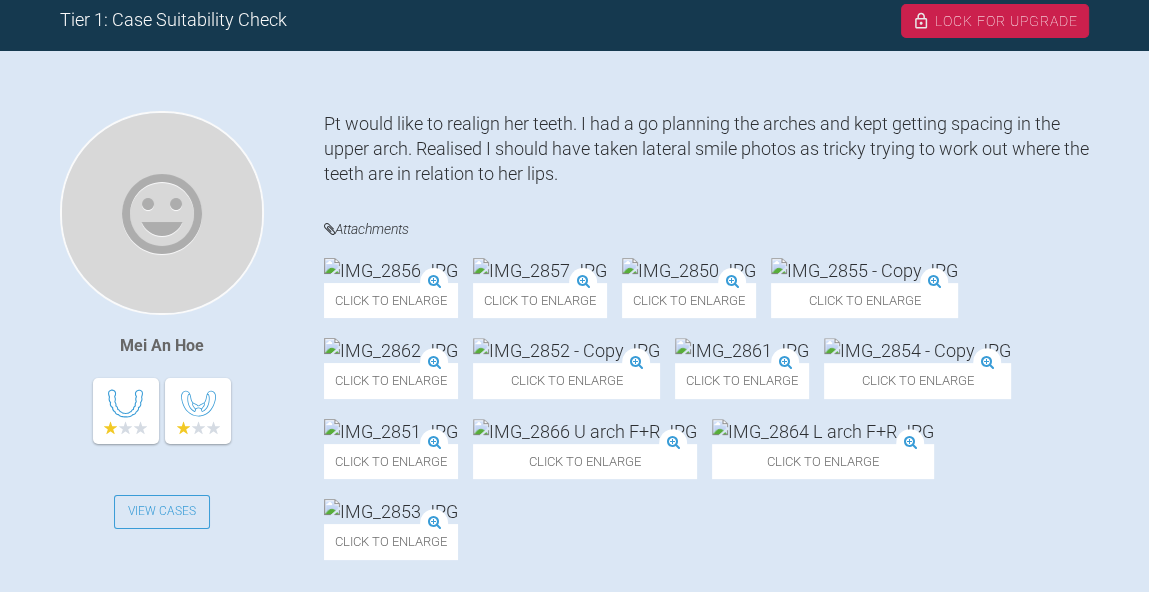 click at bounding box center [540, 270] 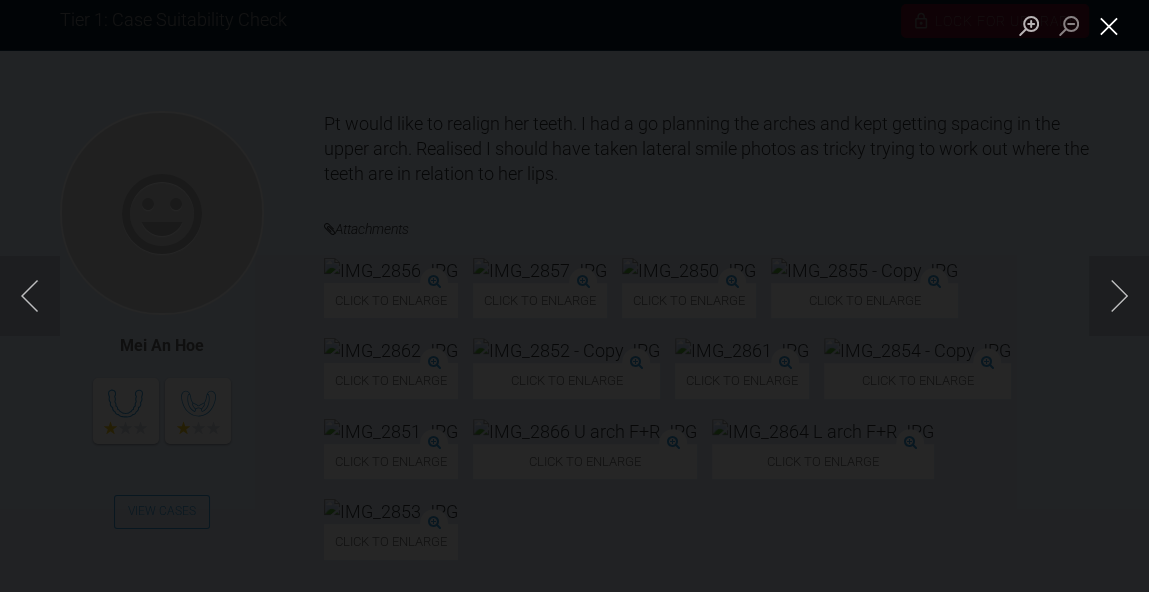 click at bounding box center [1109, 25] 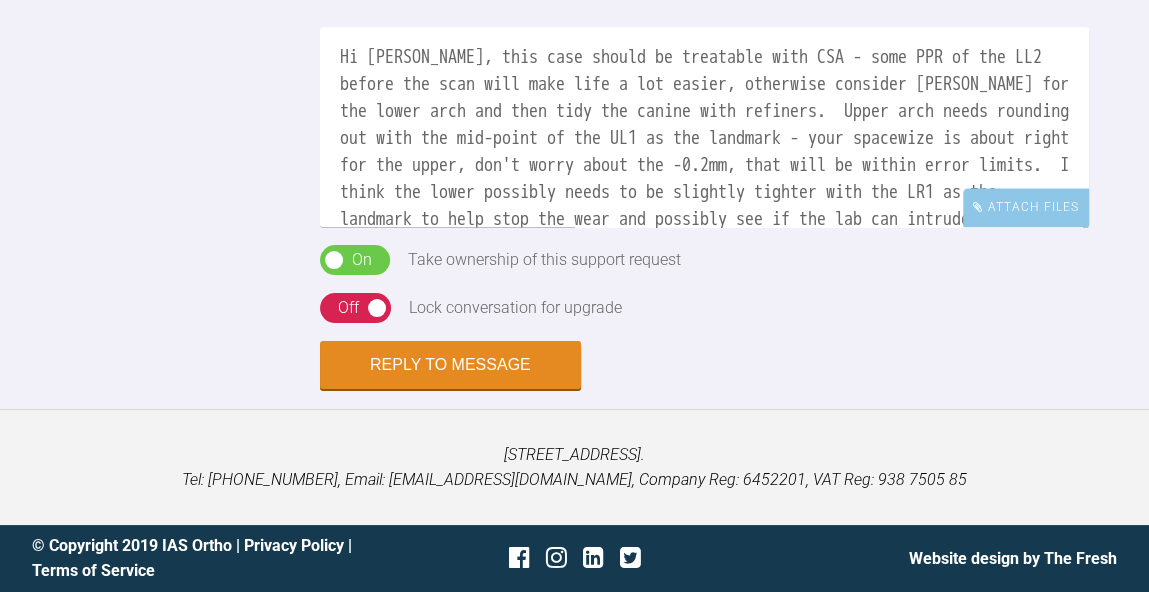 scroll, scrollTop: 2212, scrollLeft: 0, axis: vertical 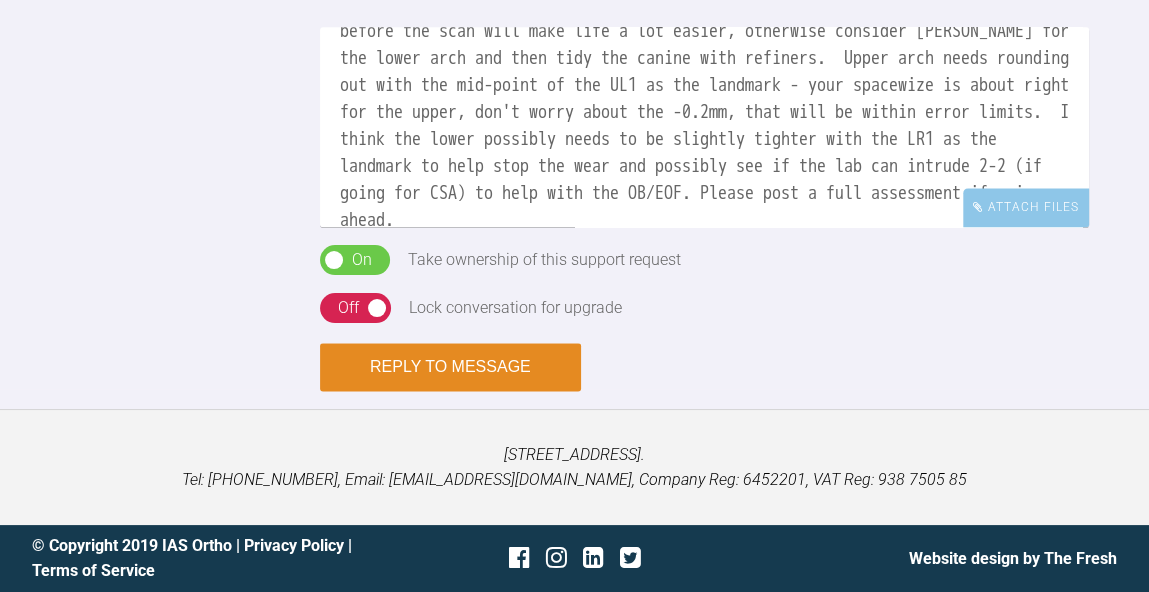 type on "Hi Mei, this case should be treatable with CSA - some PPR of the LL2 before the scan will make life a lot easier, otherwise consider Inman for the lower arch and then tidy the canine with refiners.  Upper arch needs rounding out with the mid-point of the UL1 as the landmark - your spacewize is about right for the upper, don't worry about the -0.2mm, that will be within error limits.  I think the lower possibly needs to be slightly tighter with the LR1 as the landmark to help stop the wear and possibly see if the lab can intrude 2-2 (if going for CSA) to help with the OB/EOF. Please post a full assessment if going ahead.
BW
Kelly" 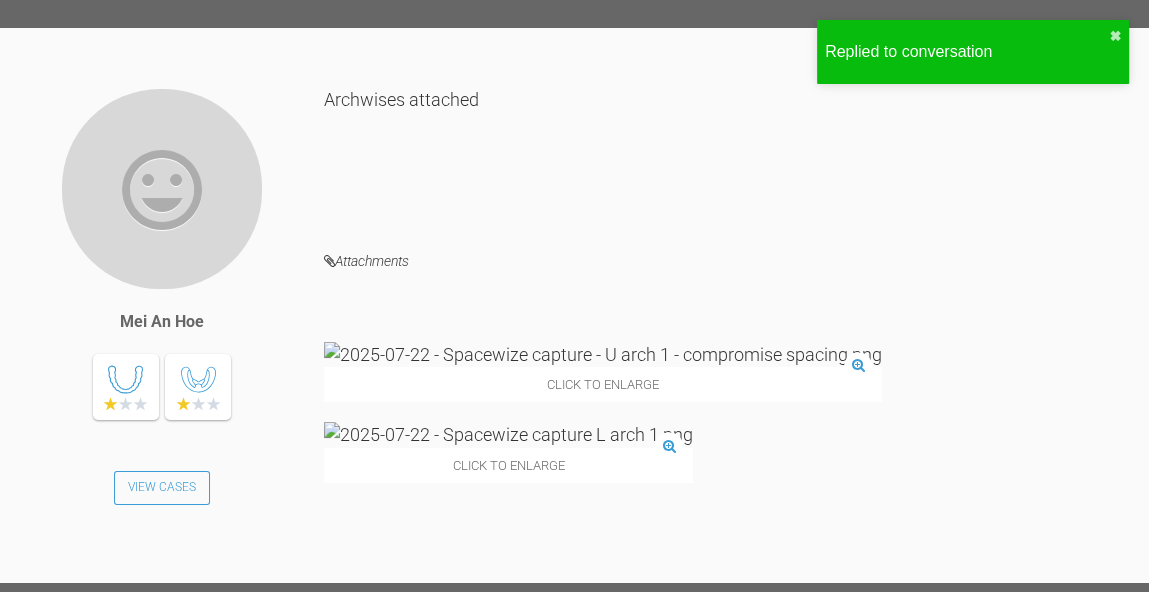 scroll, scrollTop: 1132, scrollLeft: 0, axis: vertical 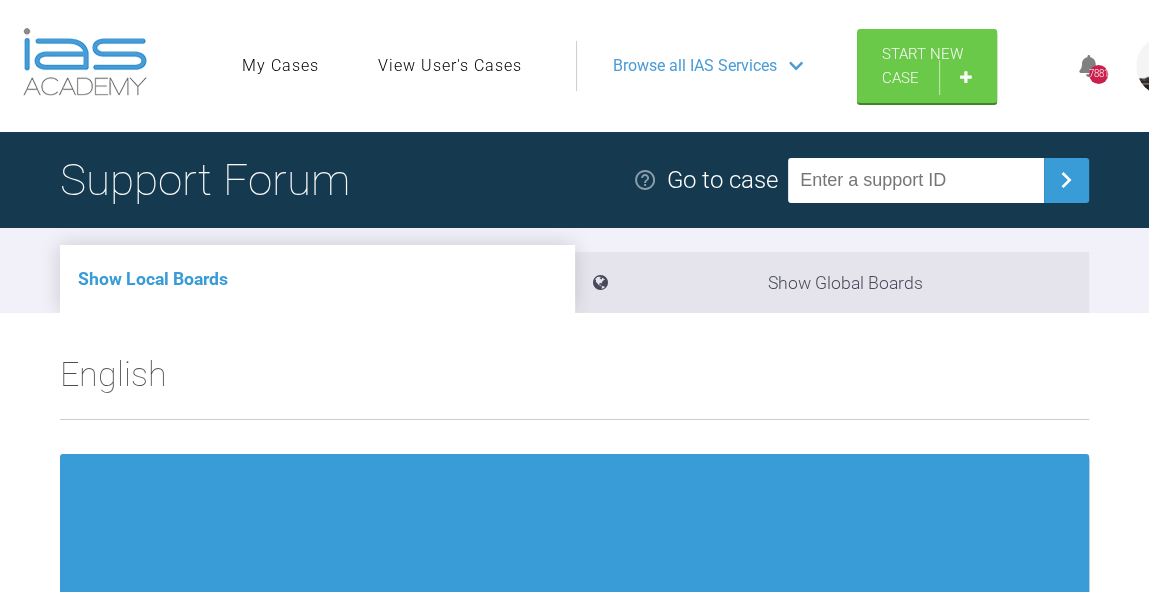 click at bounding box center (916, 180) 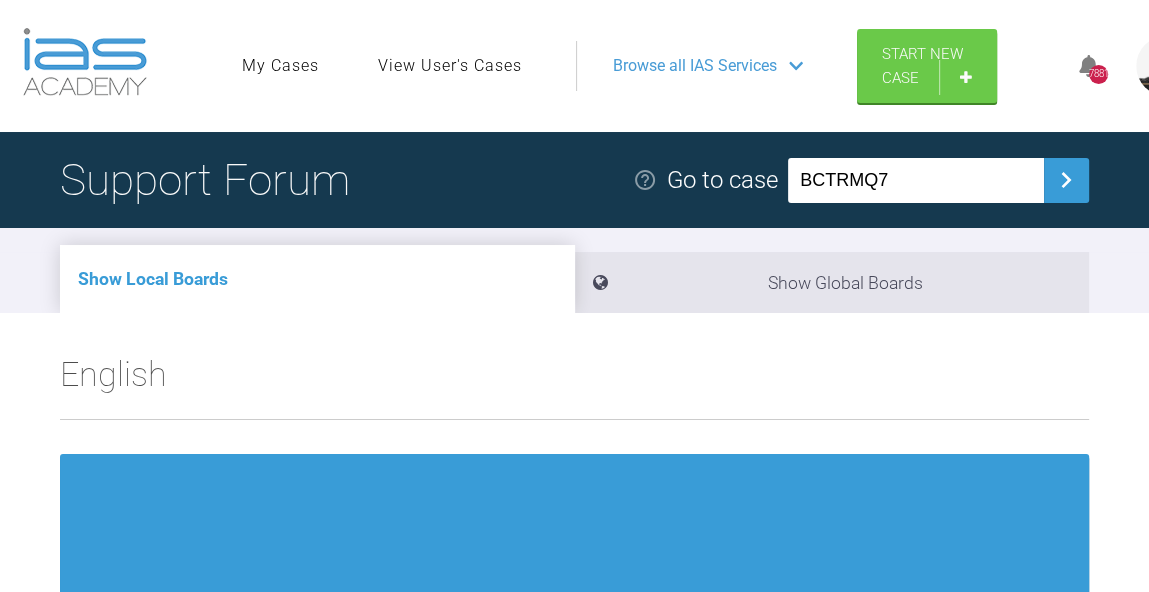 type on "BCTRMQ7A" 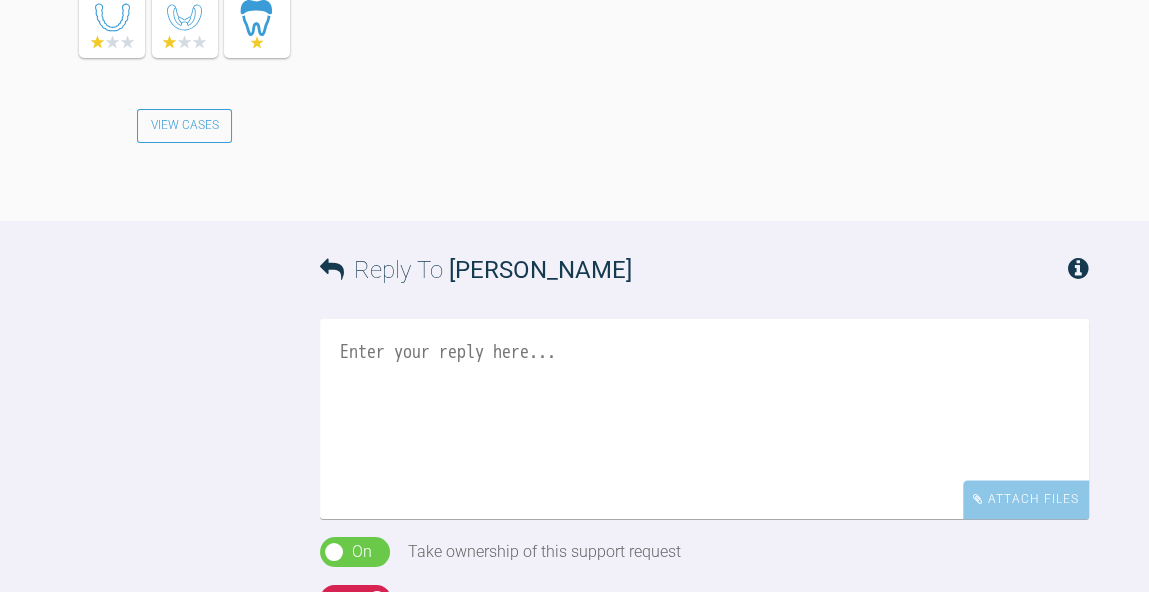 scroll, scrollTop: 1582, scrollLeft: 0, axis: vertical 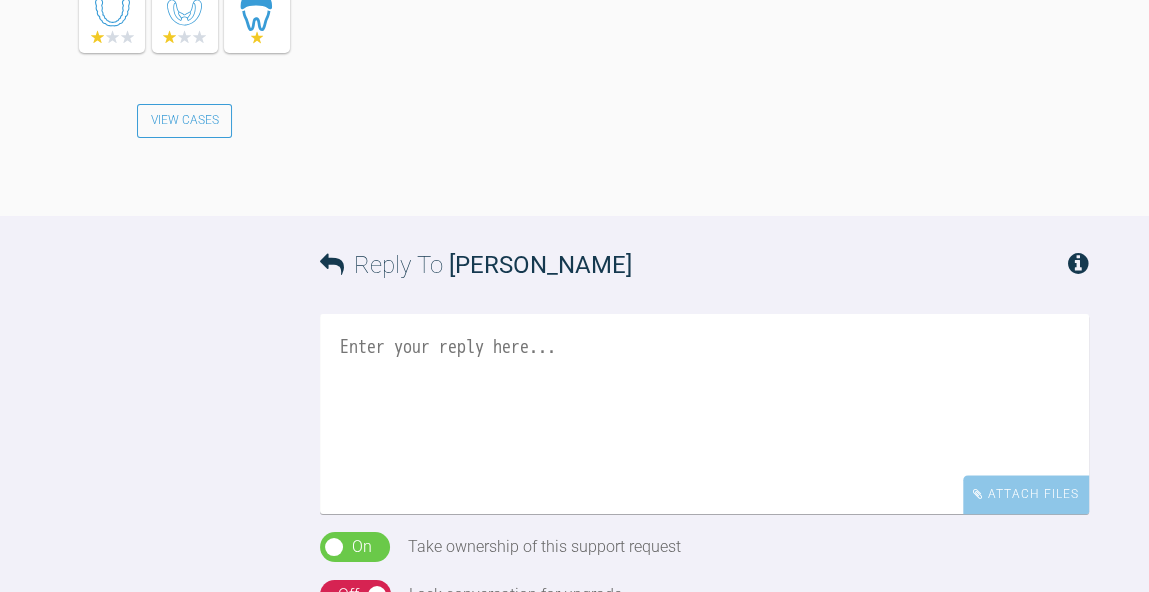 click at bounding box center [704, 414] 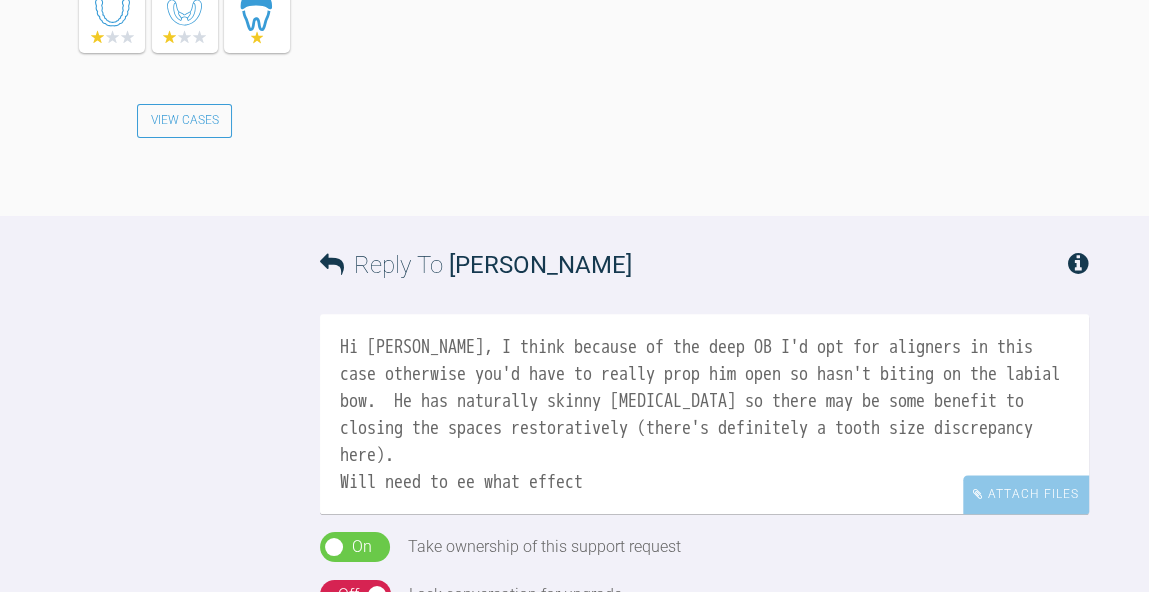 click on "Hi [PERSON_NAME], I think because of the deep OB I'd opt for aligners in this case otherwise you'd have to really prop him open so hasn't biting on the labial bow.  He has naturally skinny [MEDICAL_DATA] so there may be some benefit to closing the spaces restoratively (there's definitely a tooth size discrepancy here).
Will need to ee what effect" at bounding box center (704, 414) 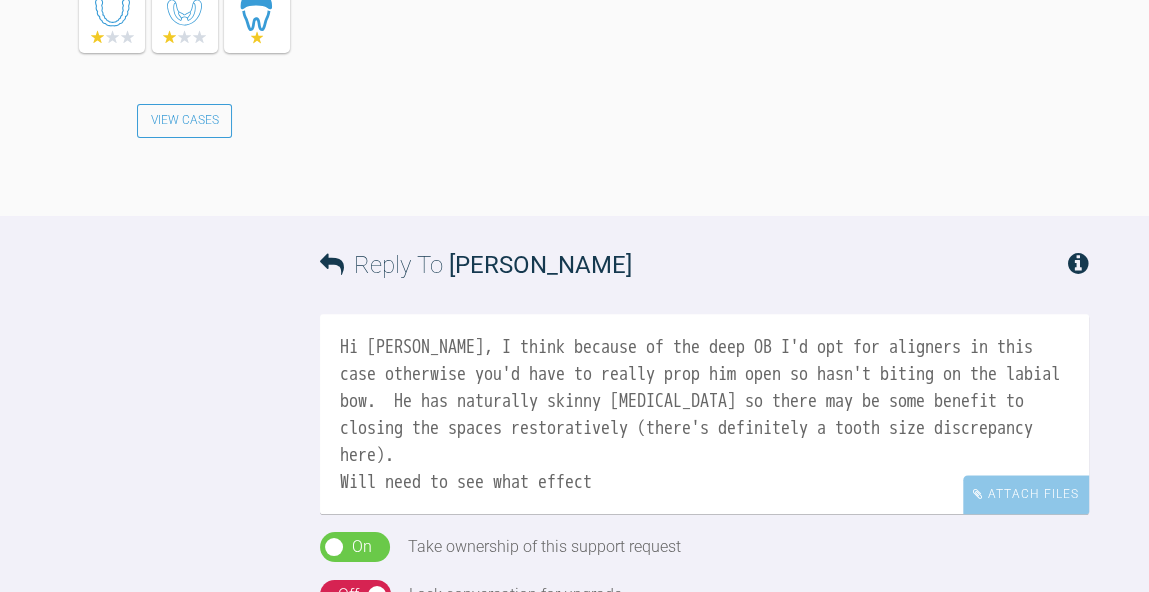 click on "Hi [PERSON_NAME], I think because of the deep OB I'd opt for aligners in this case otherwise you'd have to really prop him open so hasn't biting on the labial bow.  He has naturally skinny [MEDICAL_DATA] so there may be some benefit to closing the spaces restoratively (there's definitely a tooth size discrepancy here).
Will need to see what effect" at bounding box center [704, 414] 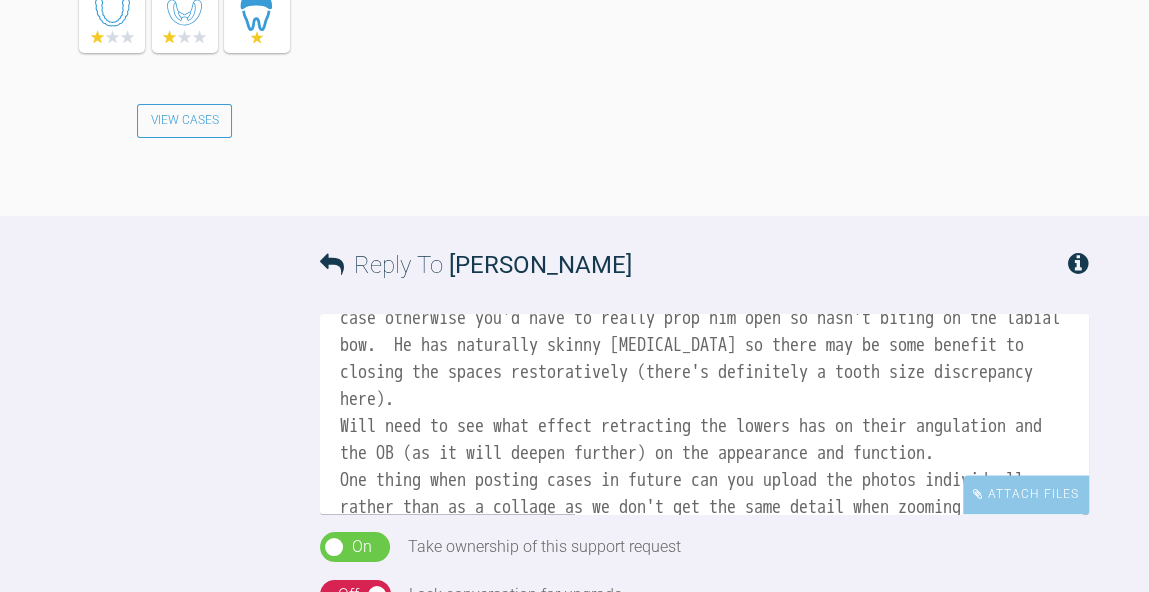 scroll, scrollTop: 104, scrollLeft: 0, axis: vertical 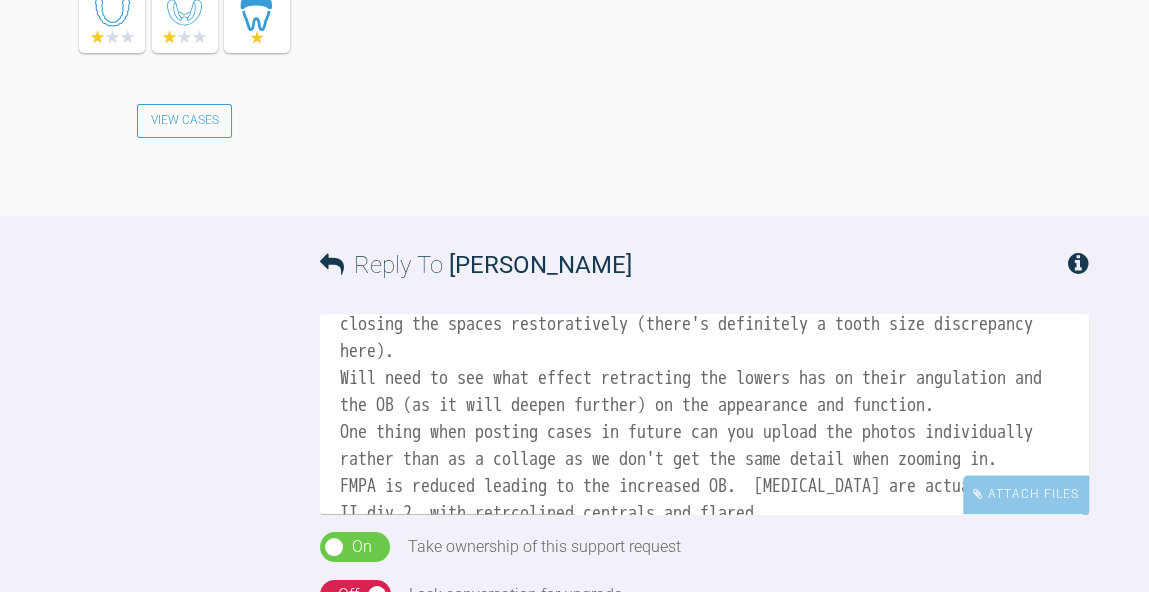 click on "Hi [PERSON_NAME], I think because of the deep OB I'd opt for aligners in this case otherwise you'd have to really prop him open so hasn't biting on the labial bow.  He has naturally skinny [MEDICAL_DATA] so there may be some benefit to closing the spaces restoratively (there's definitely a tooth size discrepancy here).
Will need to see what effect retracting the lowers has on their angulation and the OB (as it will deepen further) on the appearance and function.
One thing when posting cases in future can you upload the photos individually rather than as a collage as we don't get the same detail when zooming in.
FMPA is reduced leading to the increased OB.  [MEDICAL_DATA] are actually Class II div 2, with retrcolined centrals and flared" at bounding box center (704, 414) 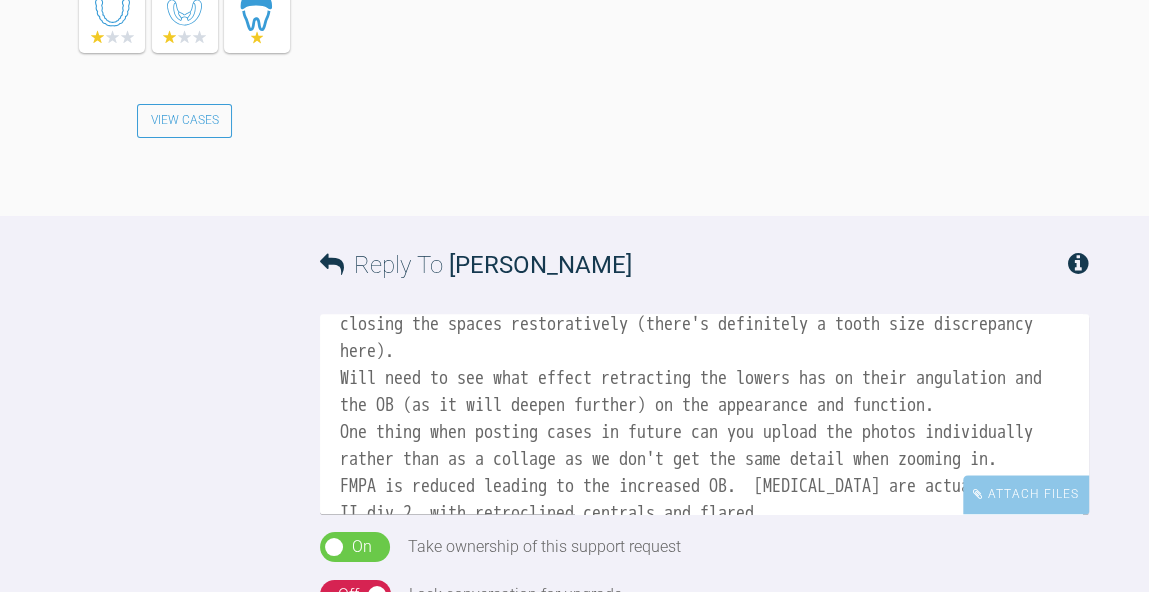 click on "Hi [PERSON_NAME], I think because of the deep OB I'd opt for aligners in this case otherwise you'd have to really prop him open so hasn't biting on the labial bow.  He has naturally skinny [MEDICAL_DATA] so there may be some benefit to closing the spaces restoratively (there's definitely a tooth size discrepancy here).
Will need to see what effect retracting the lowers has on their angulation and the OB (as it will deepen further) on the appearance and function.
One thing when posting cases in future can you upload the photos individually rather than as a collage as we don't get the same detail when zooming in.
FMPA is reduced leading to the increased OB.  [MEDICAL_DATA] are actually Class II div 2, with retroclined centrals and flared" at bounding box center (704, 414) 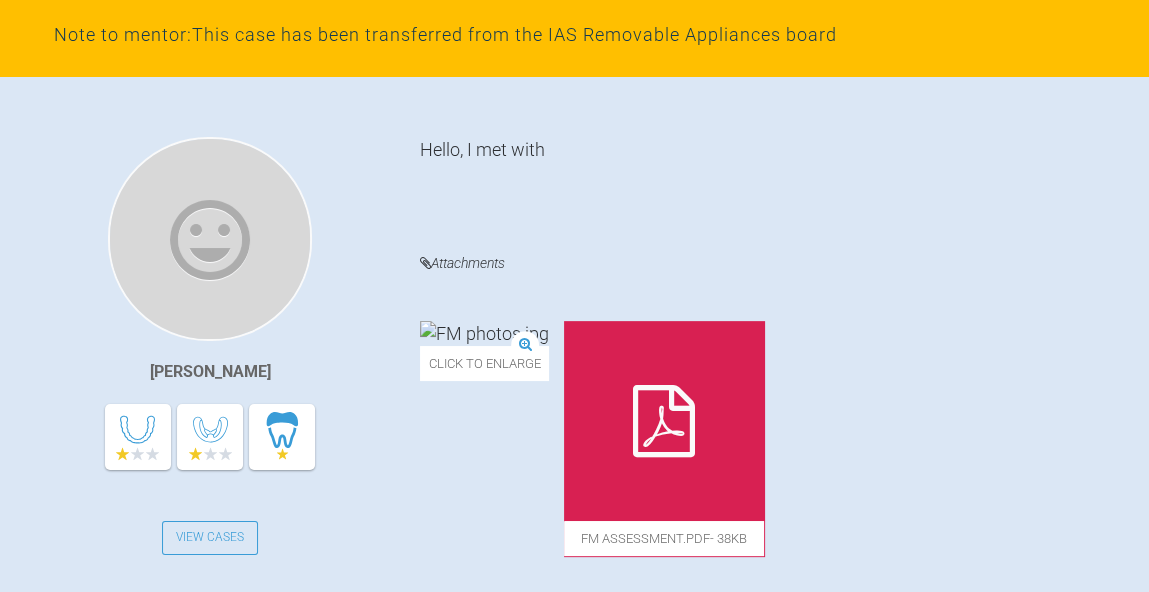 scroll, scrollTop: 538, scrollLeft: 0, axis: vertical 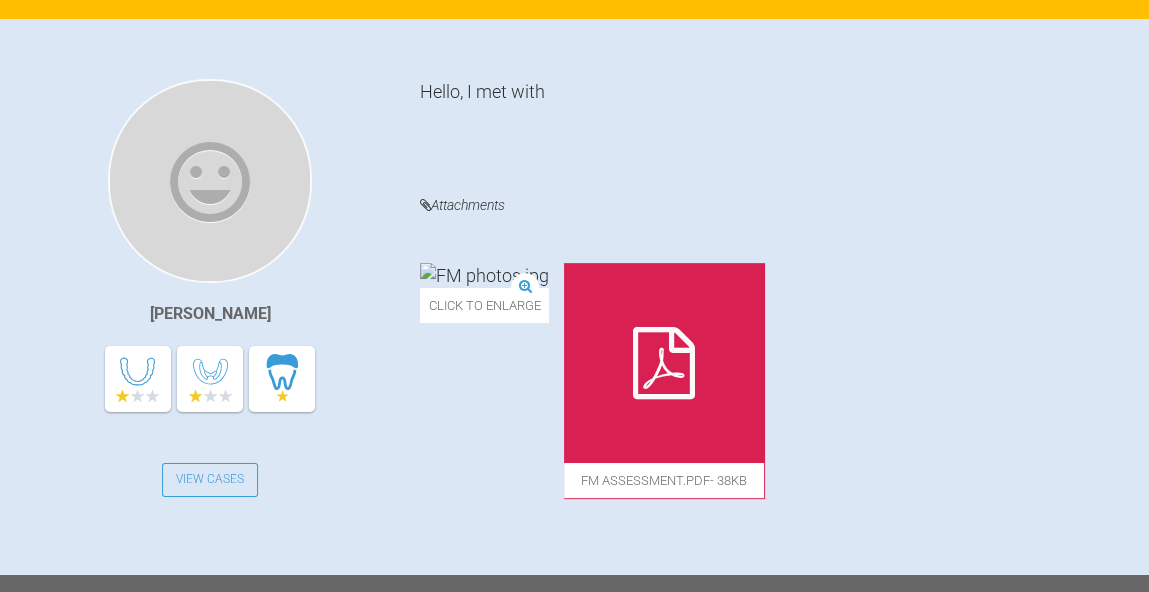 click at bounding box center (484, 275) 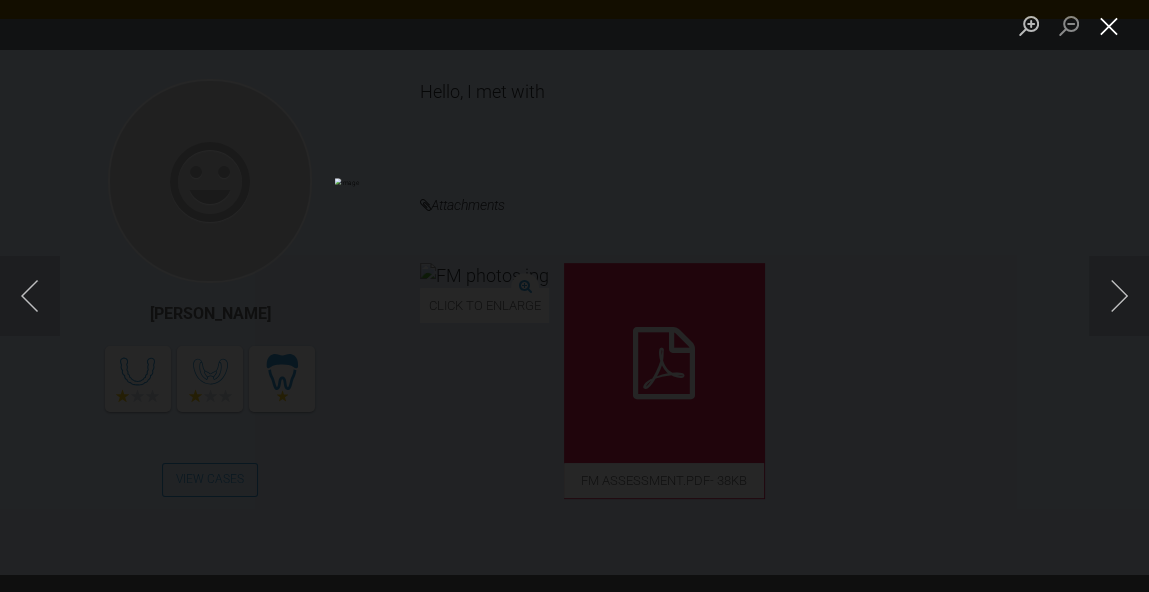 click at bounding box center [1109, 25] 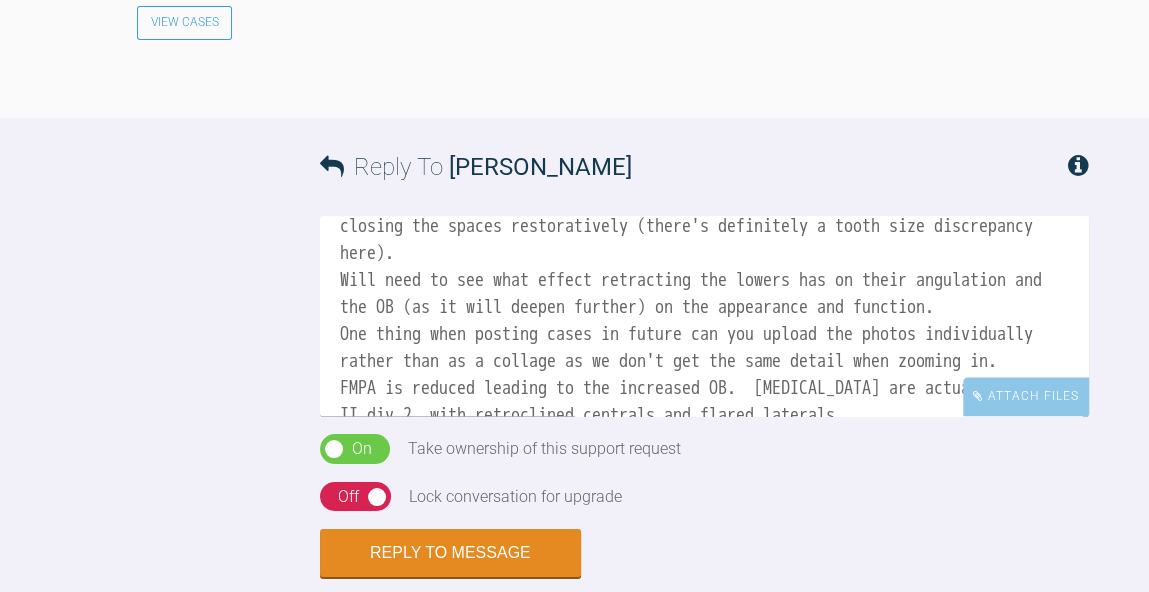 scroll, scrollTop: 1740, scrollLeft: 0, axis: vertical 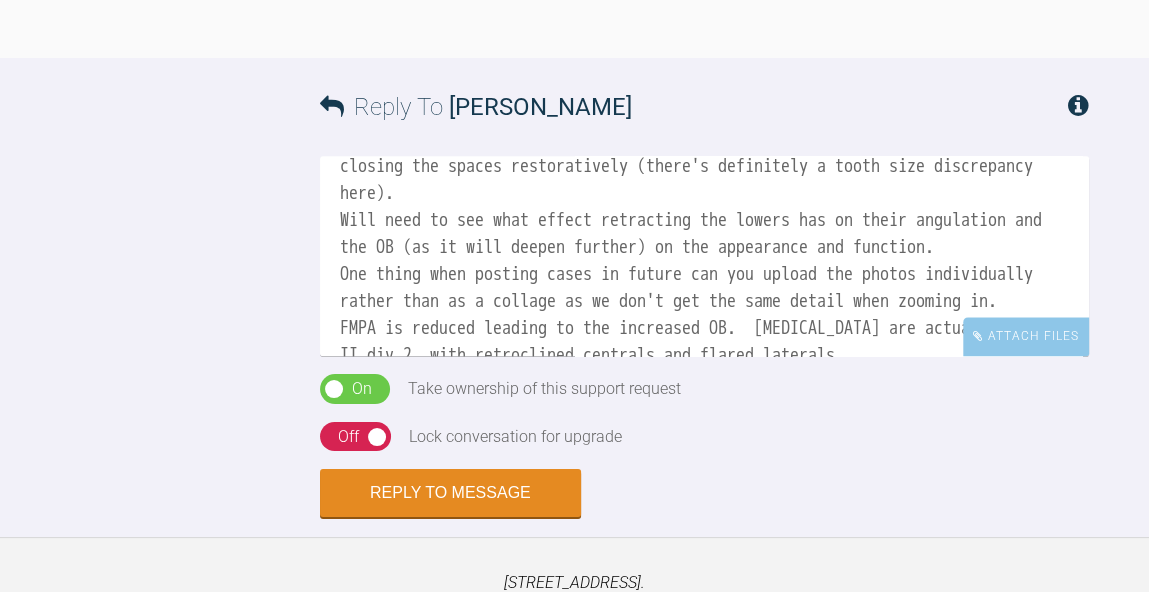 click on "Hi [PERSON_NAME], I think because of the deep OB I'd opt for aligners in this case otherwise you'd have to really prop him open so hasn't biting on the labial bow.  He has naturally skinny [MEDICAL_DATA] so there may be some benefit to closing the spaces restoratively (there's definitely a tooth size discrepancy here).
Will need to see what effect retracting the lowers has on their angulation and the OB (as it will deepen further) on the appearance and function.
One thing when posting cases in future can you upload the photos individually rather than as a collage as we don't get the same detail when zooming in.
FMPA is reduced leading to the increased OB.  [MEDICAL_DATA] are actually Class II div 2, with retroclined centrals and flared laterals" at bounding box center (704, 256) 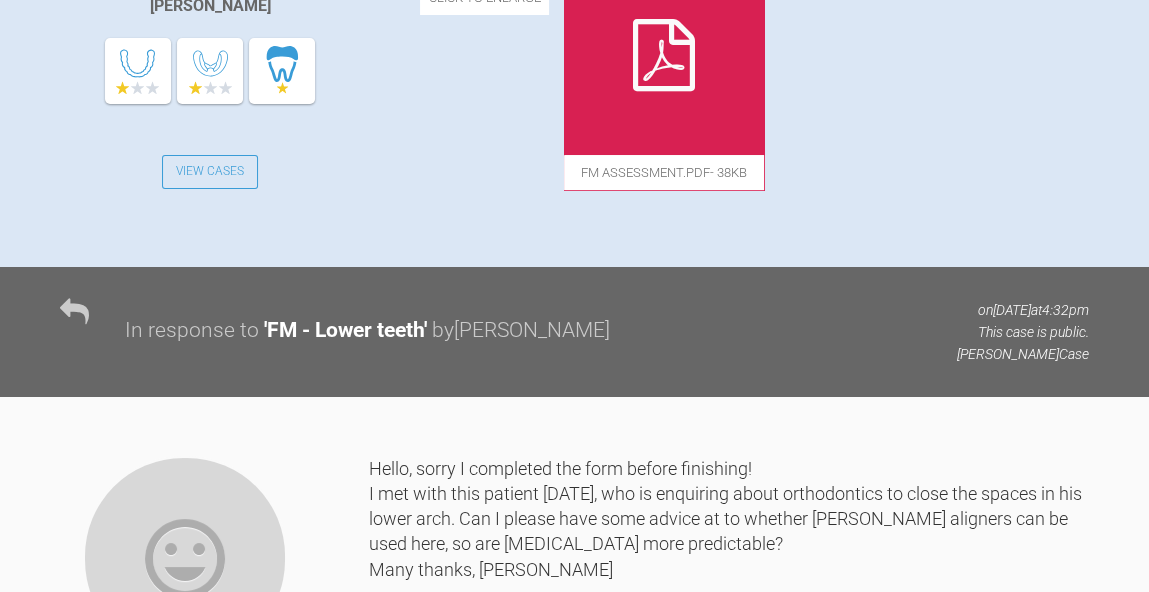 scroll, scrollTop: 907, scrollLeft: 0, axis: vertical 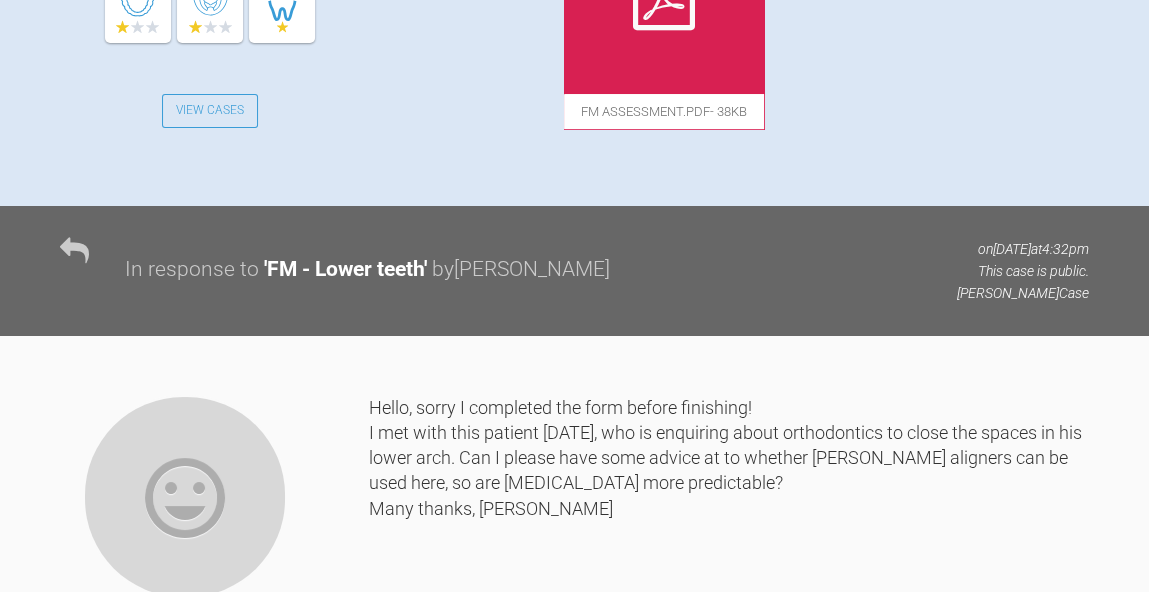 click at bounding box center (484, -94) 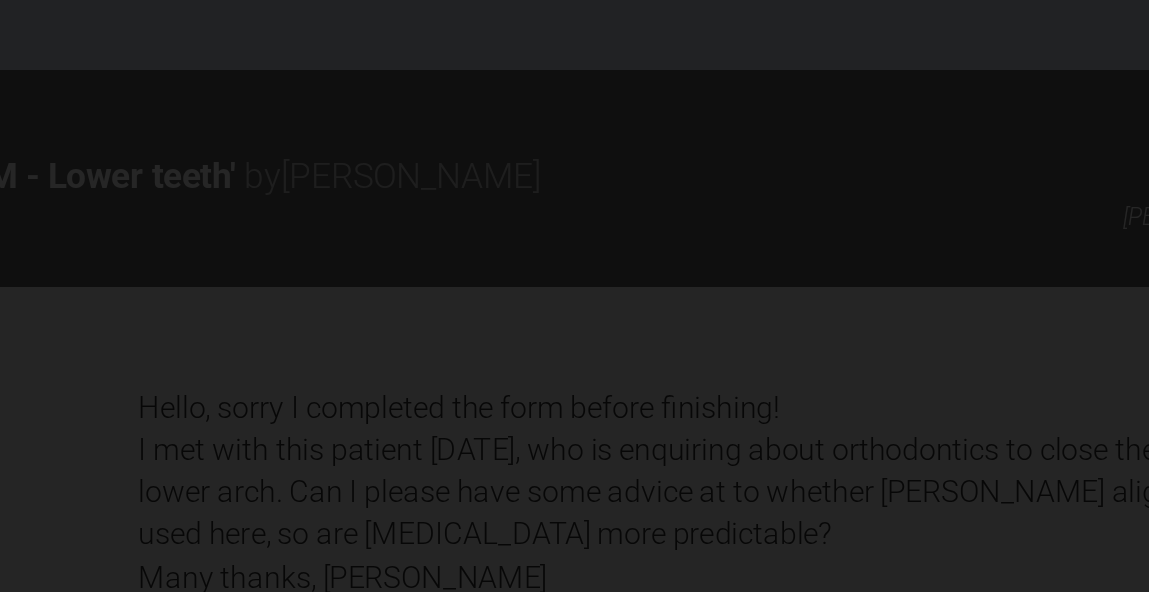scroll, scrollTop: 1031, scrollLeft: 0, axis: vertical 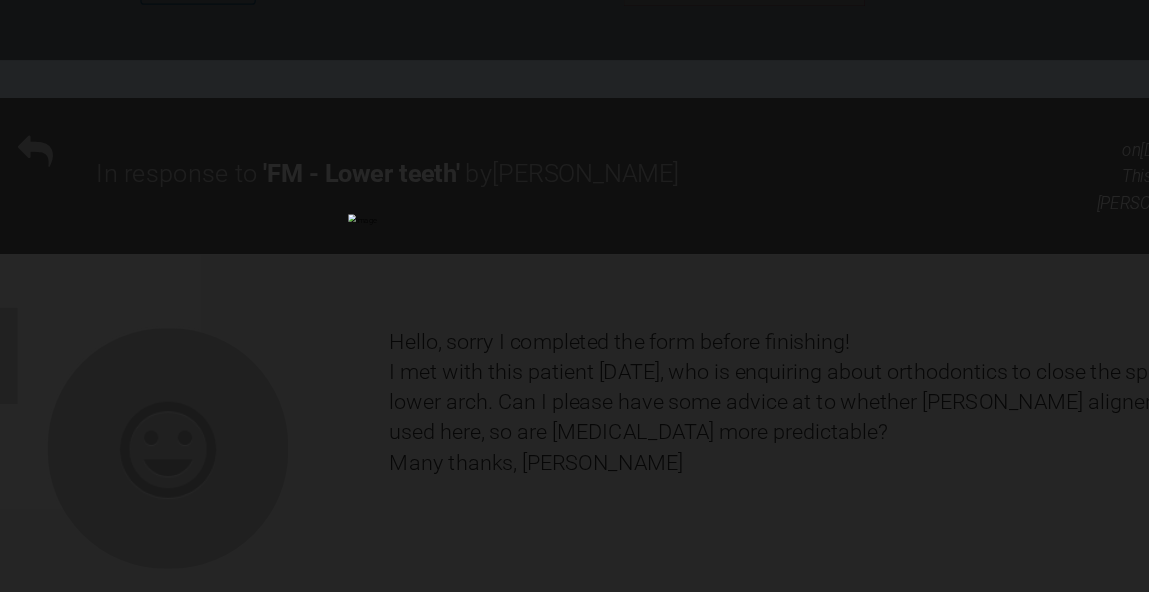 click at bounding box center (574, 296) 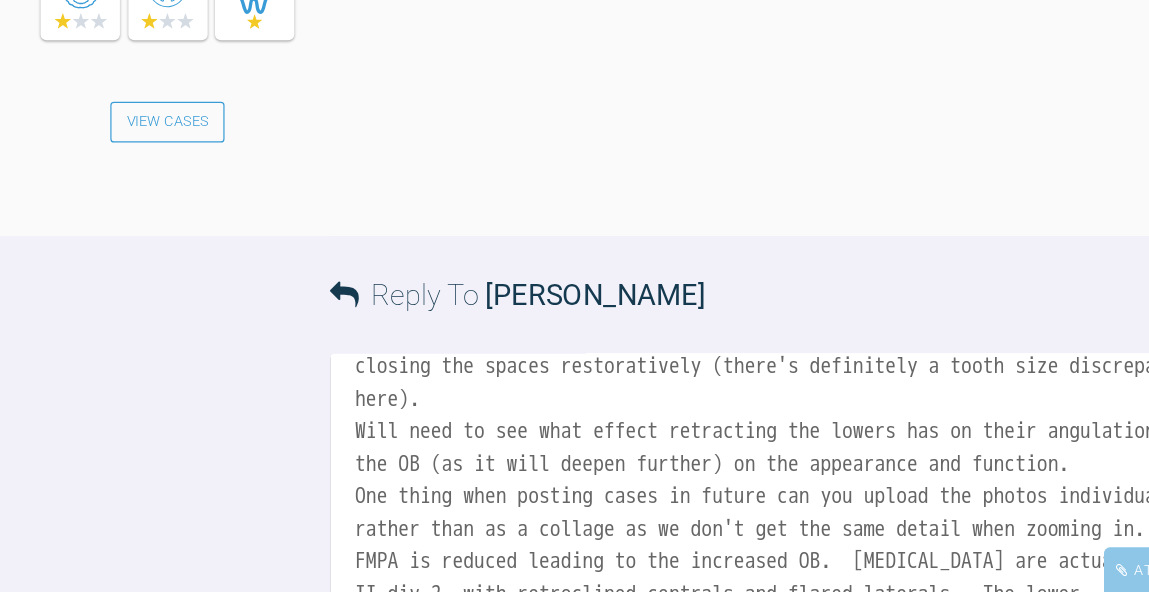 scroll, scrollTop: 1718, scrollLeft: 0, axis: vertical 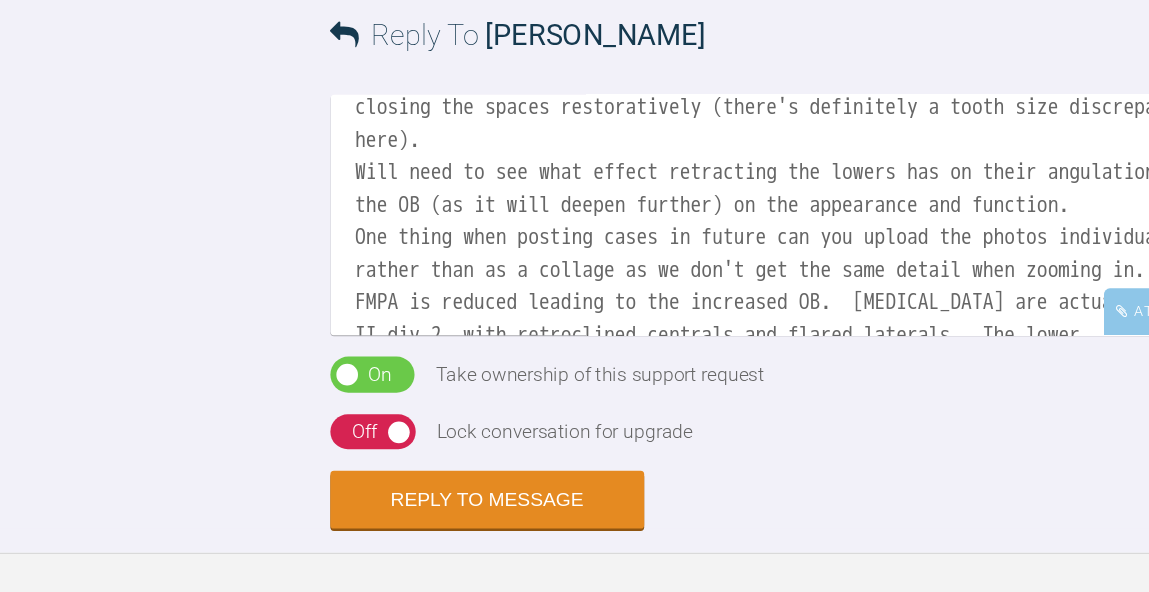 click on "Hi [PERSON_NAME], I think because of the deep OB I'd opt for aligners in this case otherwise you'd have to really prop him open so hasn't biting on the labial bow.  He has naturally skinny [MEDICAL_DATA] so there may be some benefit to closing the spaces restoratively (there's definitely a tooth size discrepancy here).
Will need to see what effect retracting the lowers has on their angulation and the OB (as it will deepen further) on the appearance and function.
One thing when posting cases in future can you upload the photos individually rather than as a collage as we don't get the same detail when zooming in.
FMPA is reduced leading to the increased OB.  [MEDICAL_DATA] are actually Class II div 2, with retroclined centrals and flared laterals.  The lower [MEDICAL_DATA] are also retroclined trying to mask the skeletal III." at bounding box center (704, 278) 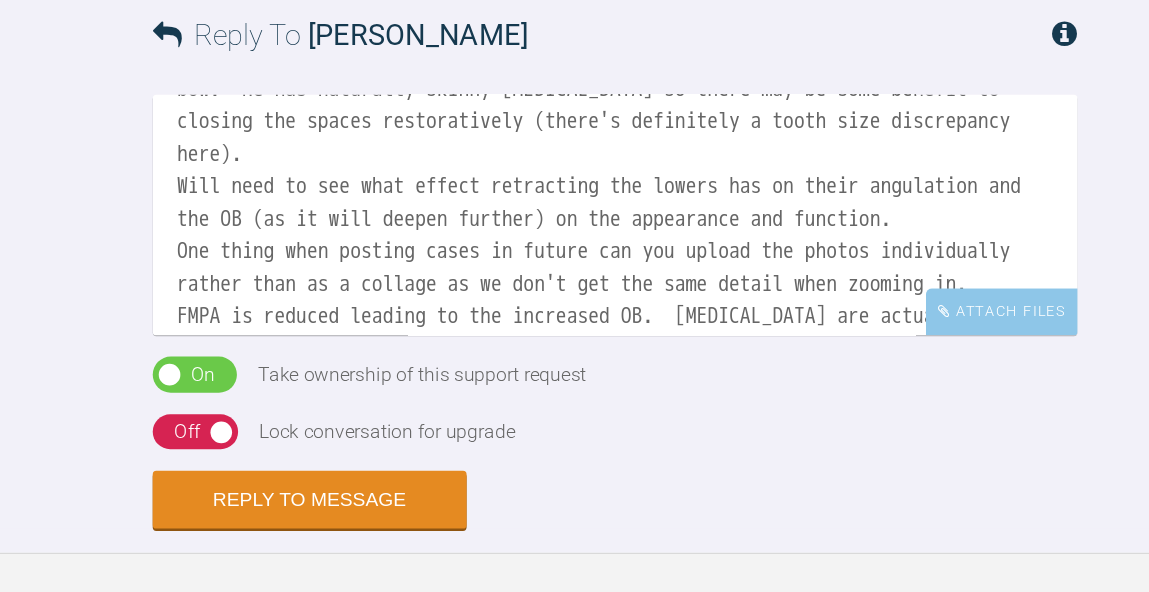 scroll, scrollTop: 96, scrollLeft: 0, axis: vertical 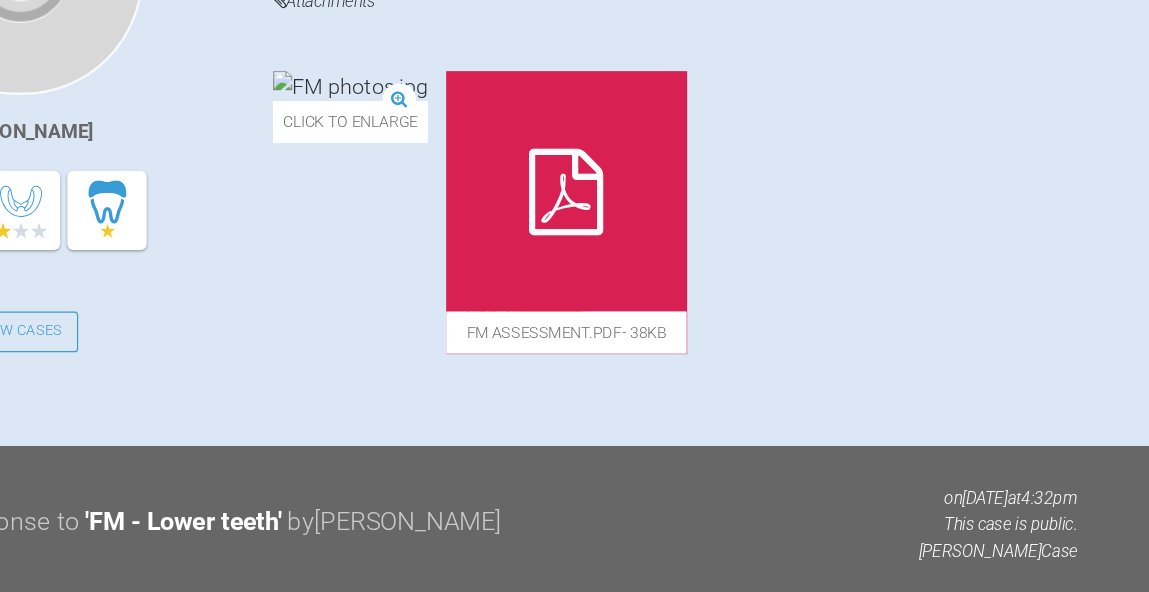 click at bounding box center (664, 159) 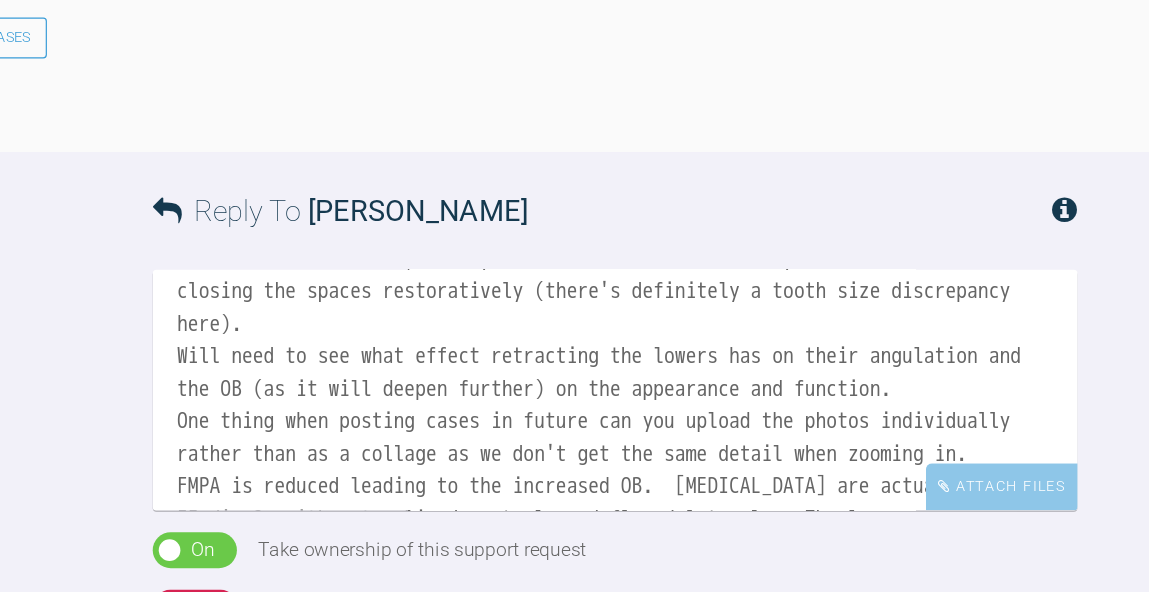 scroll, scrollTop: 1576, scrollLeft: 0, axis: vertical 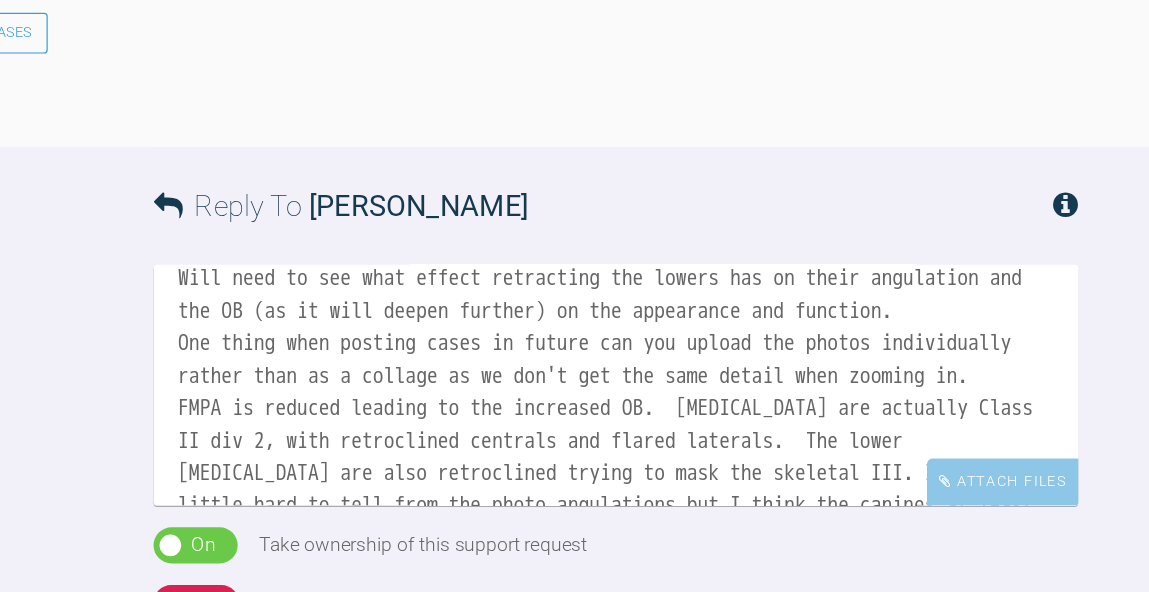 click on "Hi [PERSON_NAME], I think because of the deep OB I'd opt for aligners in this case otherwise you'd have to really prop him open so hasn't biting on the labial bow.  He has naturally skinny [MEDICAL_DATA] so there may be some benefit to closing the spaces restoratively (there's definitely a tooth size discrepancy here).
Will need to see what effect retracting the lowers has on their angulation and the OB (as it will deepen further) on the appearance and function.
One thing when posting cases in future can you upload the photos individually rather than as a collage as we don't get the same detail when zooming in.
FMPA is reduced leading to the increased OB.  [MEDICAL_DATA] are actually Class II div 2, with retroclined centrals and flared laterals.  The lower [MEDICAL_DATA] are also retroclined trying to mask the skeletal III. It's a little hard to tell from the photo angulations but I think the canines at least look to be Class II as well." at bounding box center [704, 420] 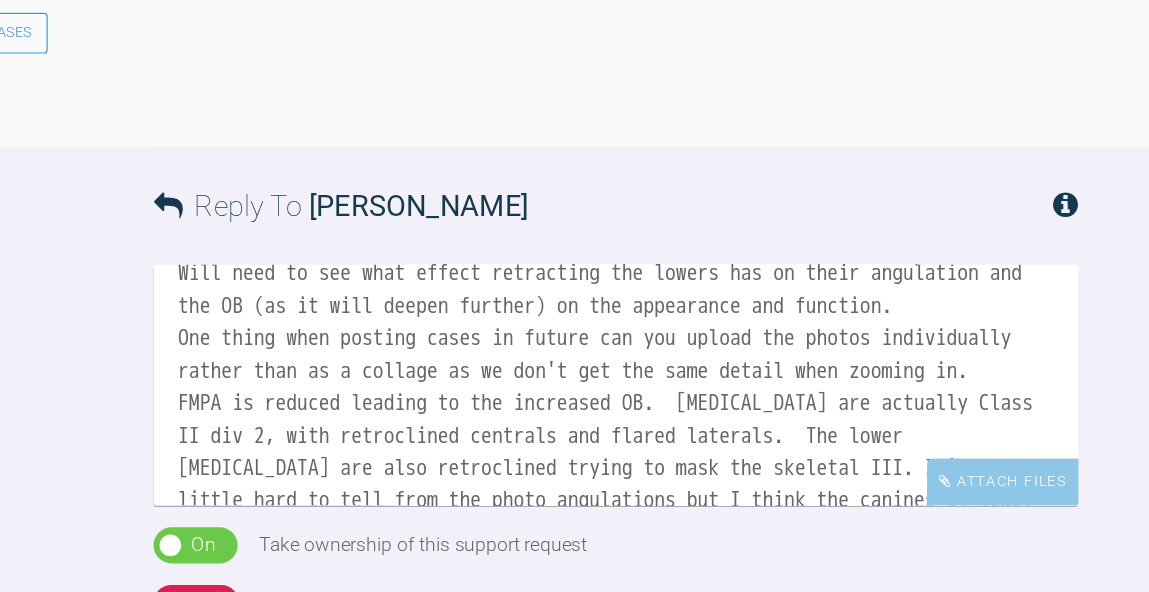 scroll, scrollTop: 188, scrollLeft: 0, axis: vertical 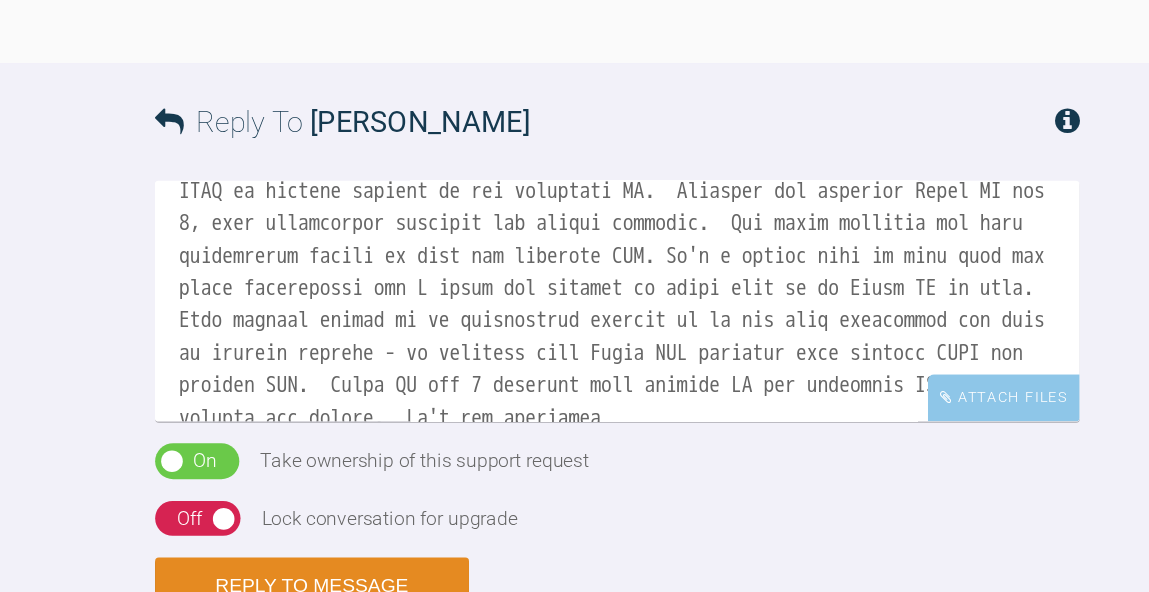 drag, startPoint x: 403, startPoint y: 177, endPoint x: 537, endPoint y: 326, distance: 200.39212 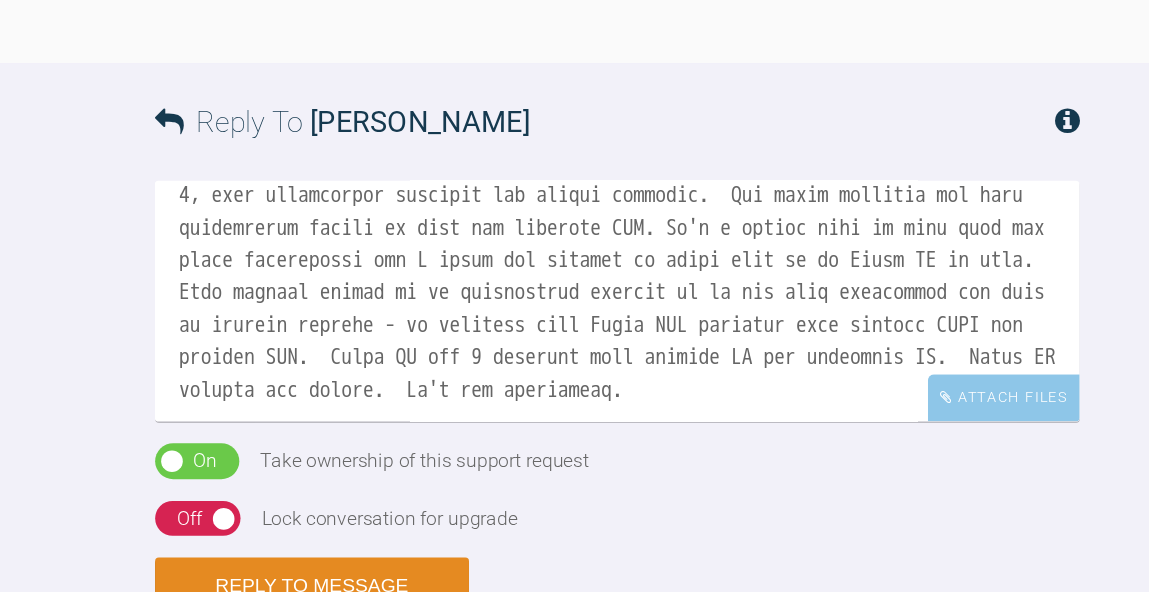 scroll, scrollTop: 263, scrollLeft: 0, axis: vertical 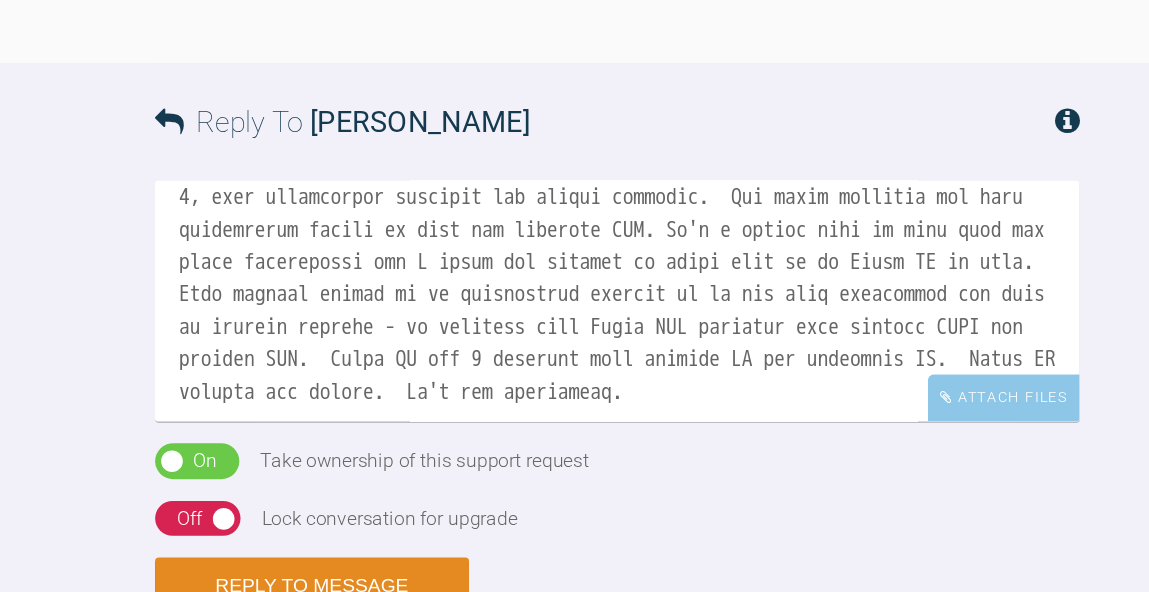 click at bounding box center [704, 350] 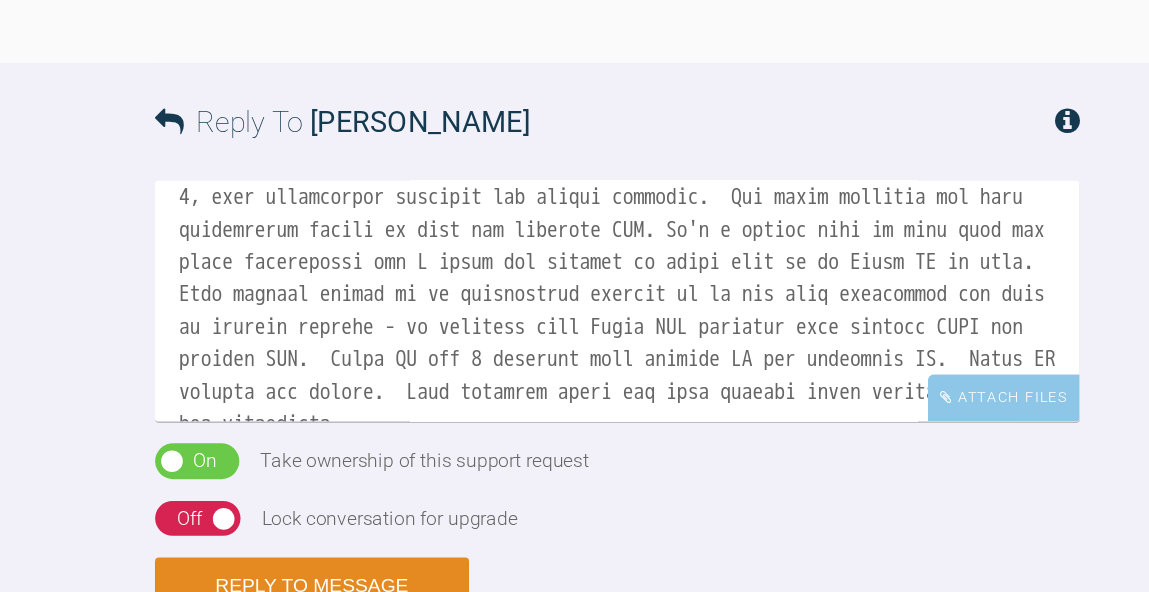 click at bounding box center [704, 350] 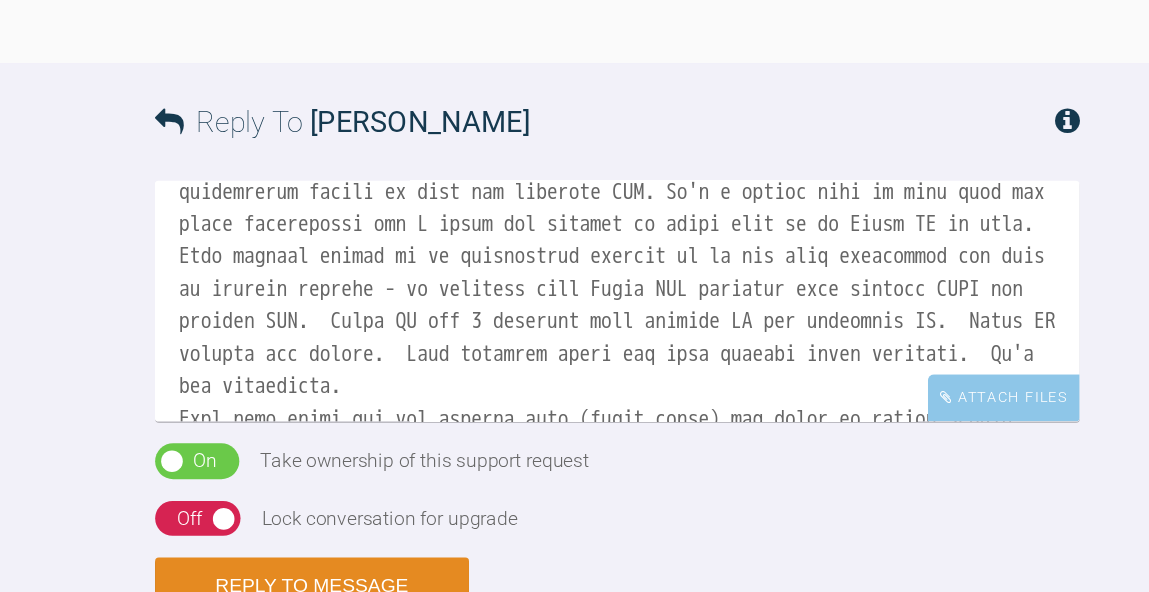 scroll, scrollTop: 320, scrollLeft: 0, axis: vertical 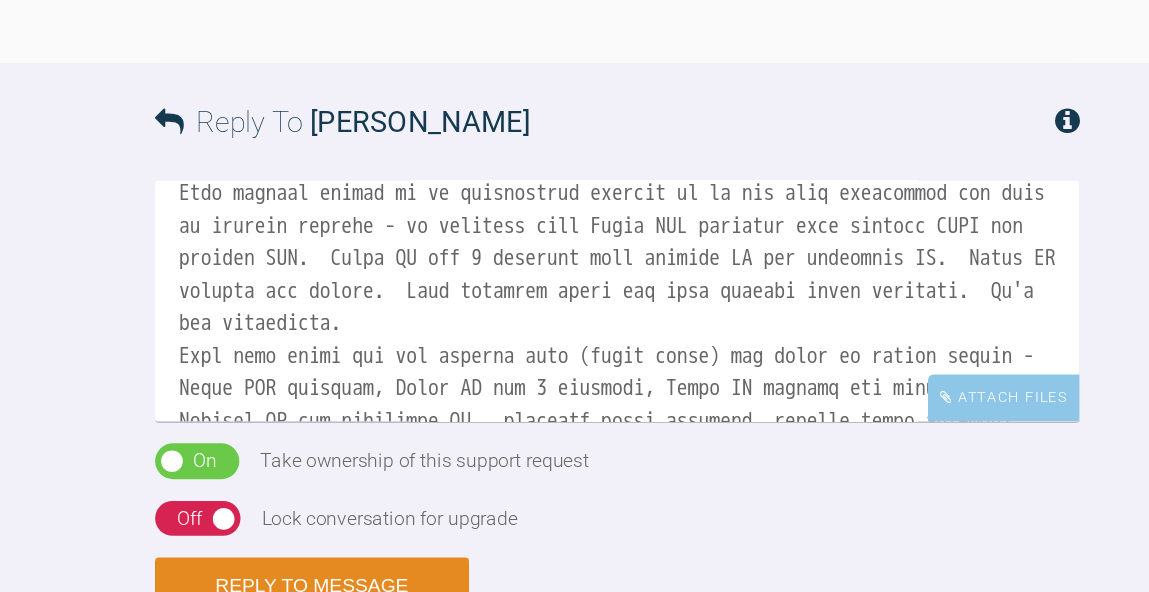 click at bounding box center [704, 350] 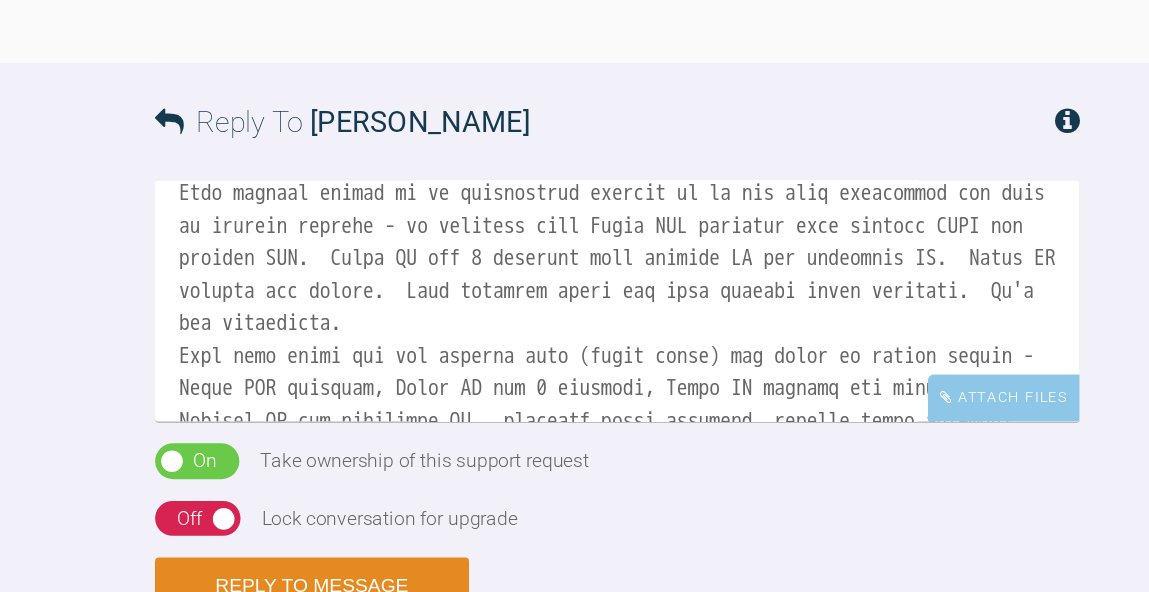 click on "Attach Files Drag and drop  files  here!" at bounding box center (704, 359) 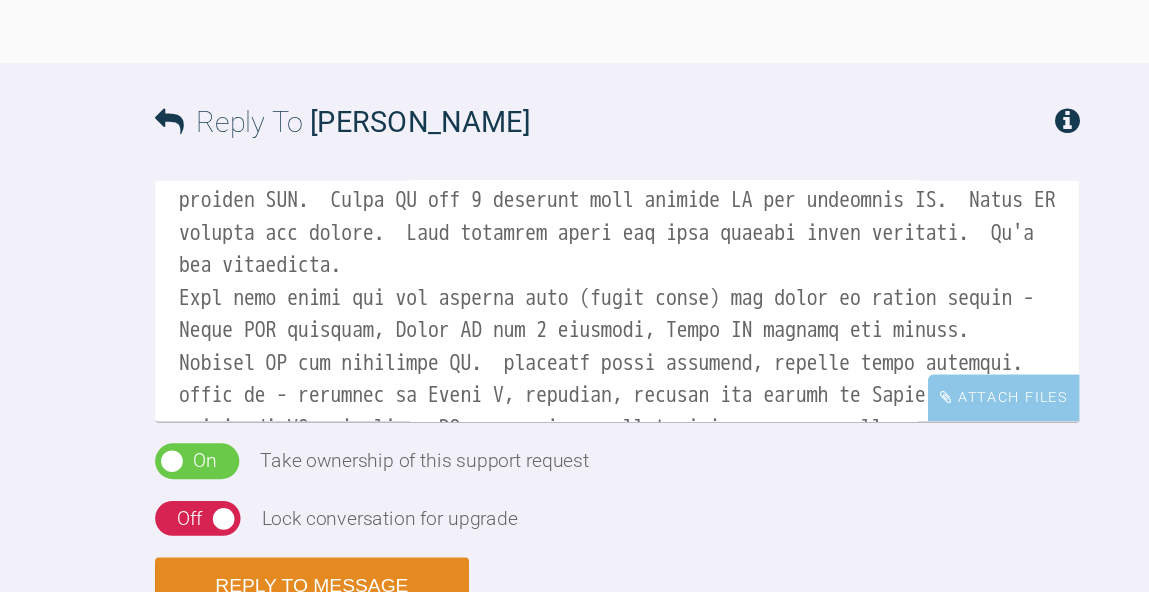 scroll, scrollTop: 399, scrollLeft: 0, axis: vertical 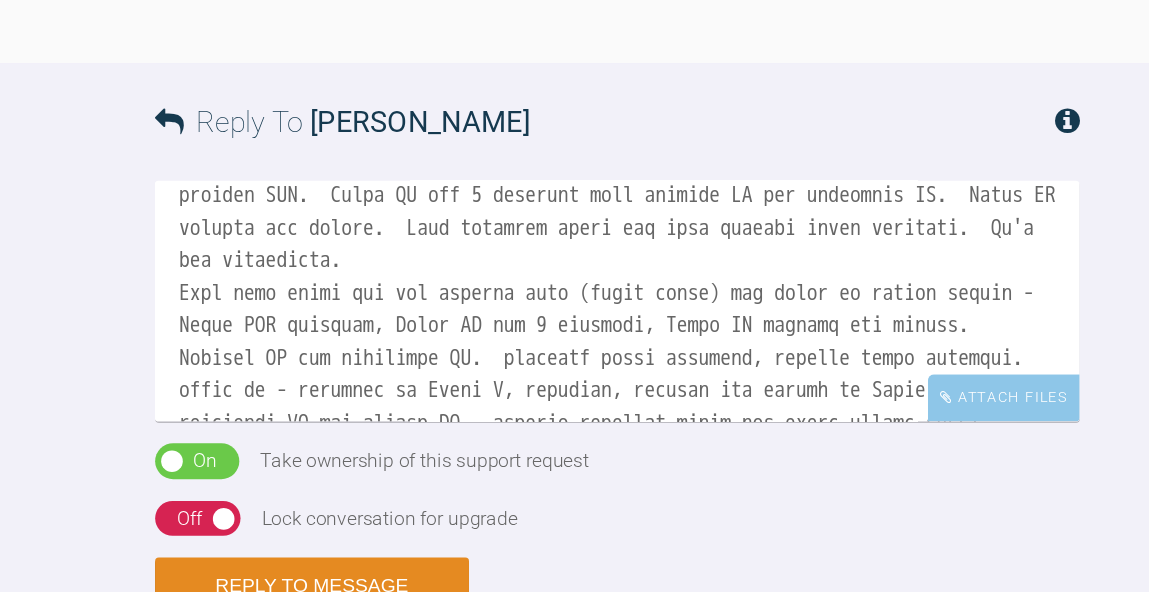 click at bounding box center [704, 350] 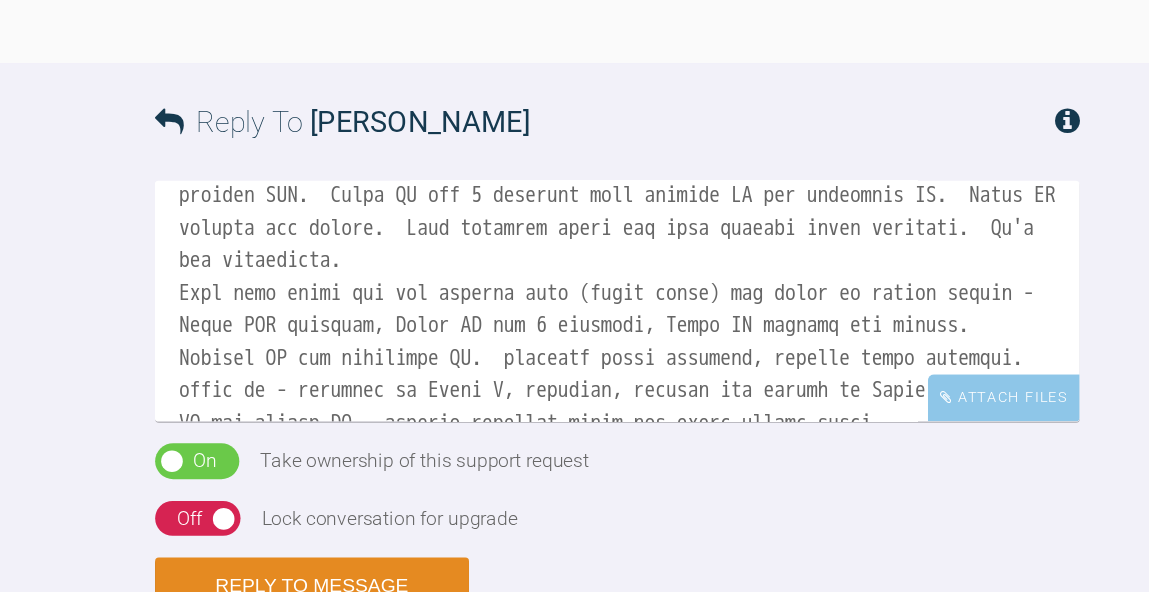 click at bounding box center (704, 350) 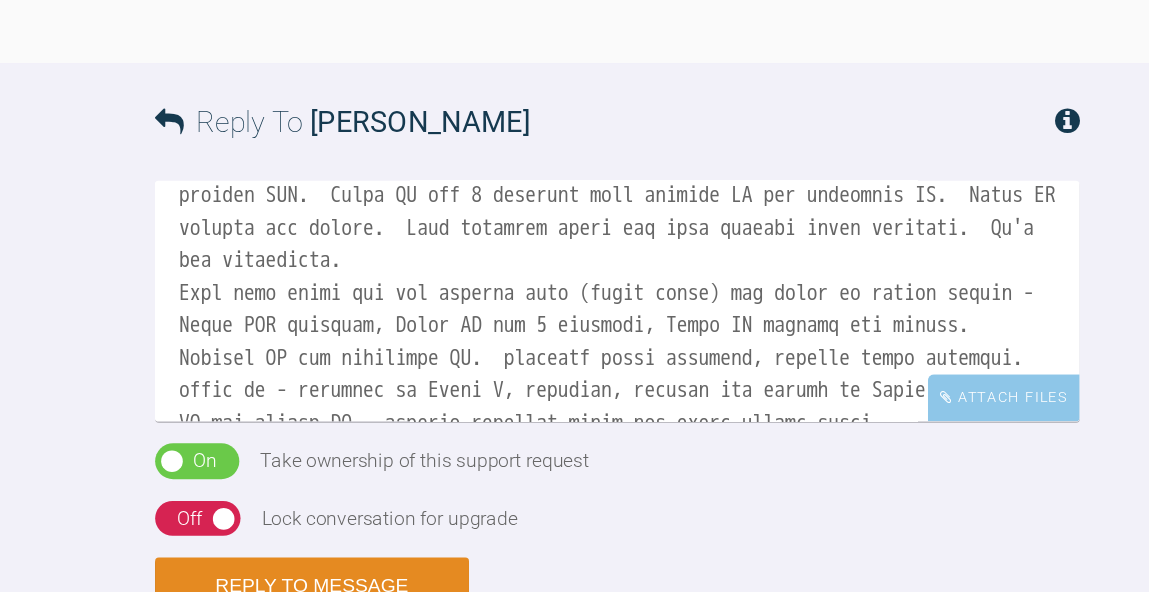 scroll, scrollTop: 426, scrollLeft: 0, axis: vertical 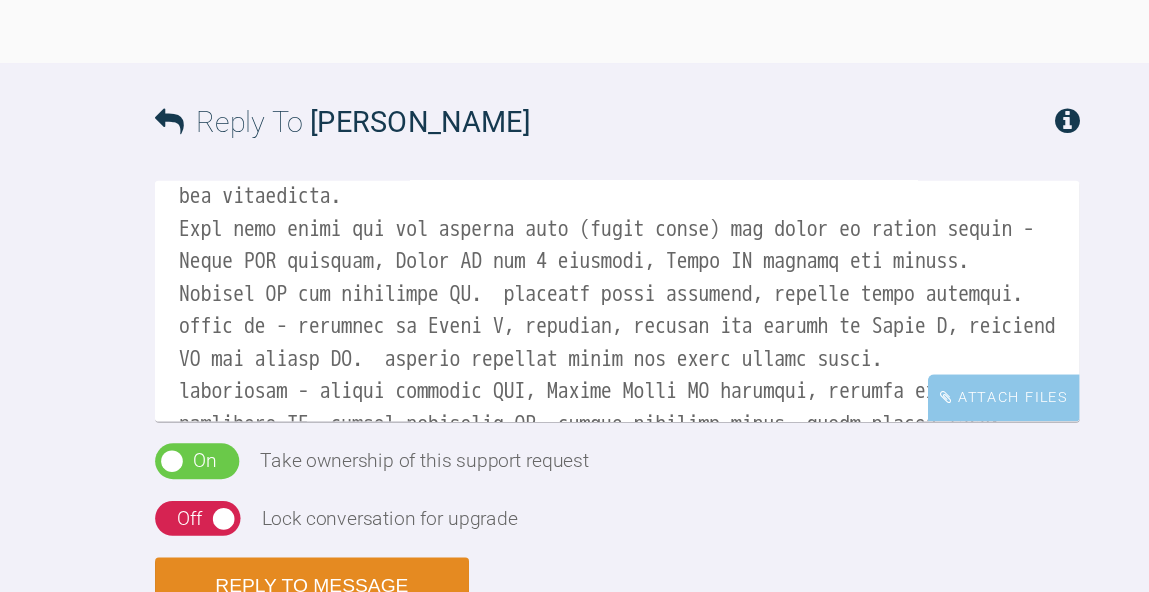 click at bounding box center (704, 350) 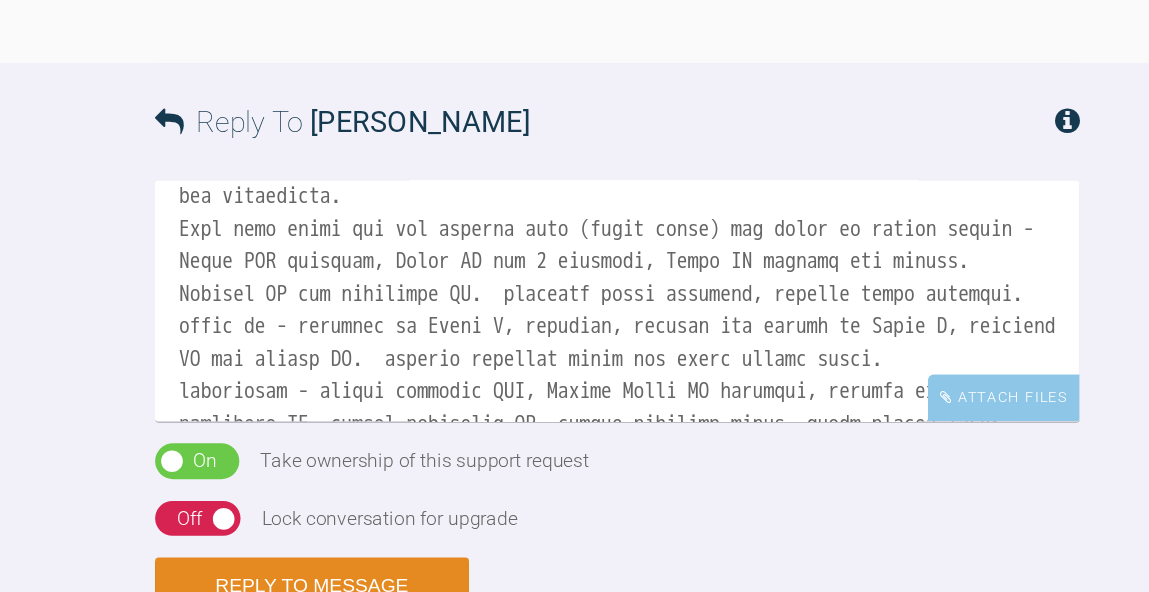 click at bounding box center (704, 350) 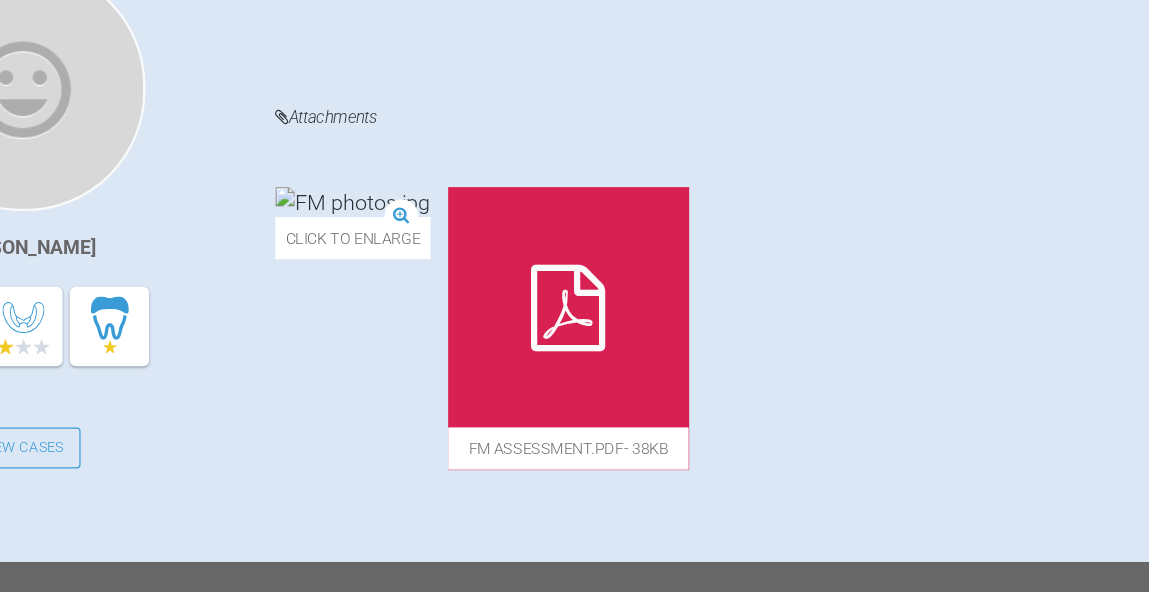 scroll, scrollTop: 548, scrollLeft: 0, axis: vertical 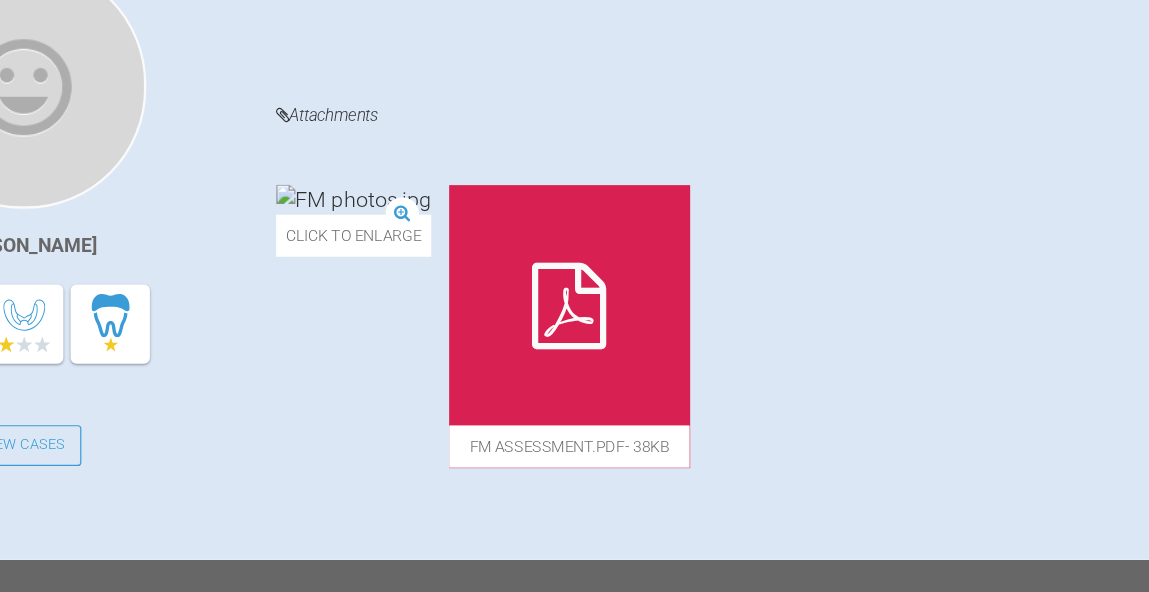 click at bounding box center (484, 265) 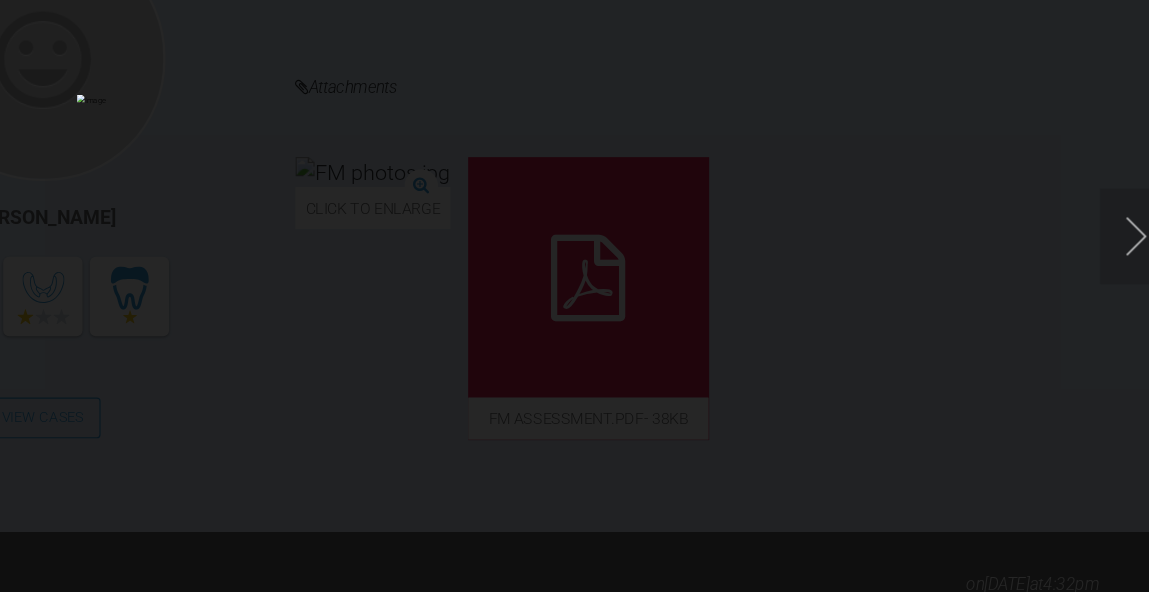 scroll, scrollTop: 573, scrollLeft: 0, axis: vertical 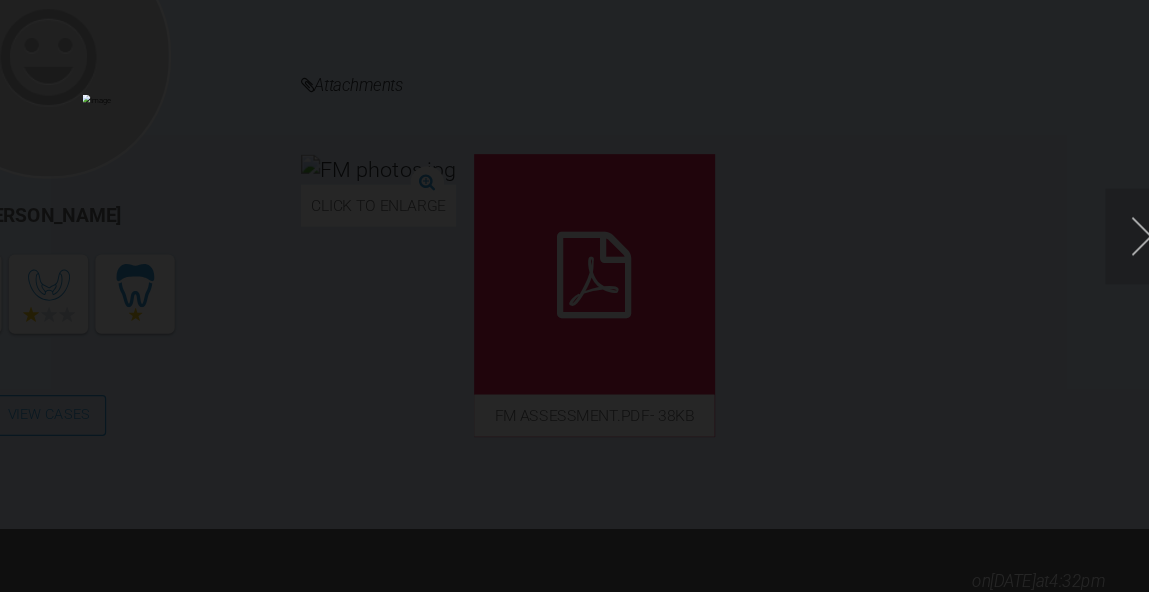 click at bounding box center [466, 296] 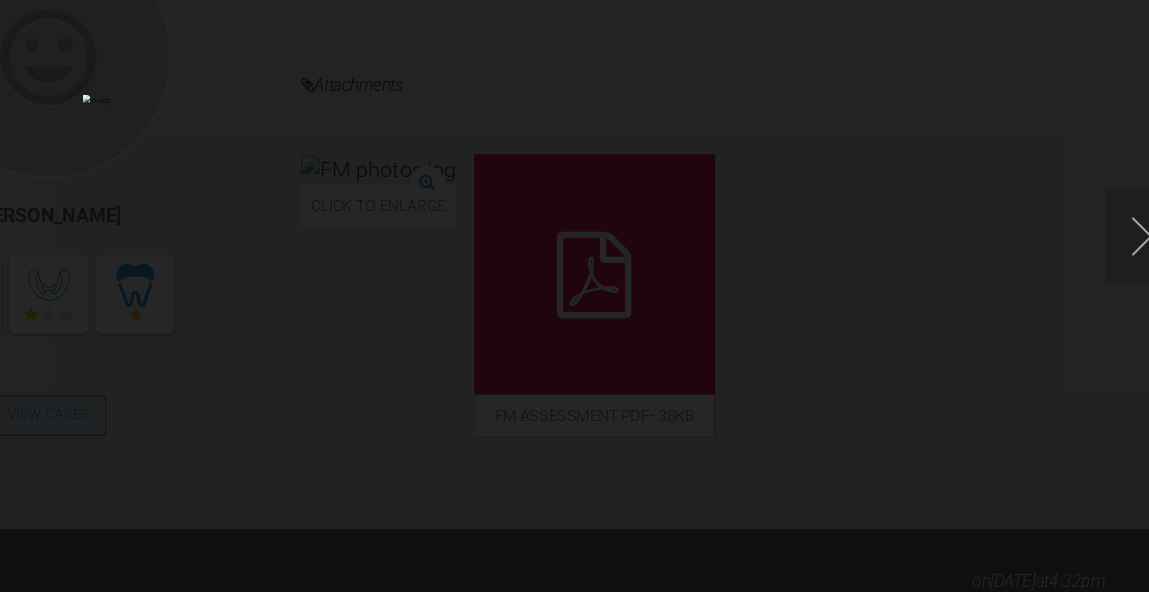 scroll, scrollTop: 413, scrollLeft: 0, axis: vertical 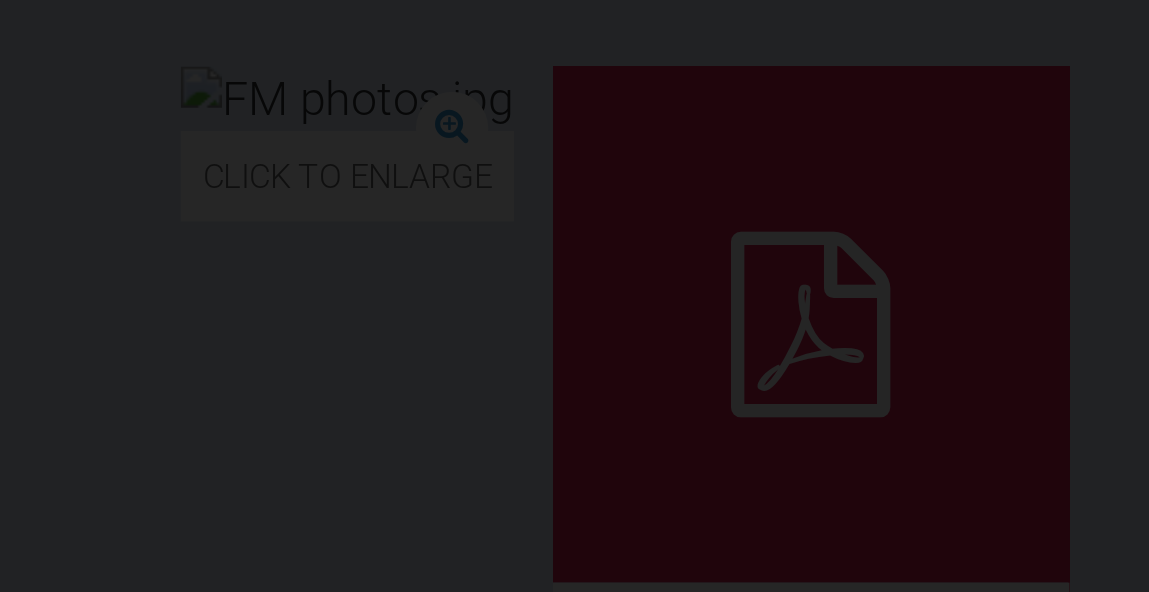 click at bounding box center [466, 296] 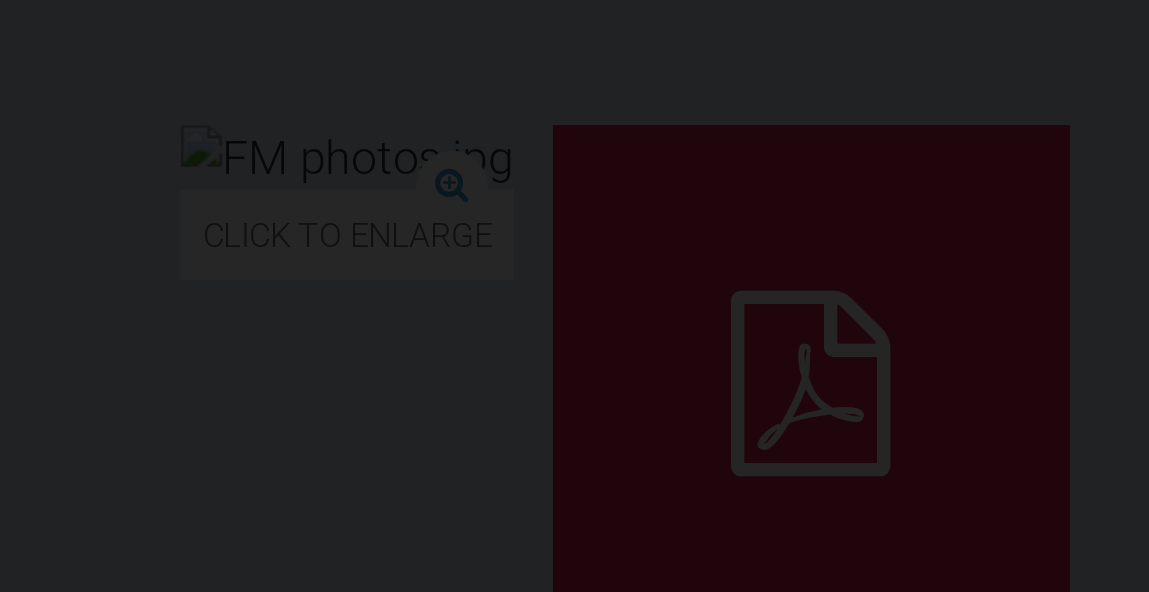 scroll, scrollTop: 413, scrollLeft: 0, axis: vertical 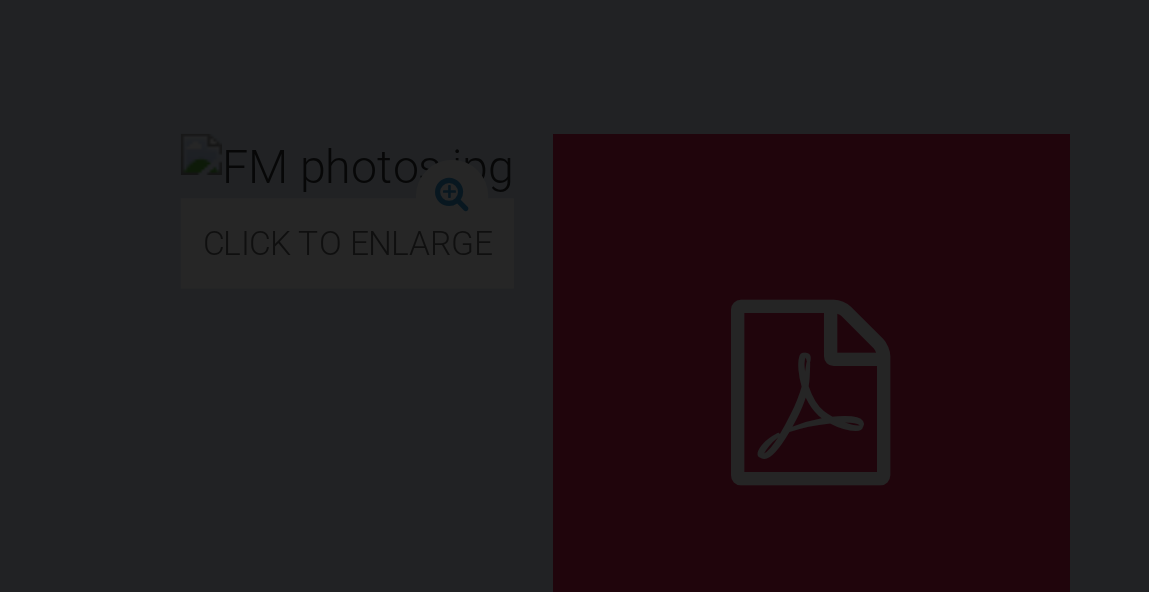 click at bounding box center [256, 143] 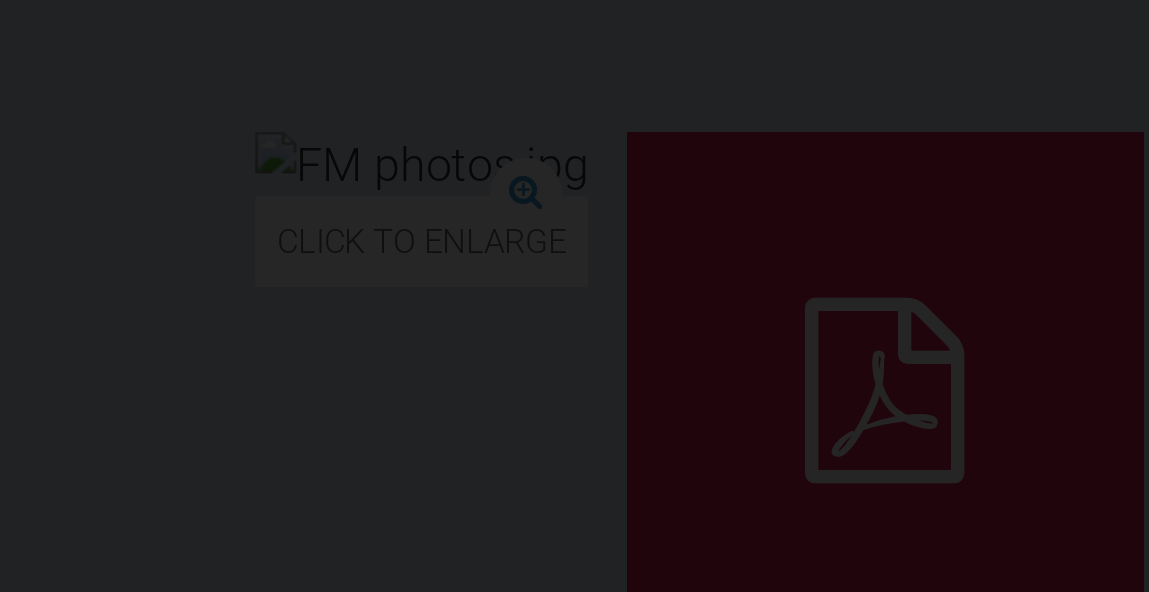 scroll, scrollTop: 529, scrollLeft: 0, axis: vertical 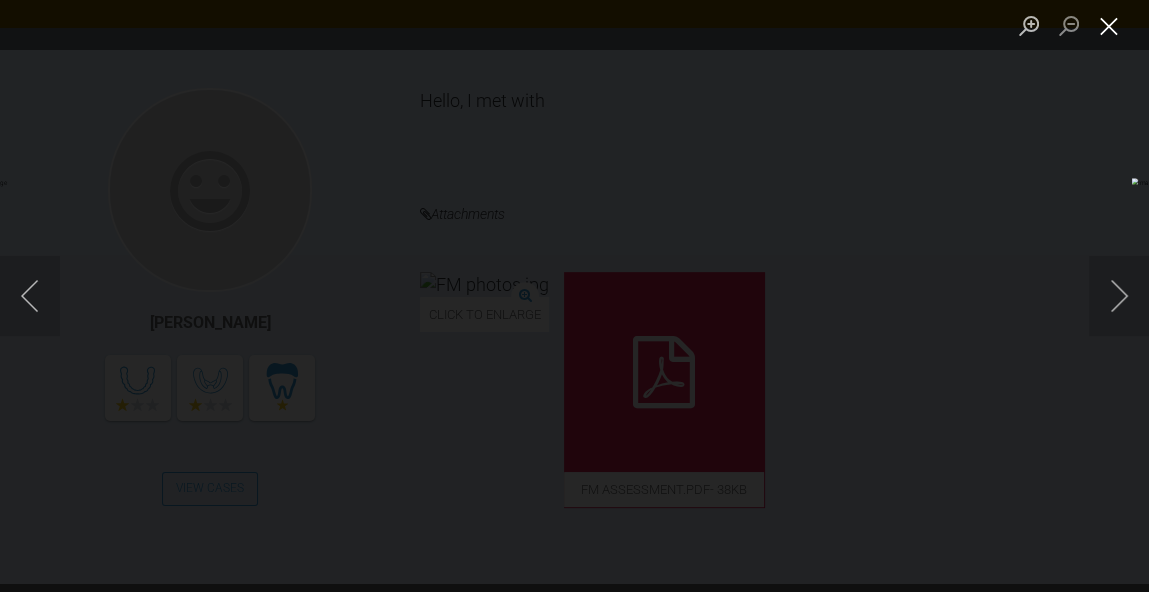 click at bounding box center [1109, 25] 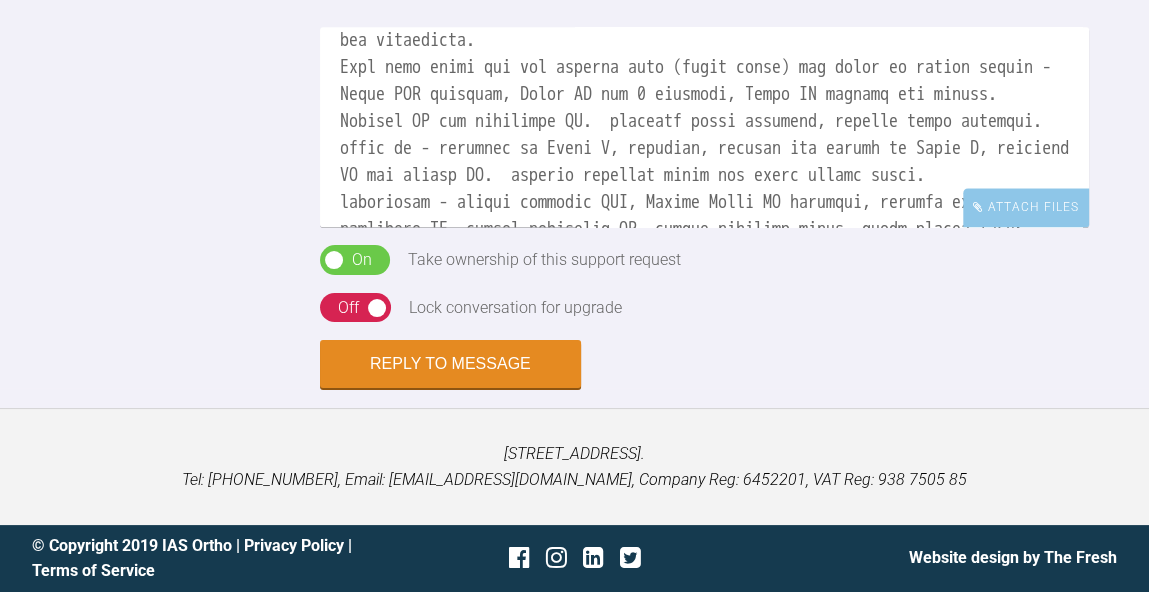 scroll, scrollTop: 1868, scrollLeft: 0, axis: vertical 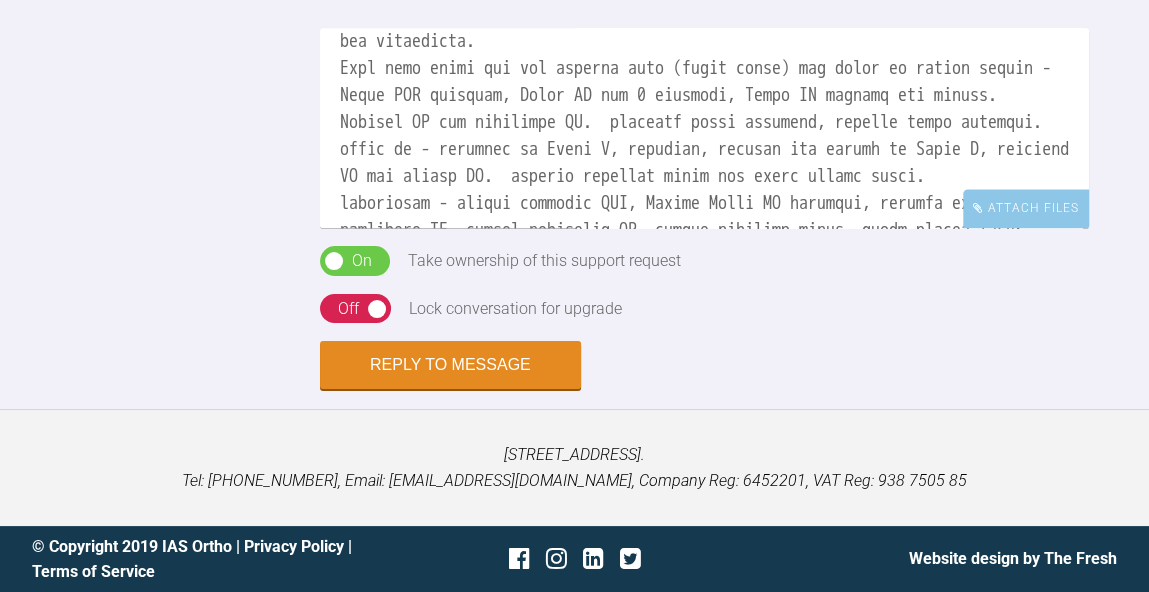 click at bounding box center [704, 128] 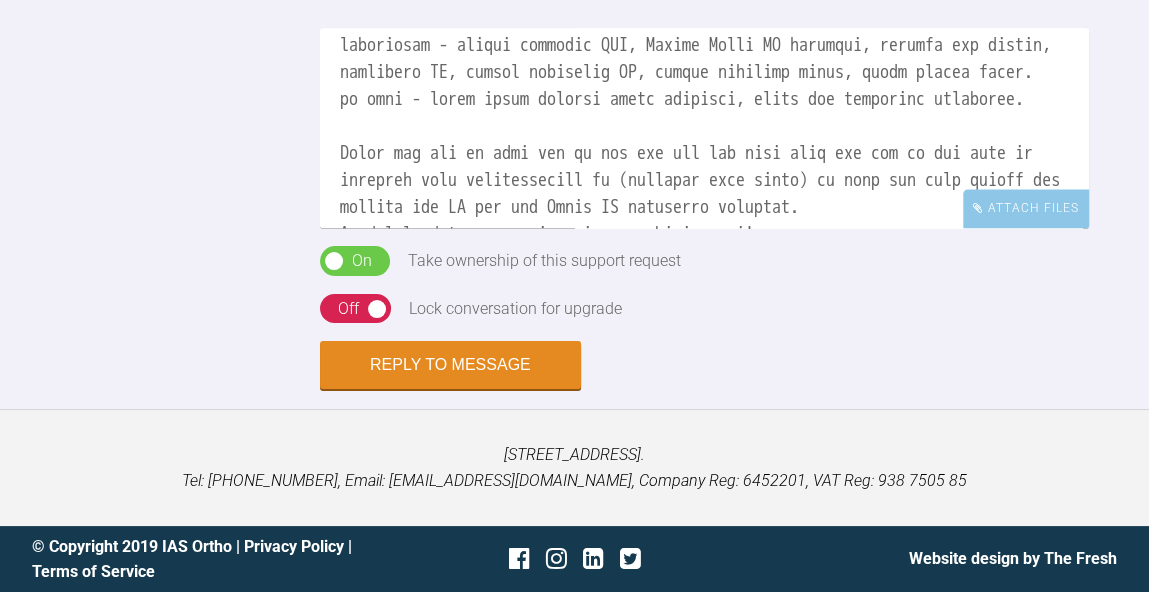 scroll, scrollTop: 636, scrollLeft: 0, axis: vertical 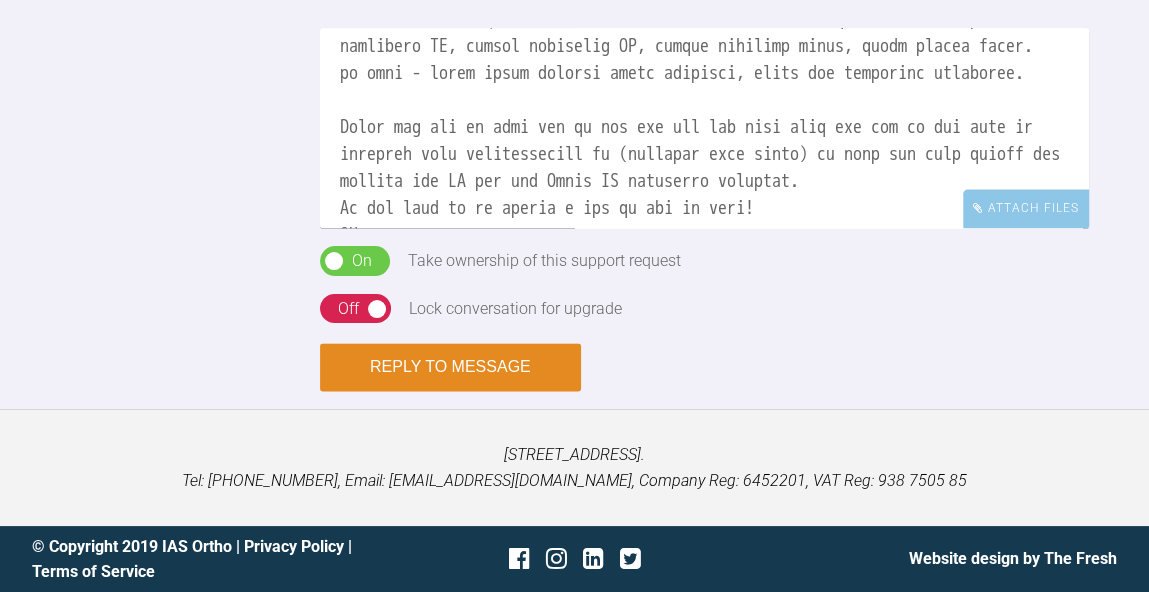 type on "Hi [PERSON_NAME], I think because of the deep OB I'd opt for aligners in this case otherwise you'd have to really prop him open so hasn't biting on the labial bow.  He has naturally skinny [MEDICAL_DATA] so there may be some benefit to closing the spaces restoratively (there's definitely a tooth size discrepancy here).
Will need to see what effect retracting the lowers has on their angulation and the OB (as it will deepen further) on the appearance and function.
One thing when posting cases in future can you upload the photos individually rather than as a collage as we don't get the same detail when zooming in.
FMPA is reduced leading to the increased OB.  [MEDICAL_DATA] are actually Class II div 2, with retroclined centrals and flared laterals.  The lower [MEDICAL_DATA] are also retroclined trying to mask the skeletal III. It's a little hard to tell from the photo angulations but I think the canines at least look to be Class II as well.
Case summary should be an orthodontic summary as if you were describing the case to another dent..." 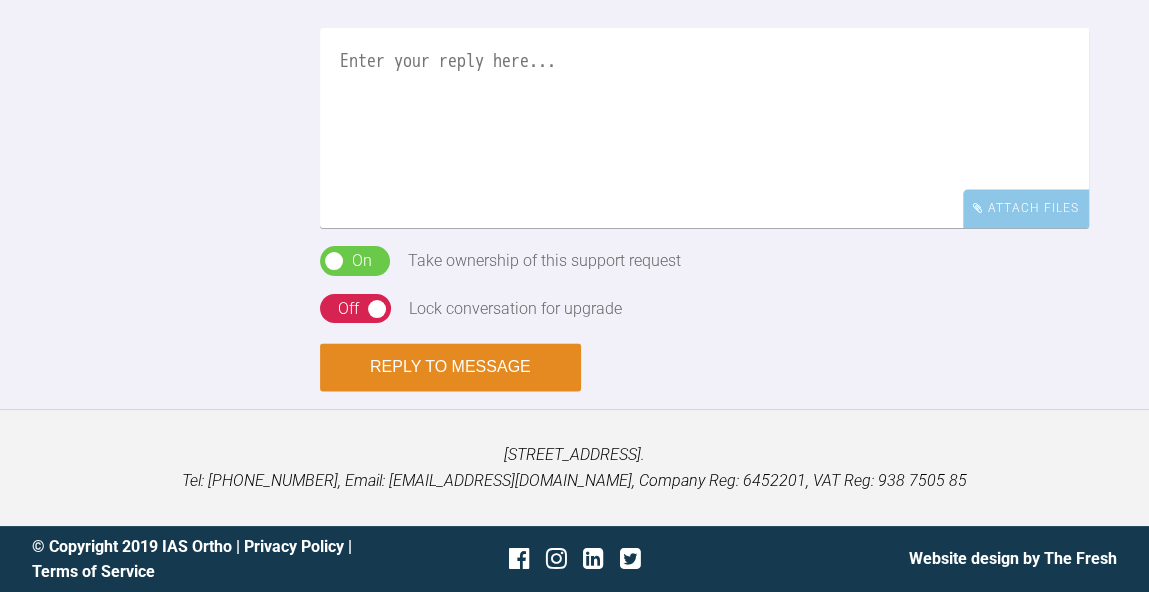 scroll, scrollTop: 0, scrollLeft: 0, axis: both 